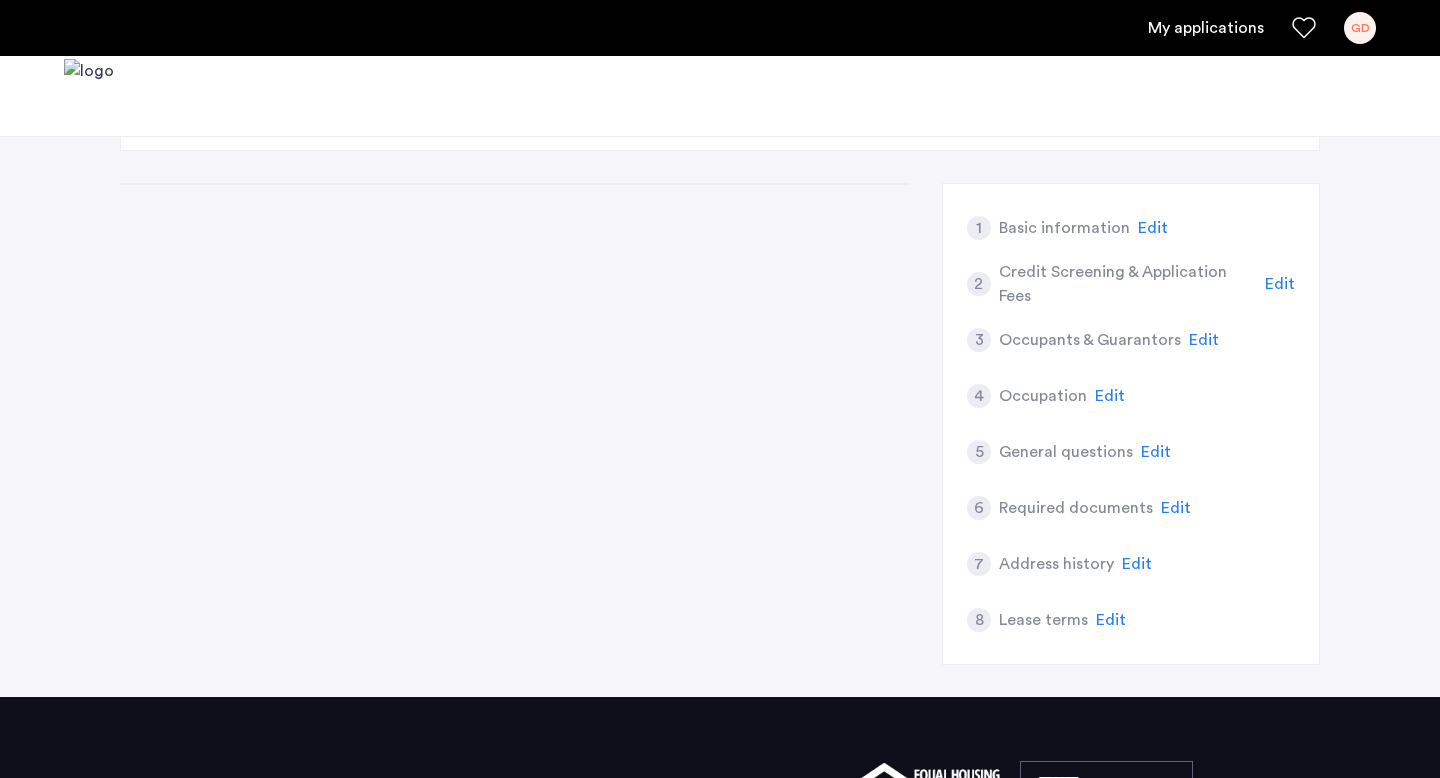 scroll, scrollTop: 0, scrollLeft: 0, axis: both 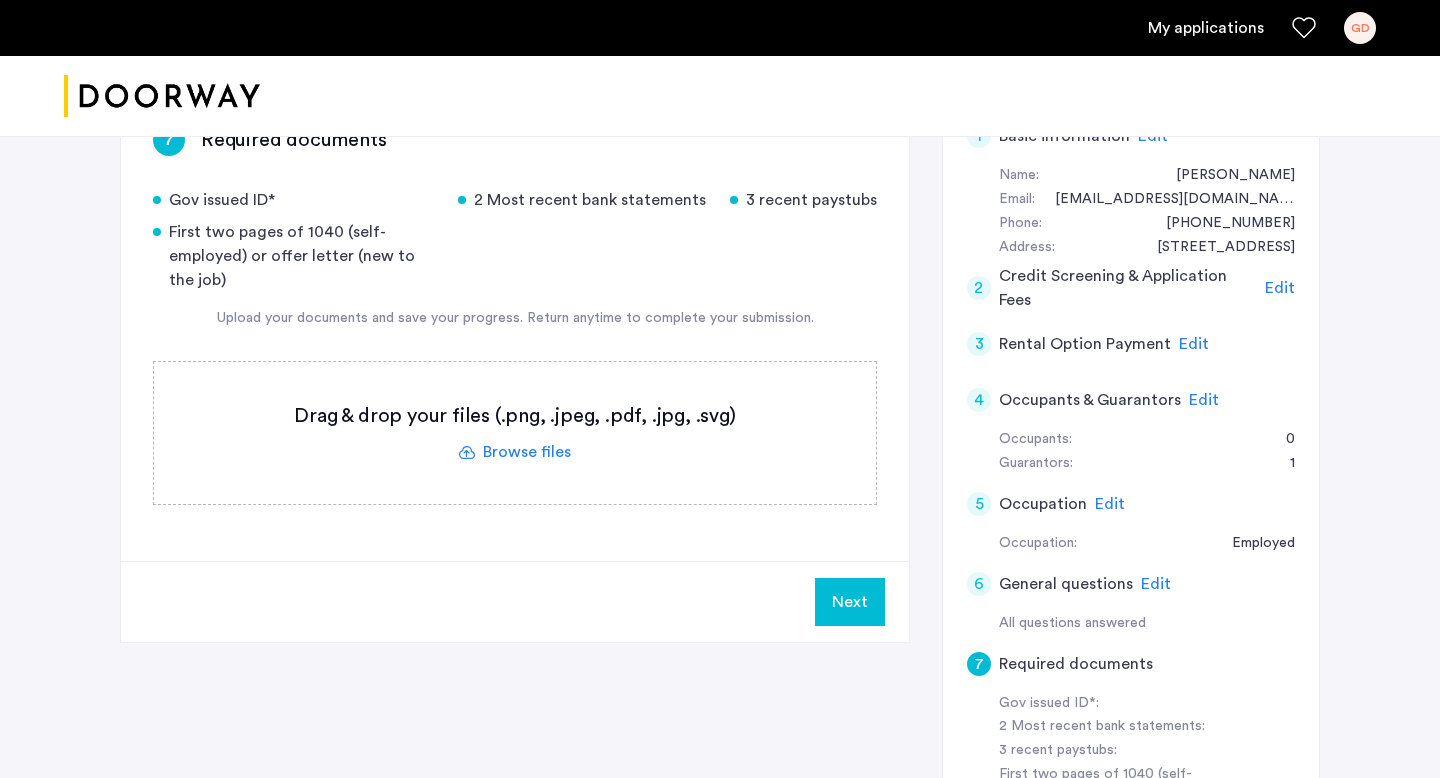 click on "Edit" 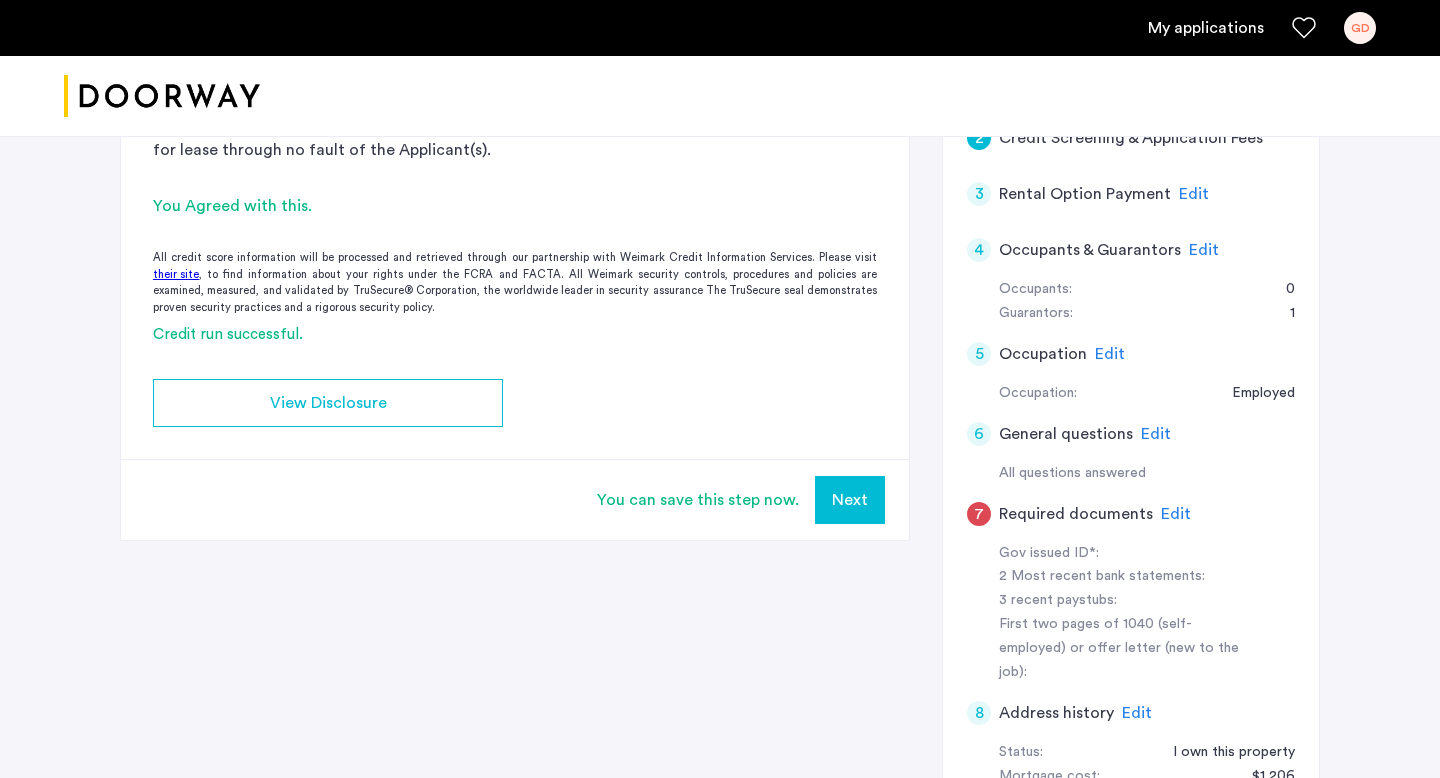 scroll, scrollTop: 508, scrollLeft: 0, axis: vertical 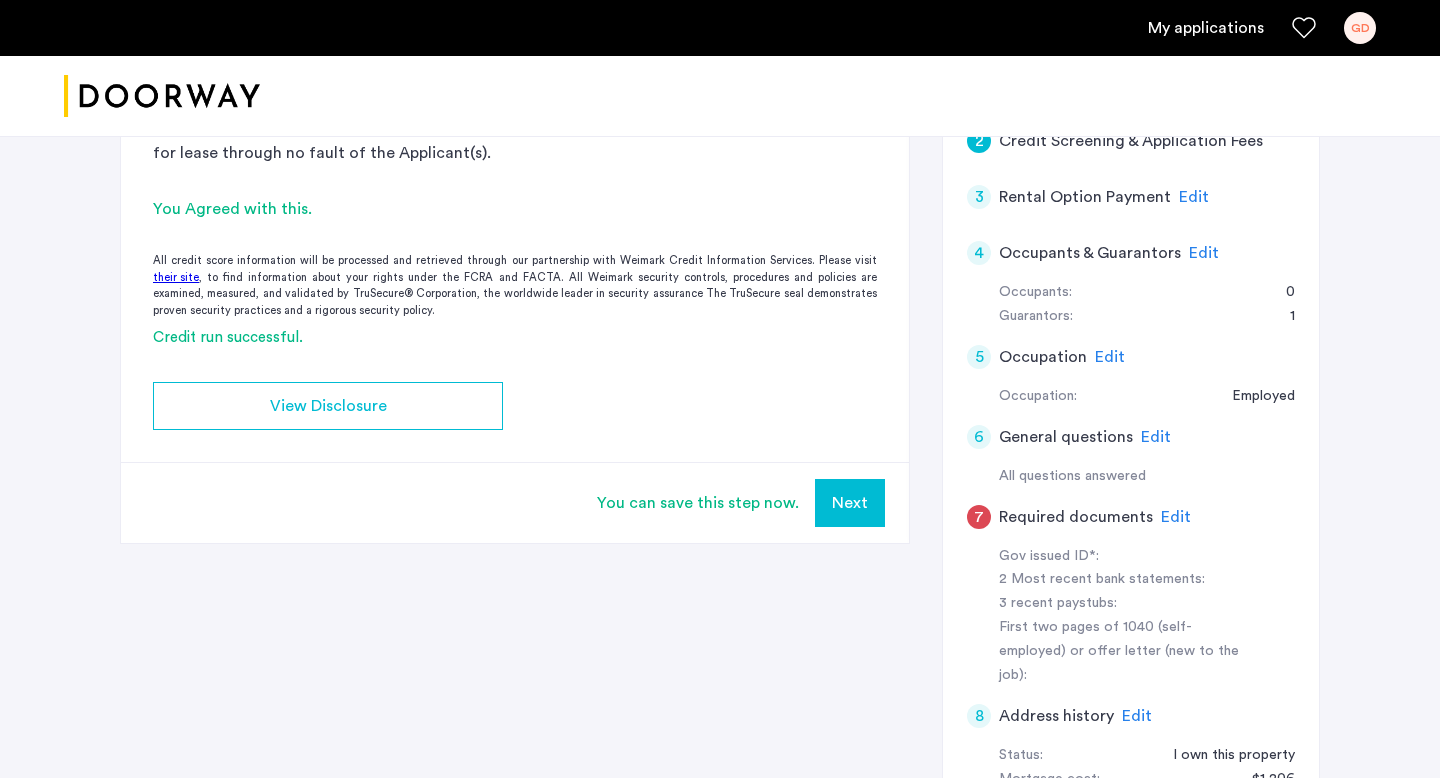 click on "Edit" 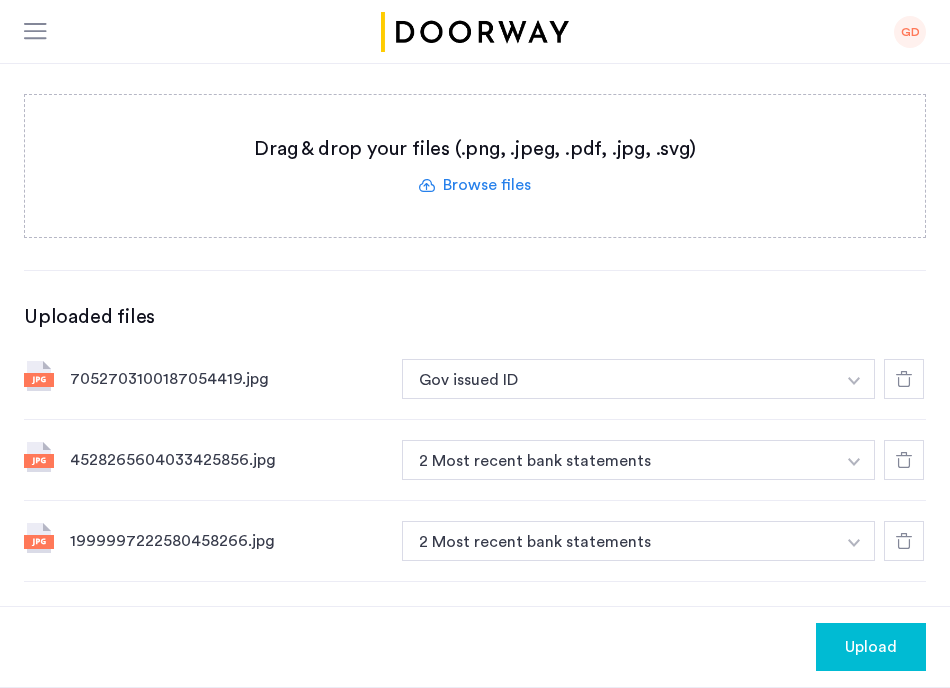 scroll, scrollTop: 555, scrollLeft: 0, axis: vertical 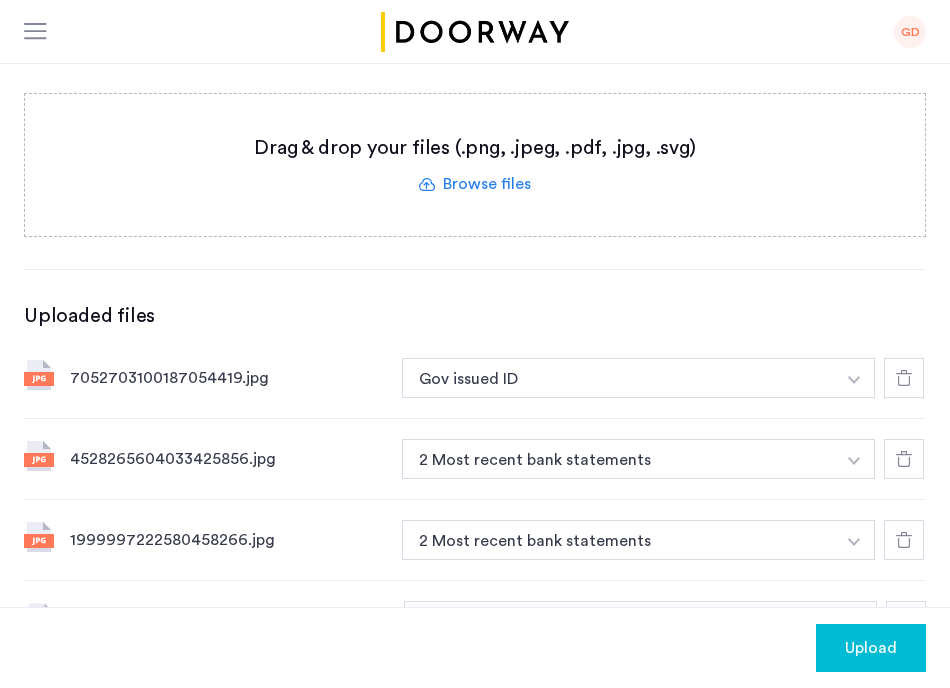 drag, startPoint x: 42, startPoint y: 154, endPoint x: 338, endPoint y: 132, distance: 296.81644 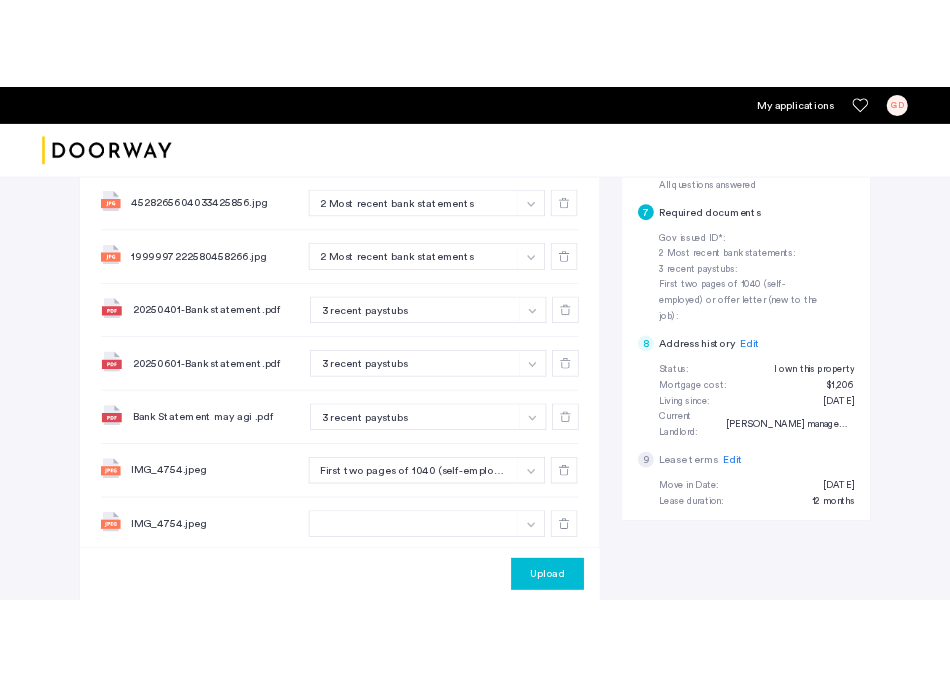 scroll, scrollTop: 839, scrollLeft: 0, axis: vertical 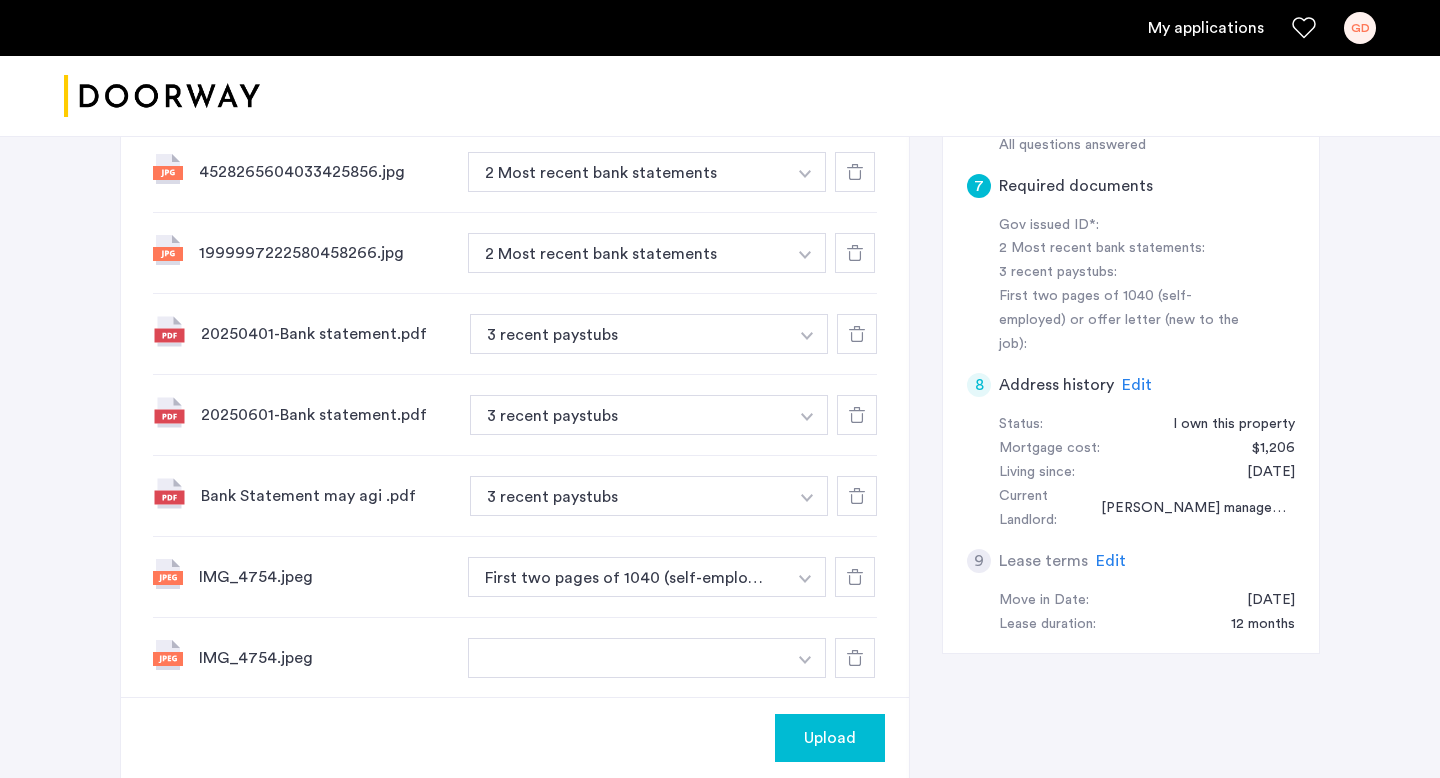click at bounding box center (720, 96) 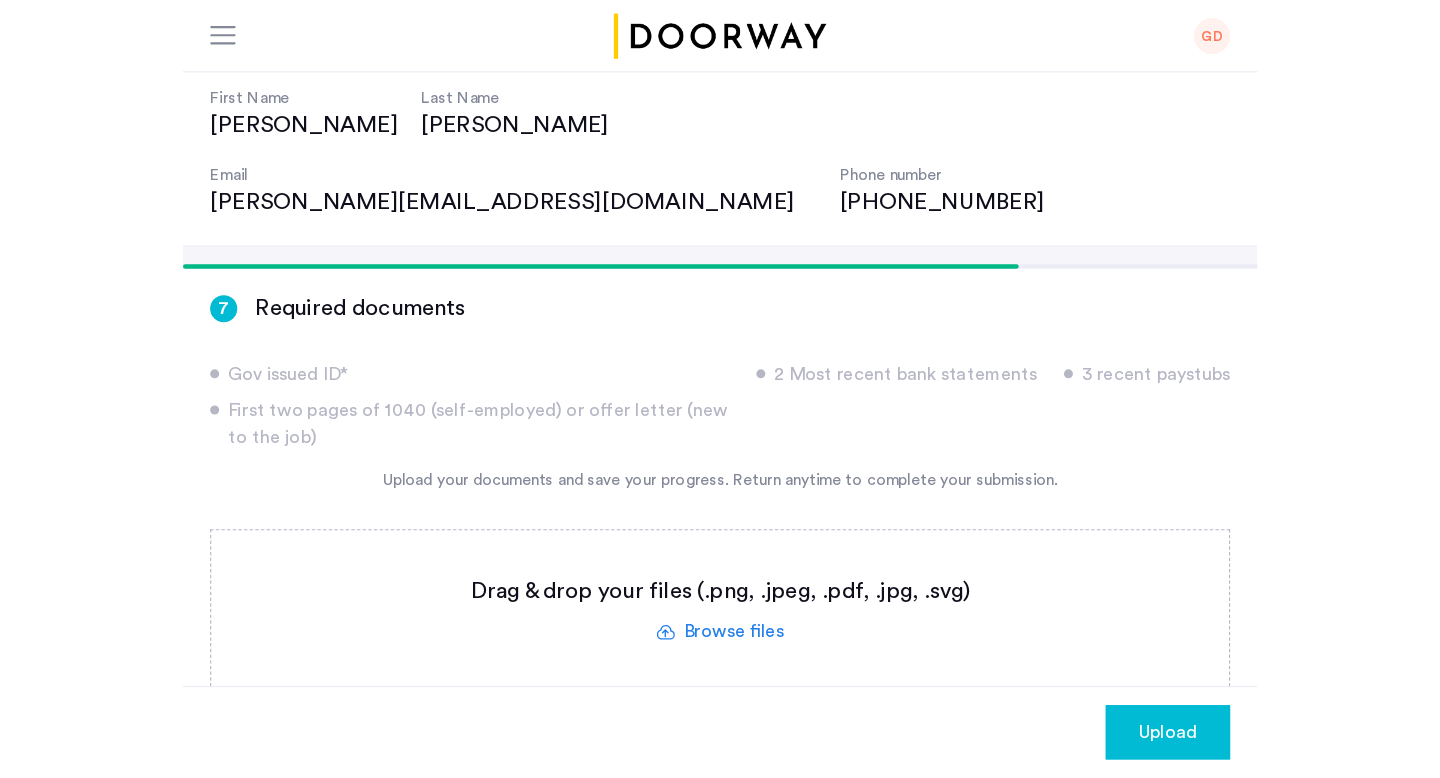 scroll, scrollTop: 186, scrollLeft: 0, axis: vertical 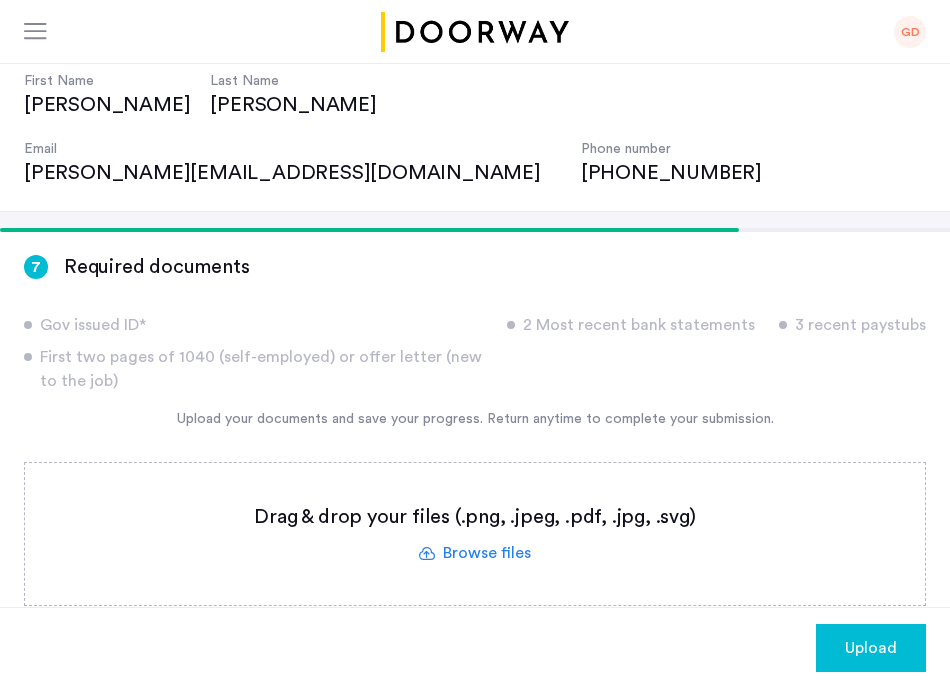 click on "Upload" 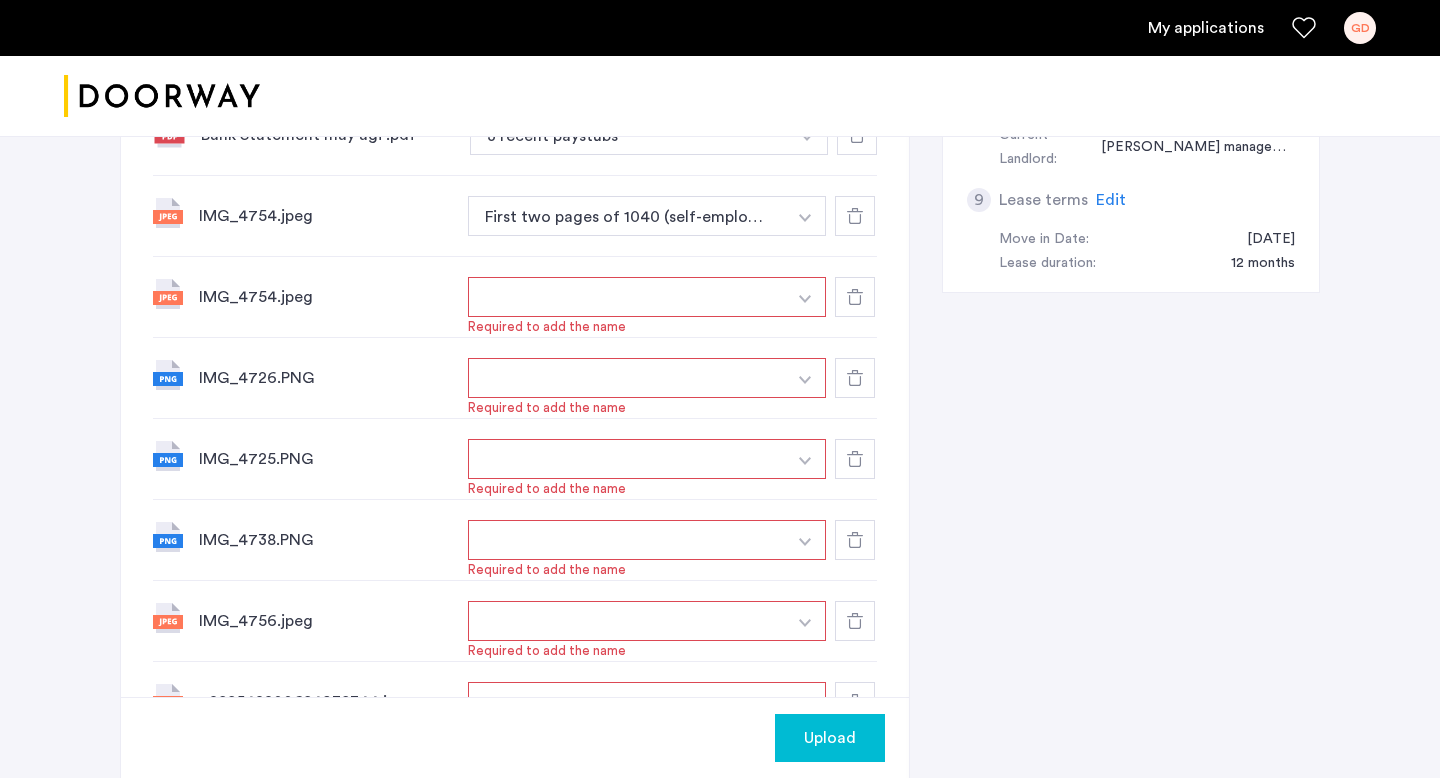 scroll, scrollTop: 1201, scrollLeft: 0, axis: vertical 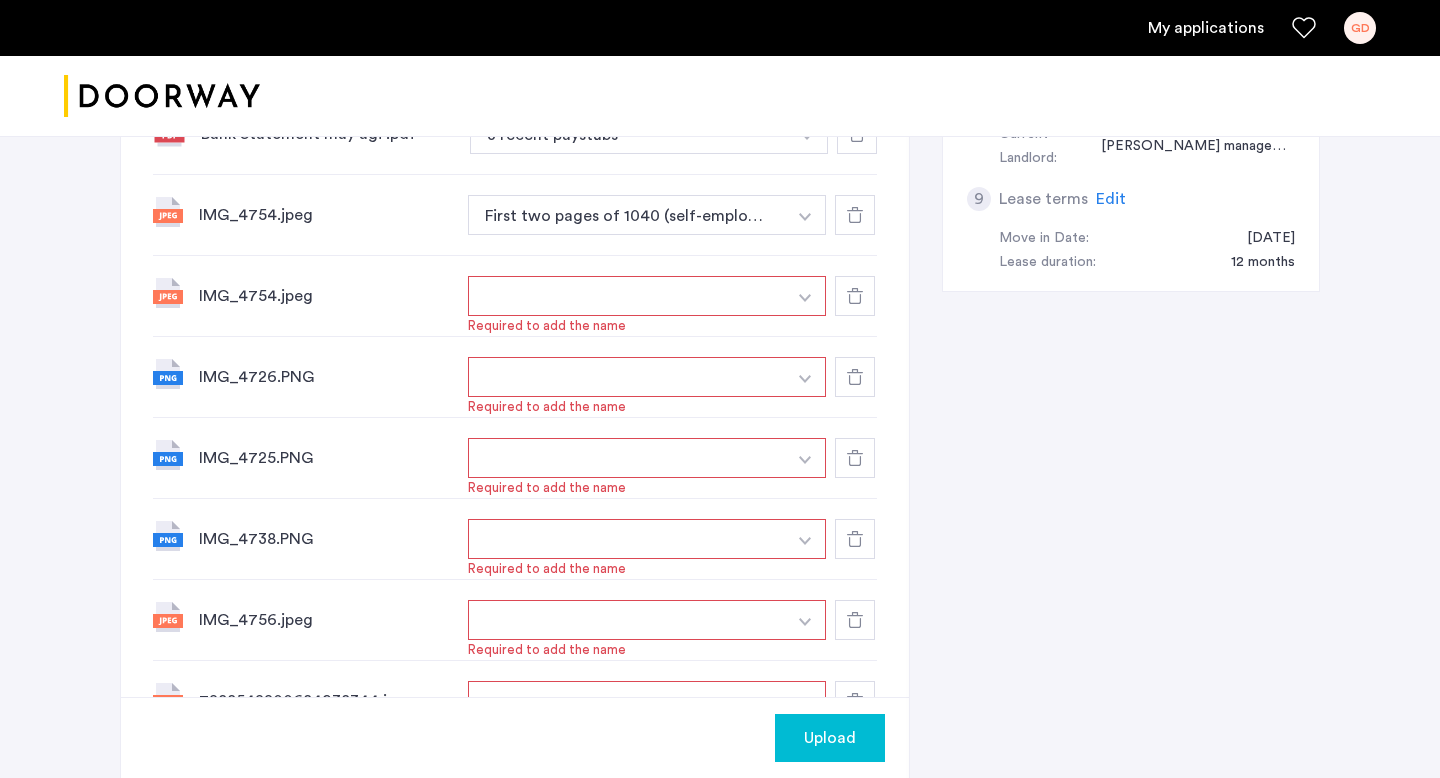click 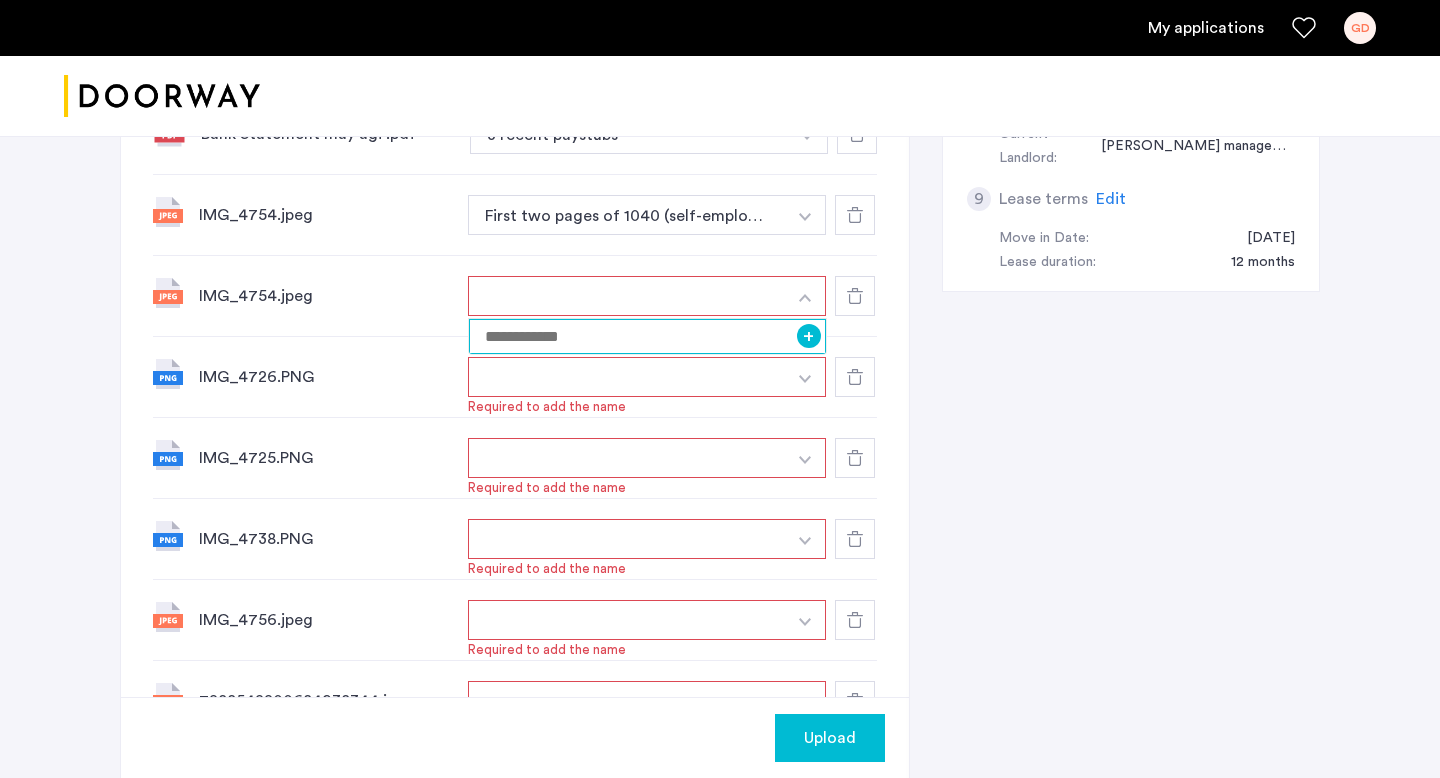 click at bounding box center [647, 336] 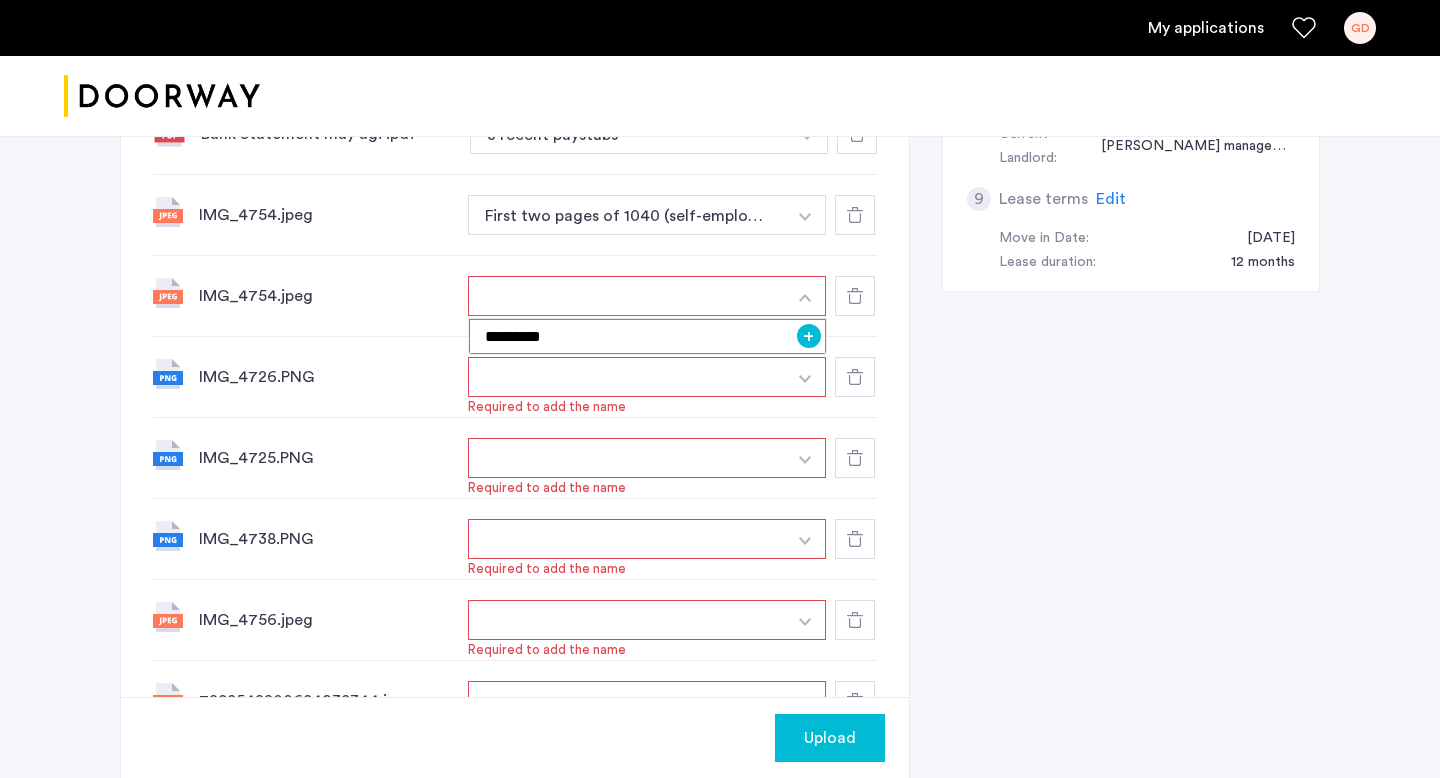 type on "*********" 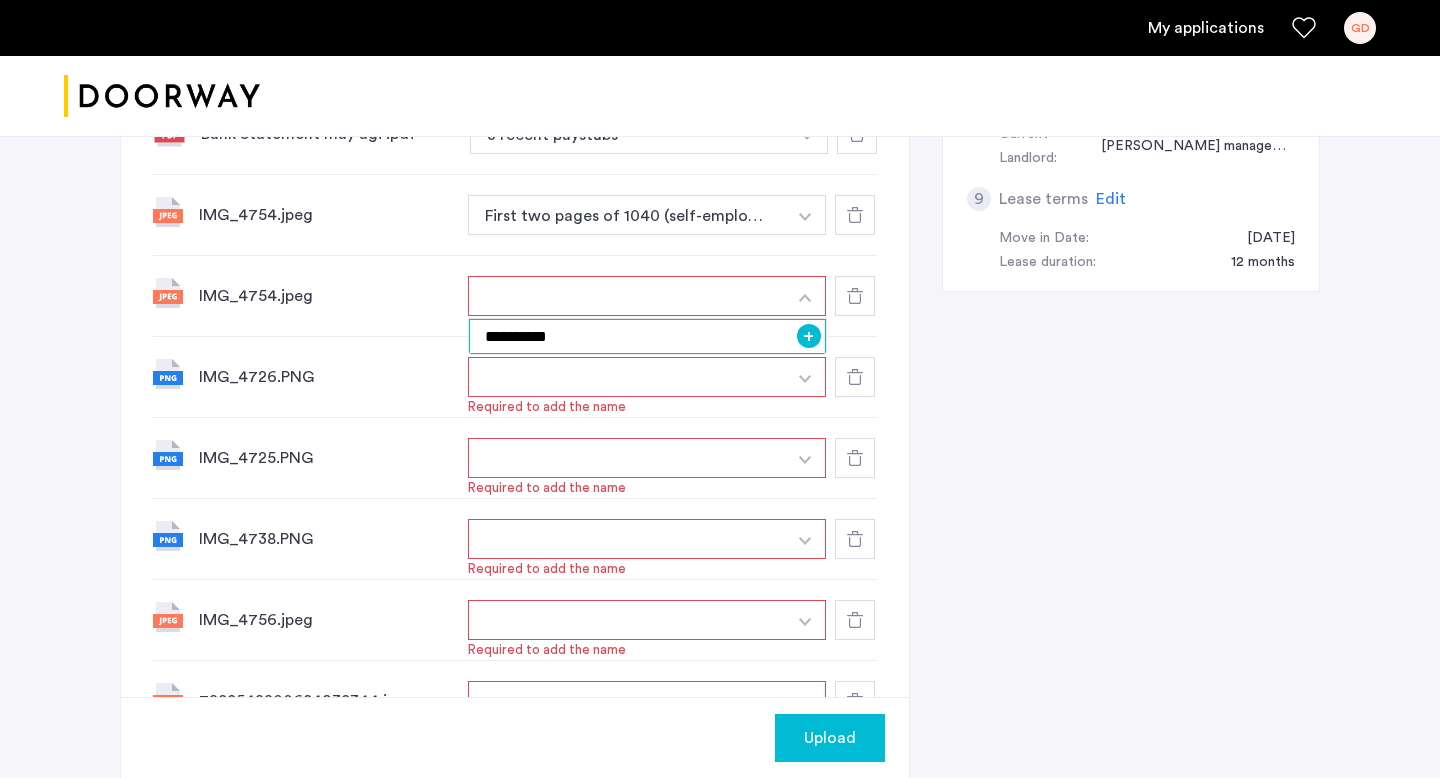 drag, startPoint x: 576, startPoint y: 339, endPoint x: 442, endPoint y: 341, distance: 134.01492 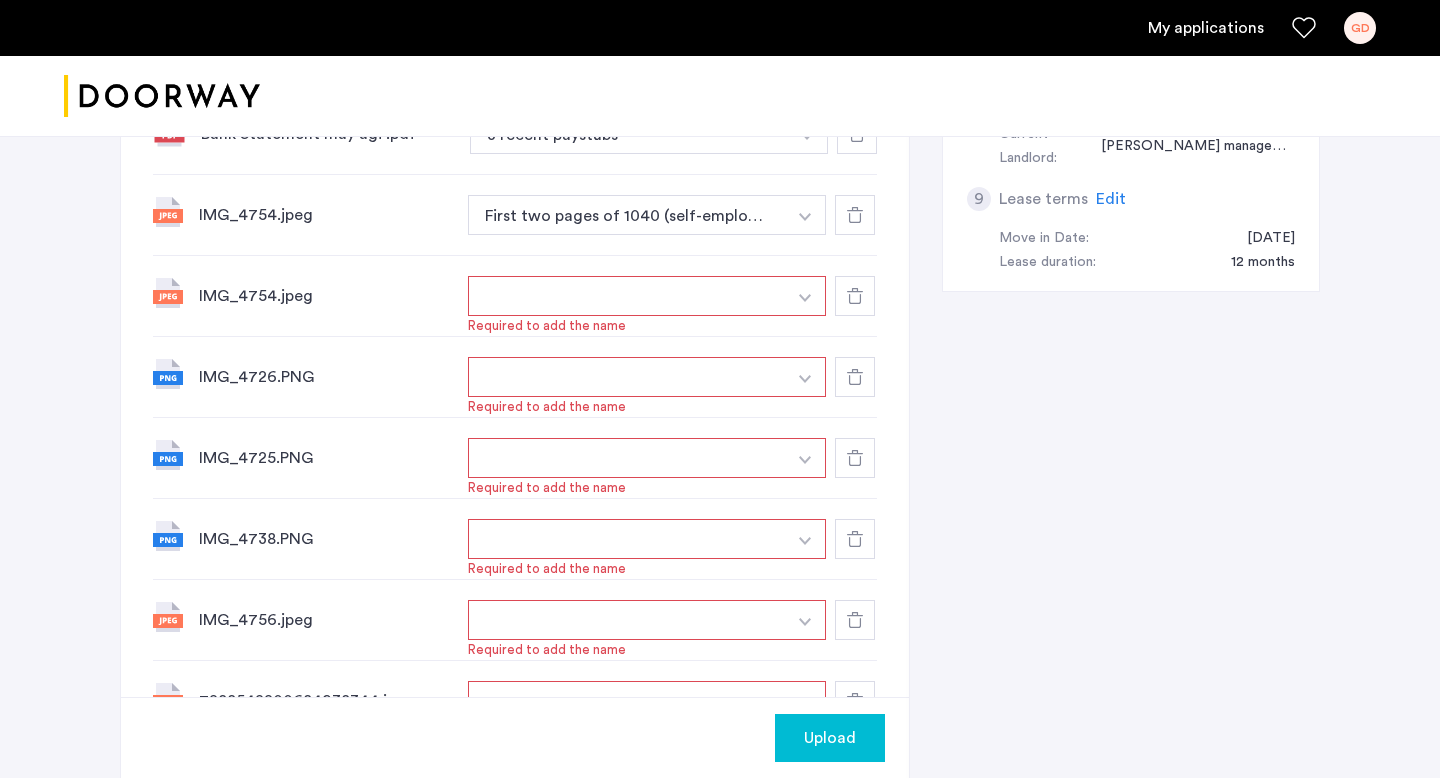 click at bounding box center (627, 296) 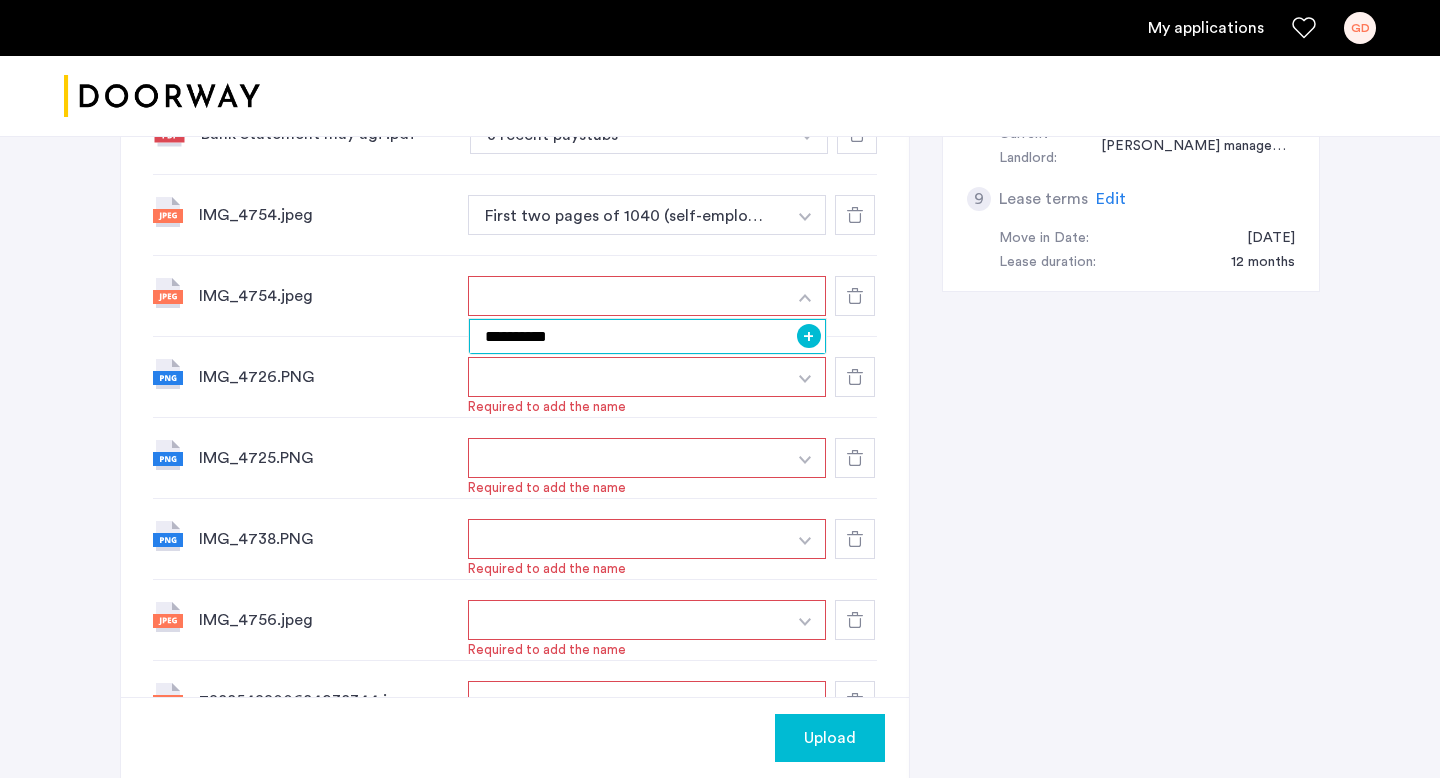 click on "*********" at bounding box center (647, 336) 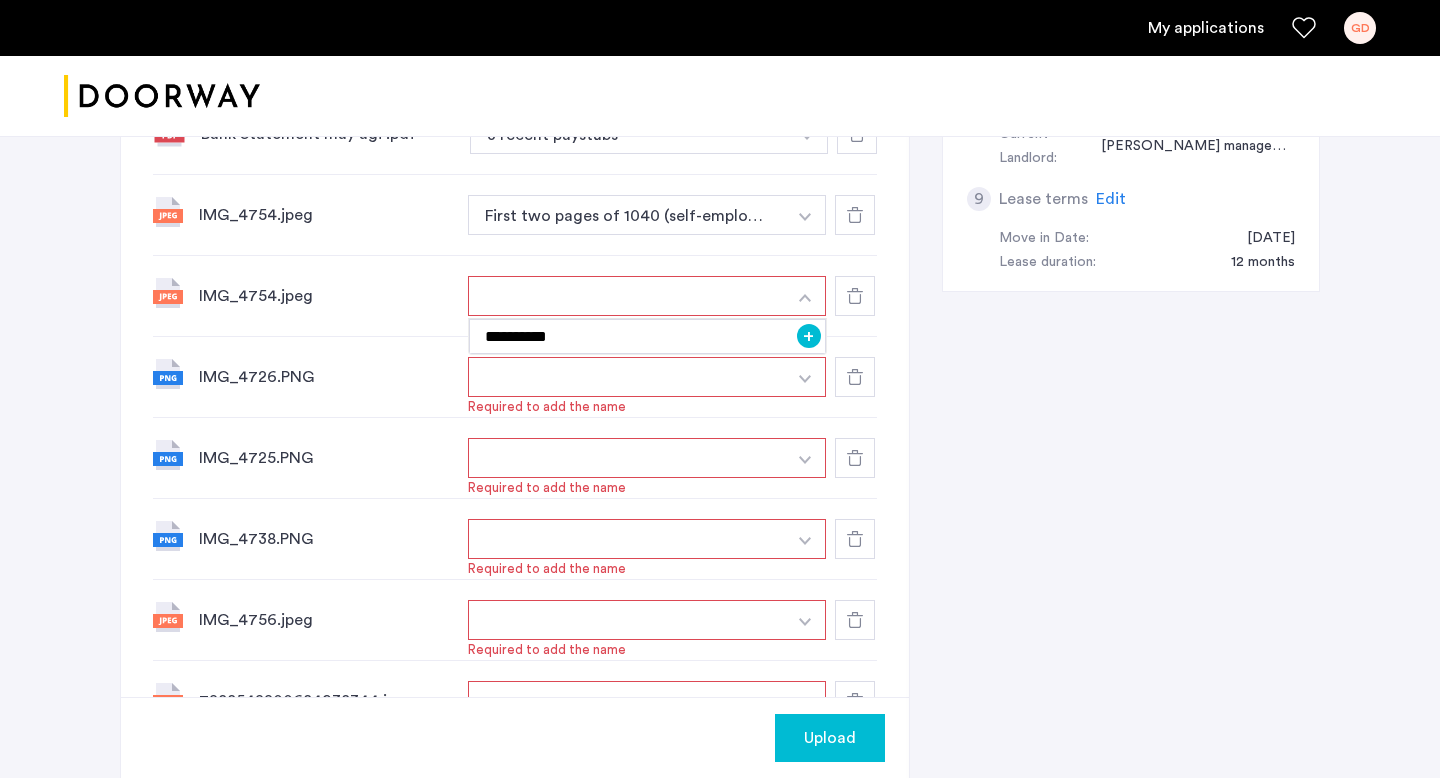 click on "+" at bounding box center [809, 336] 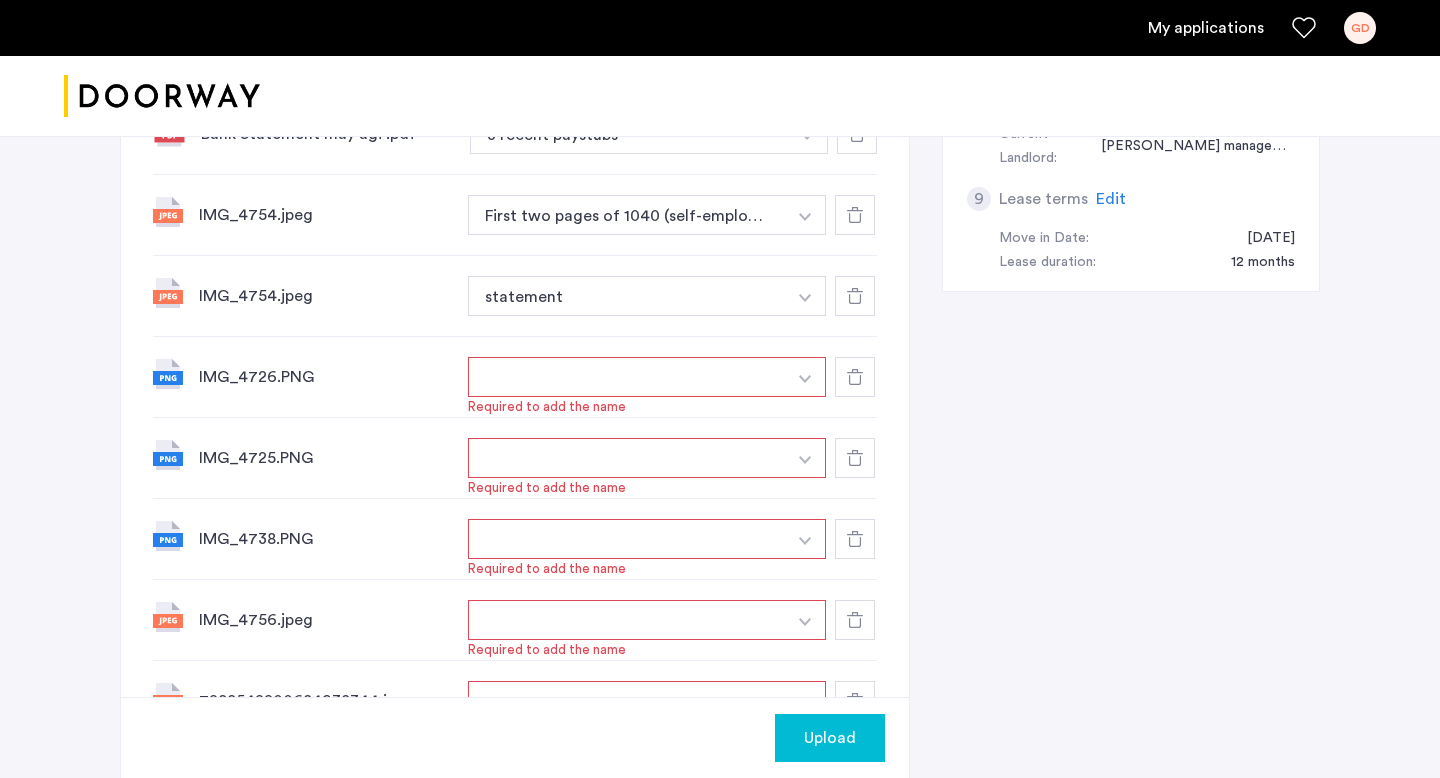 click at bounding box center [805, 377] 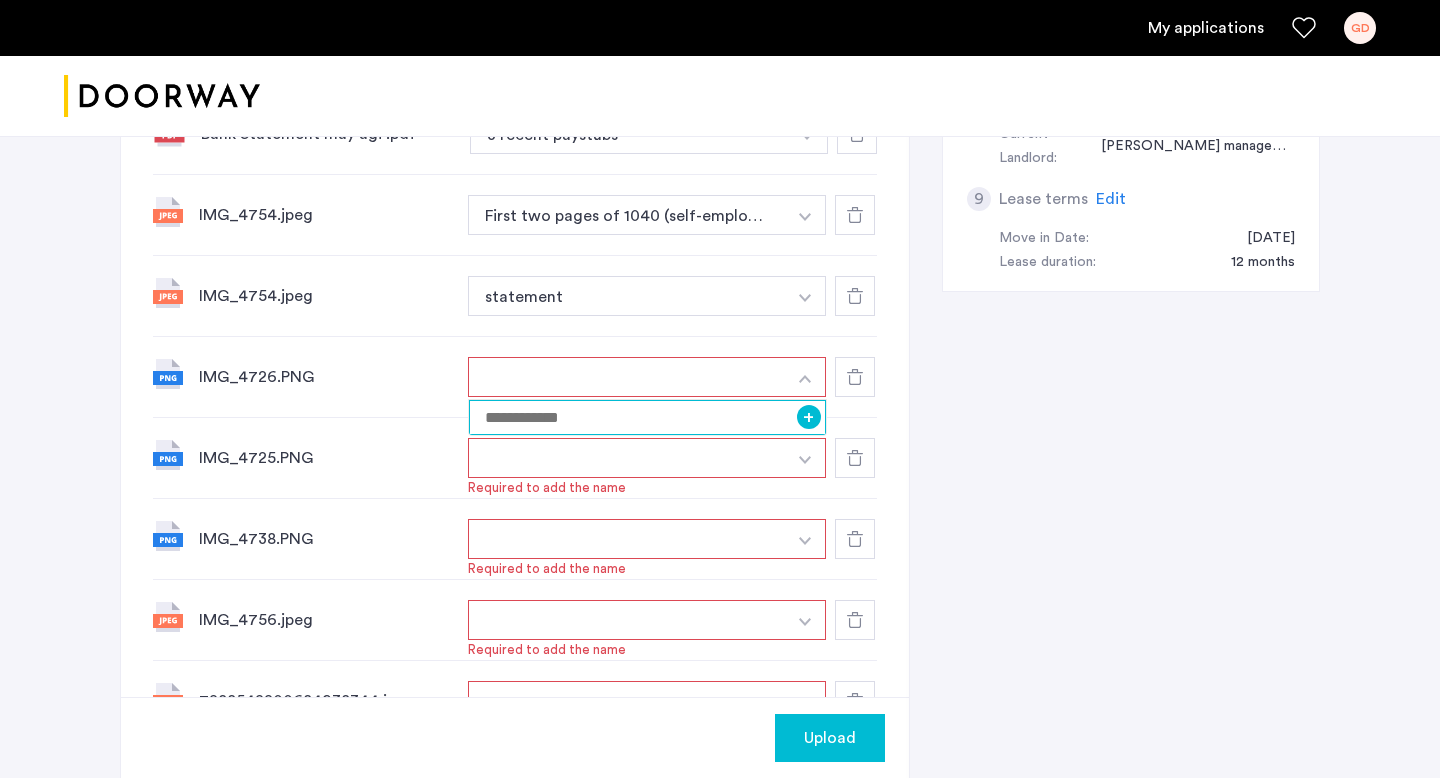 click at bounding box center [647, 417] 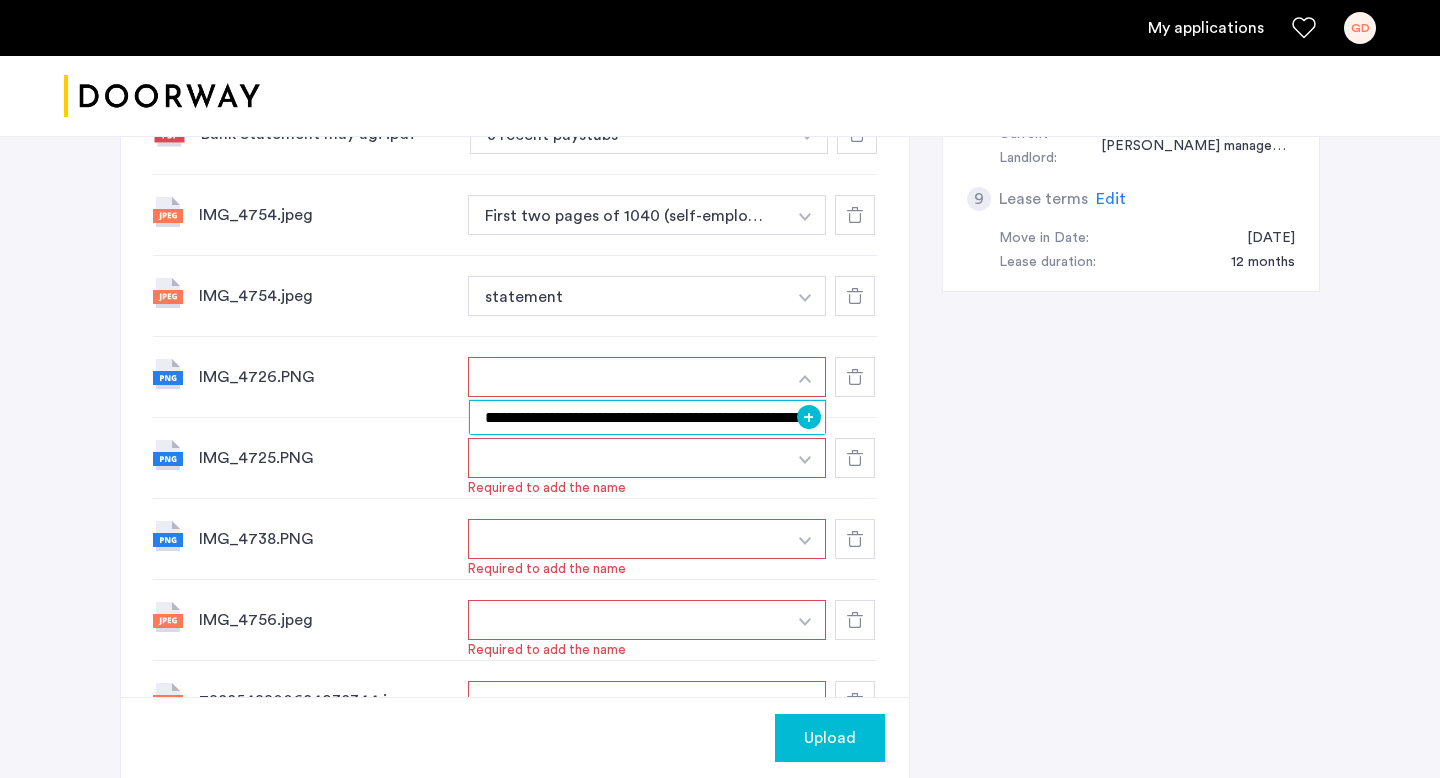 scroll, scrollTop: 0, scrollLeft: 722, axis: horizontal 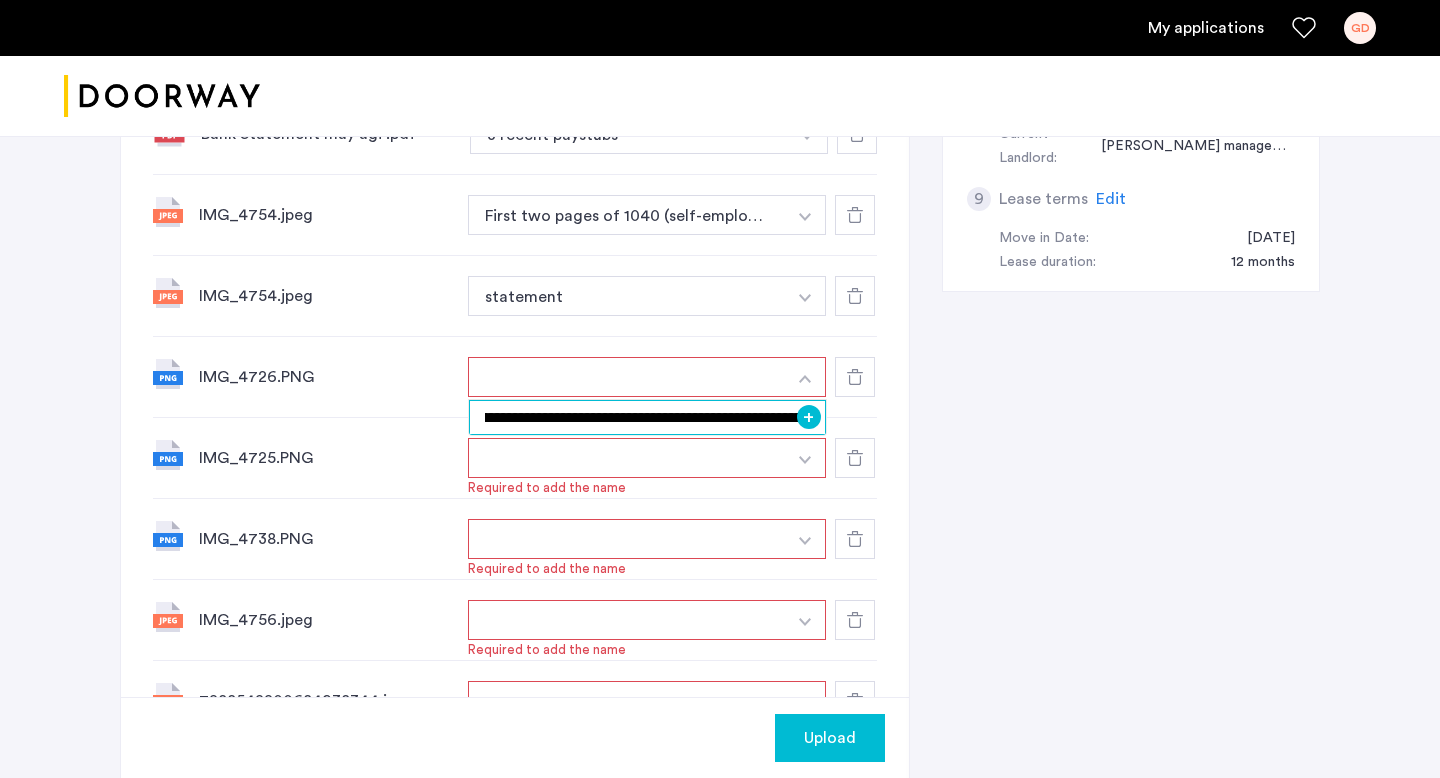 drag, startPoint x: 492, startPoint y: 420, endPoint x: 759, endPoint y: 454, distance: 269.1561 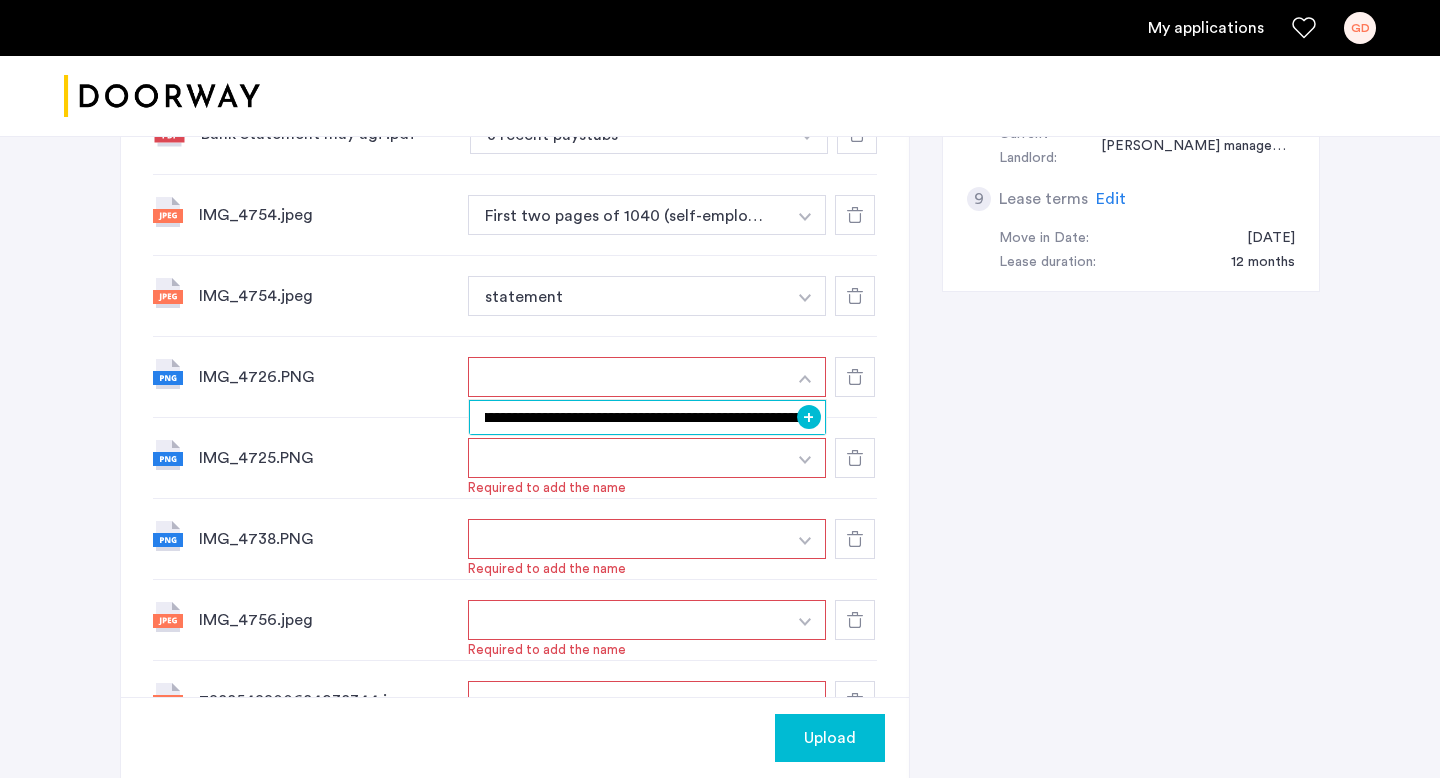 click on "**********" 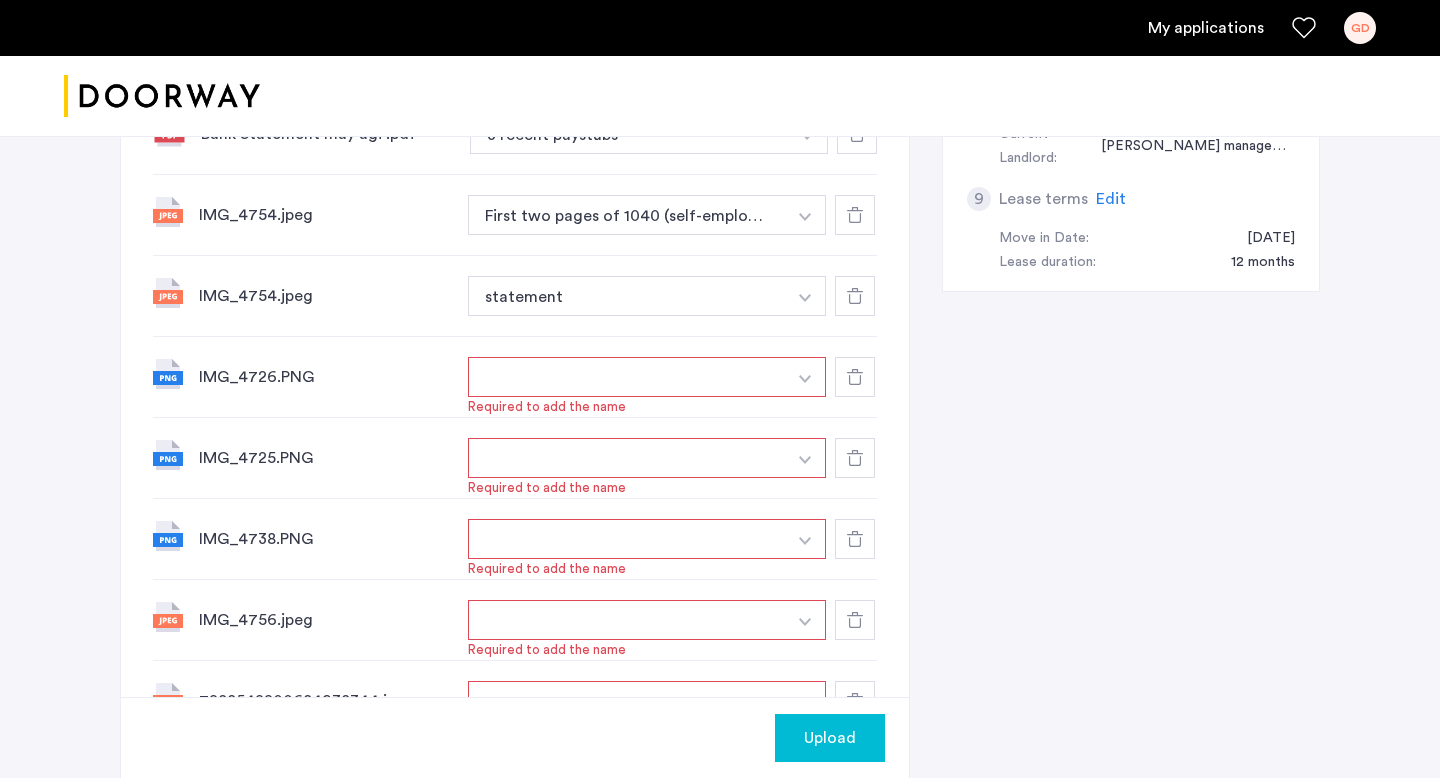 click at bounding box center [627, 377] 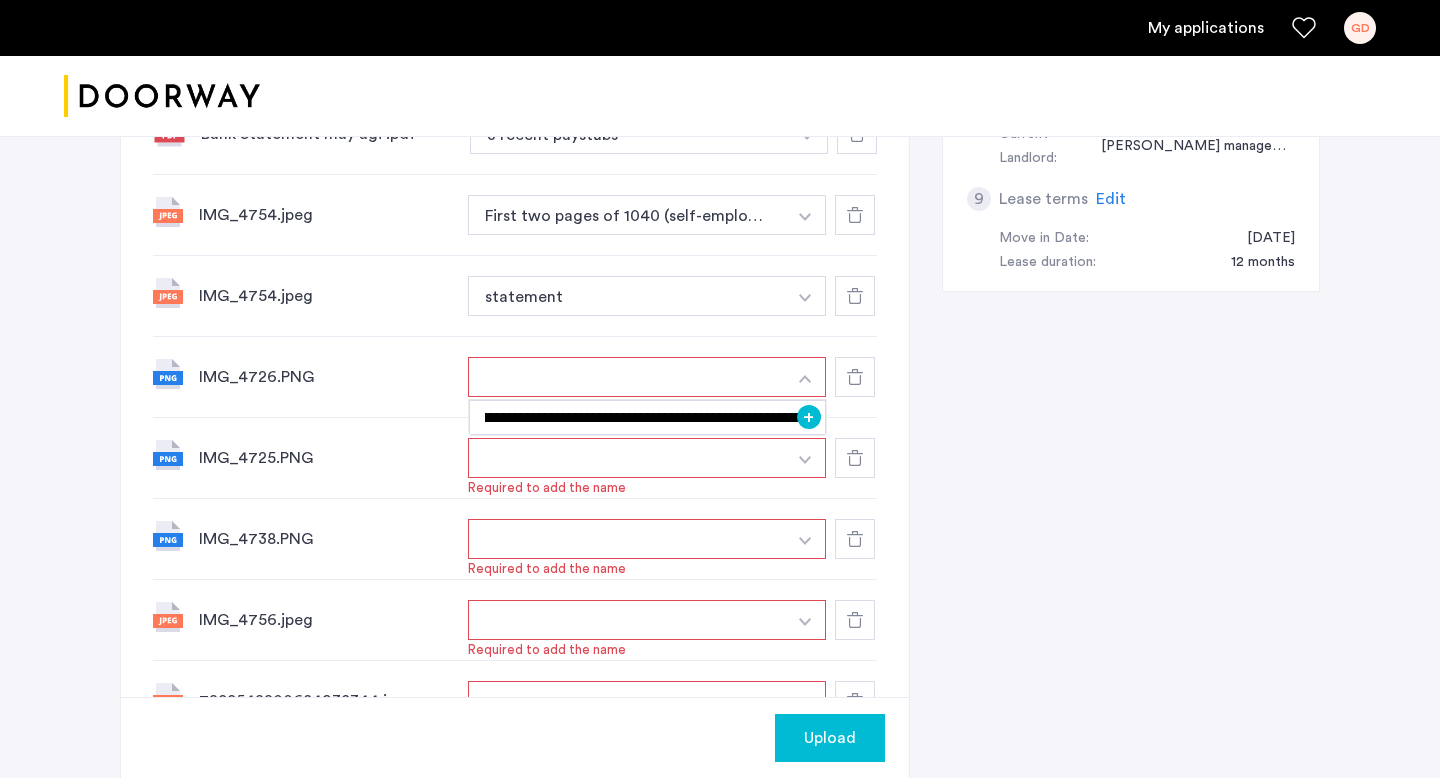 click on "+" at bounding box center (809, 417) 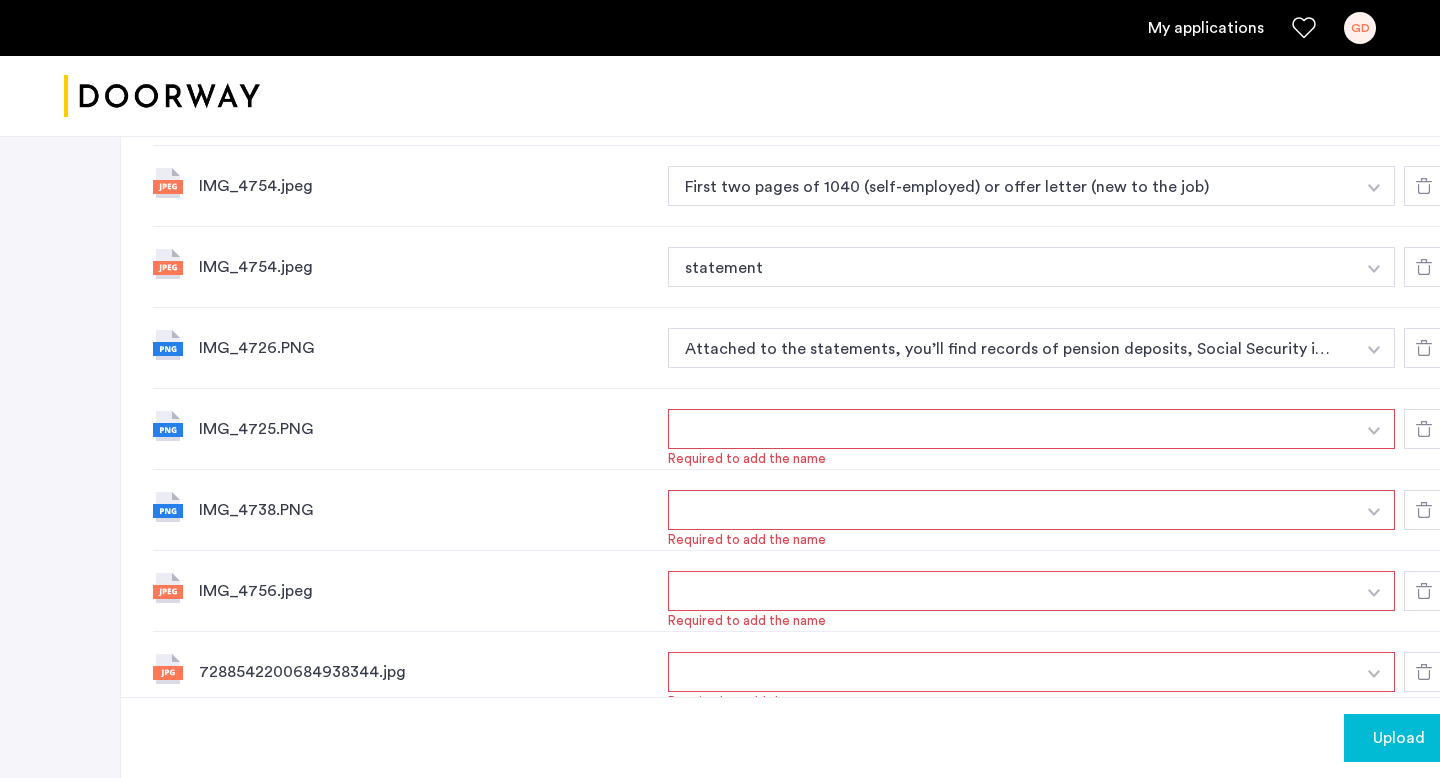 scroll, scrollTop: 1203, scrollLeft: 0, axis: vertical 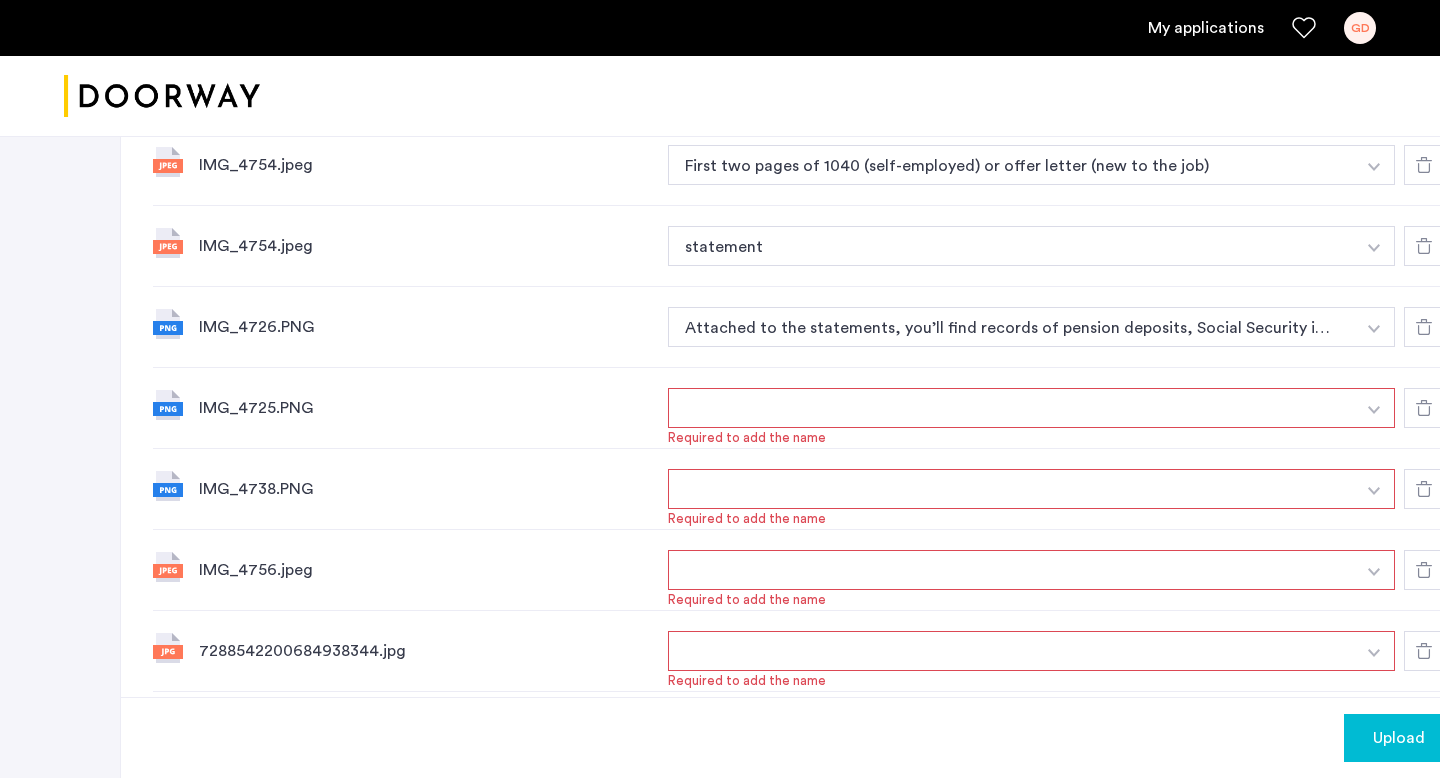 click at bounding box center (1011, 408) 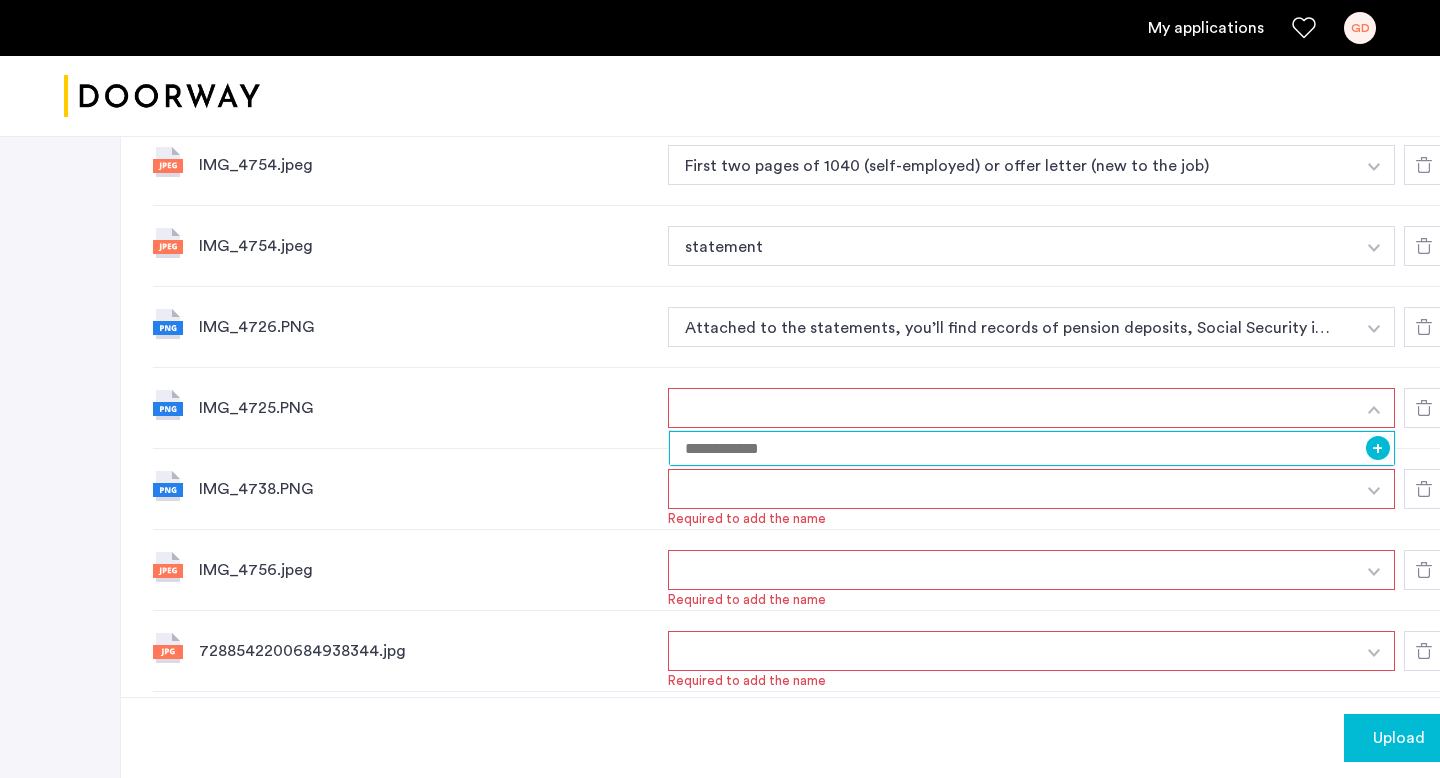 click at bounding box center [1032, 448] 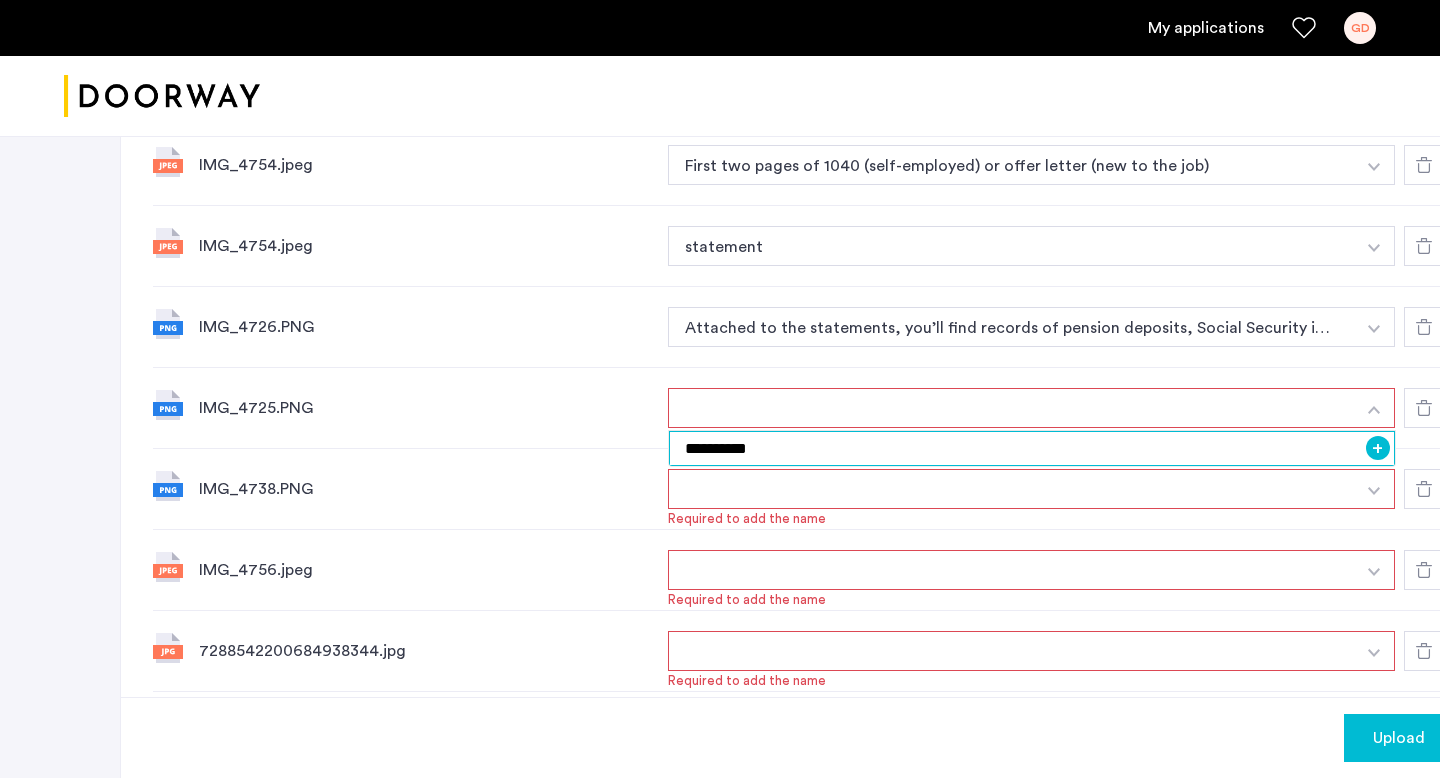 type on "**********" 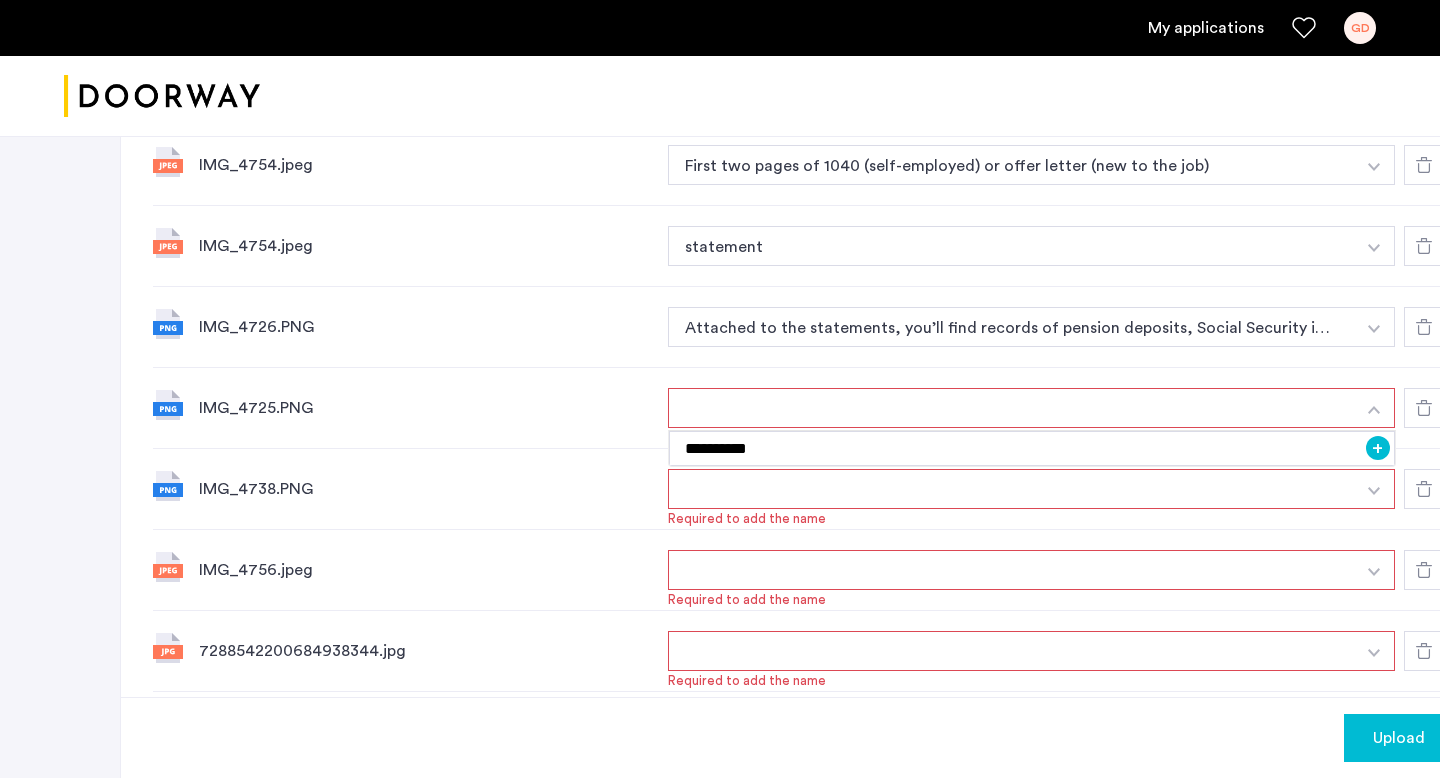 click at bounding box center (1011, 489) 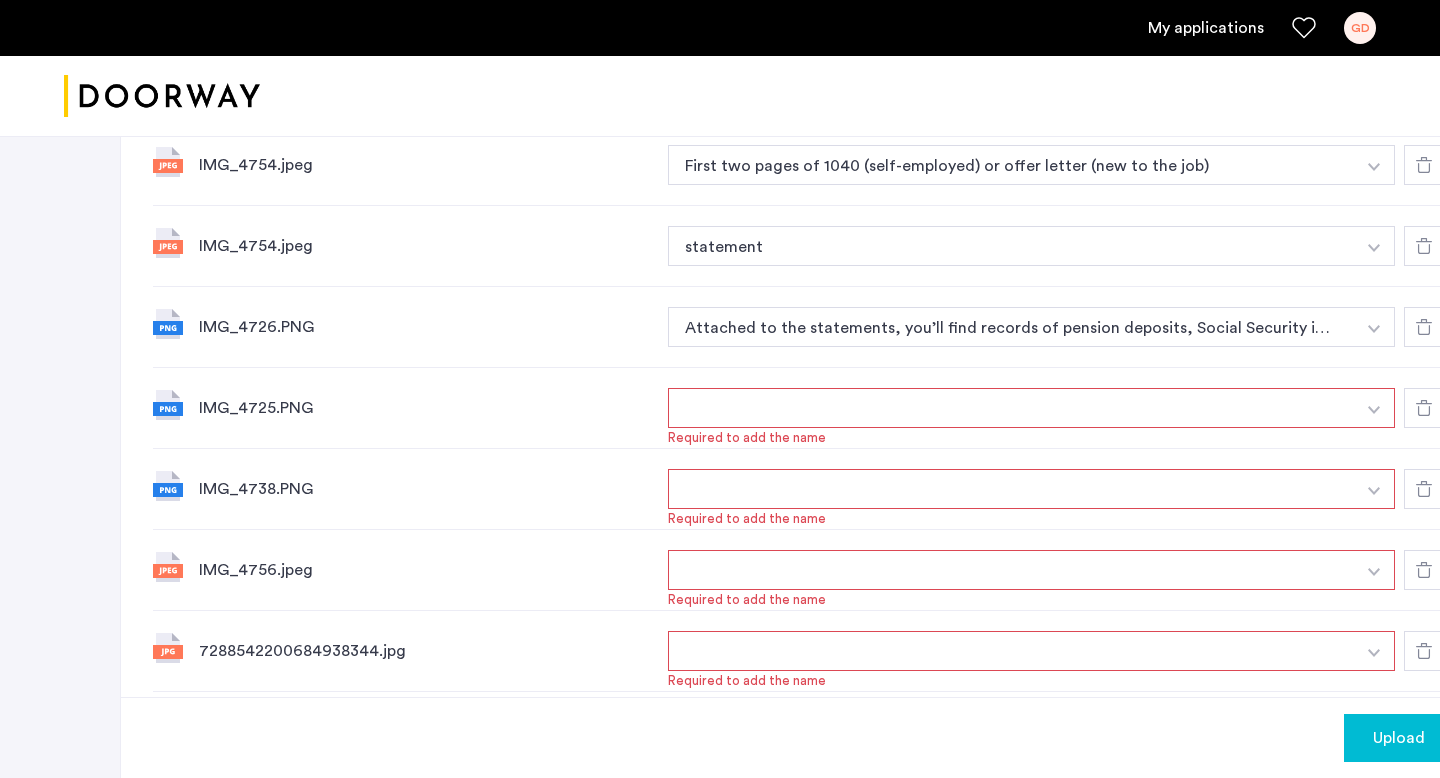 click at bounding box center (1011, 408) 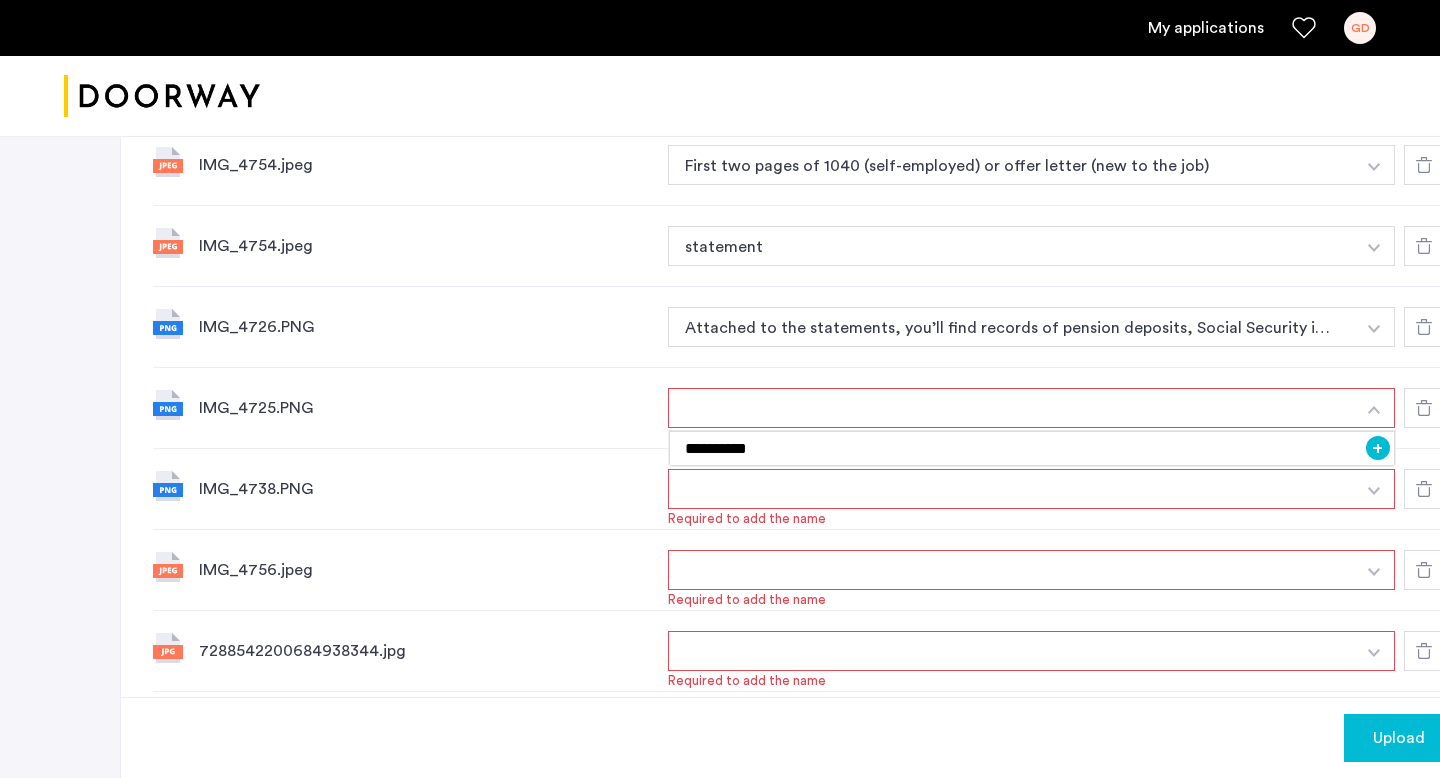 click on "+" at bounding box center (1378, 448) 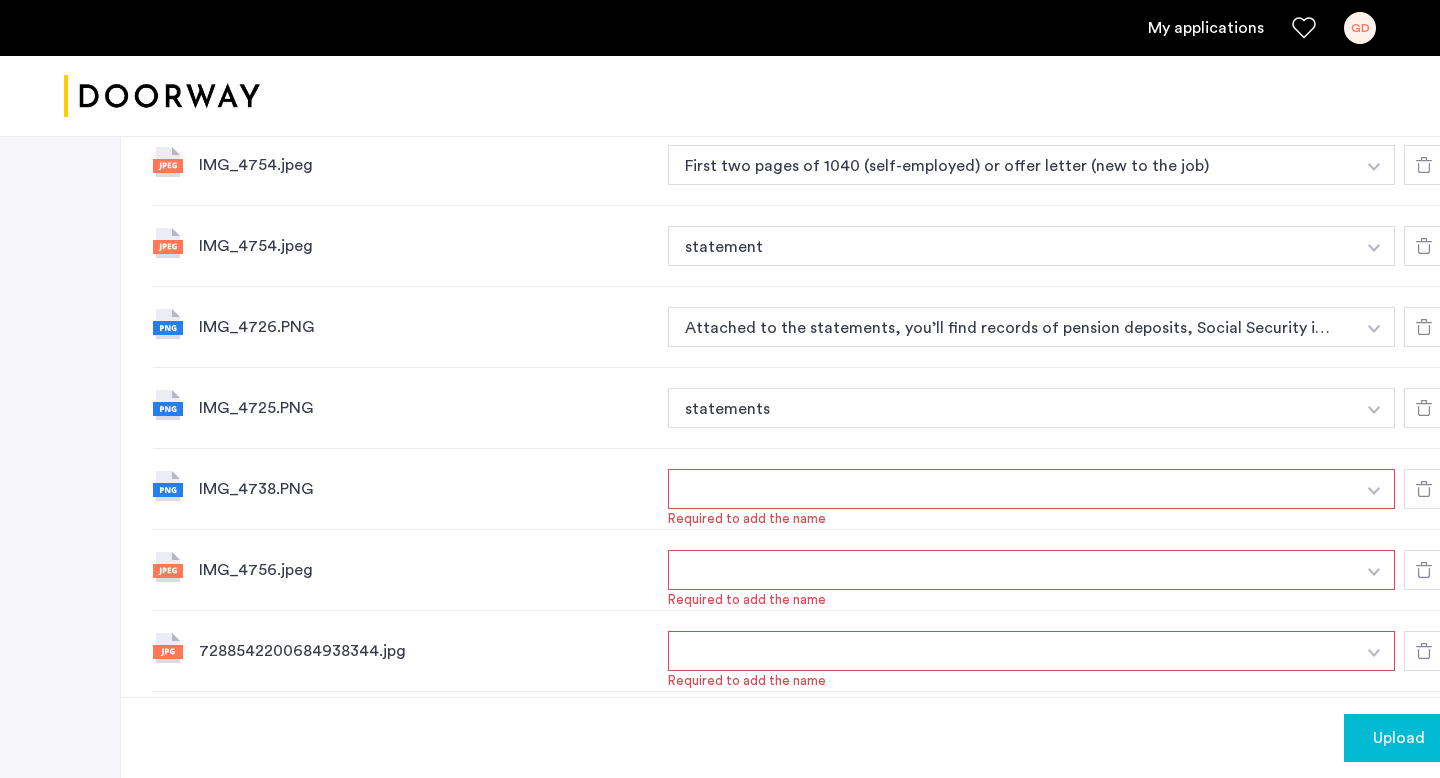 click at bounding box center [1374, 491] 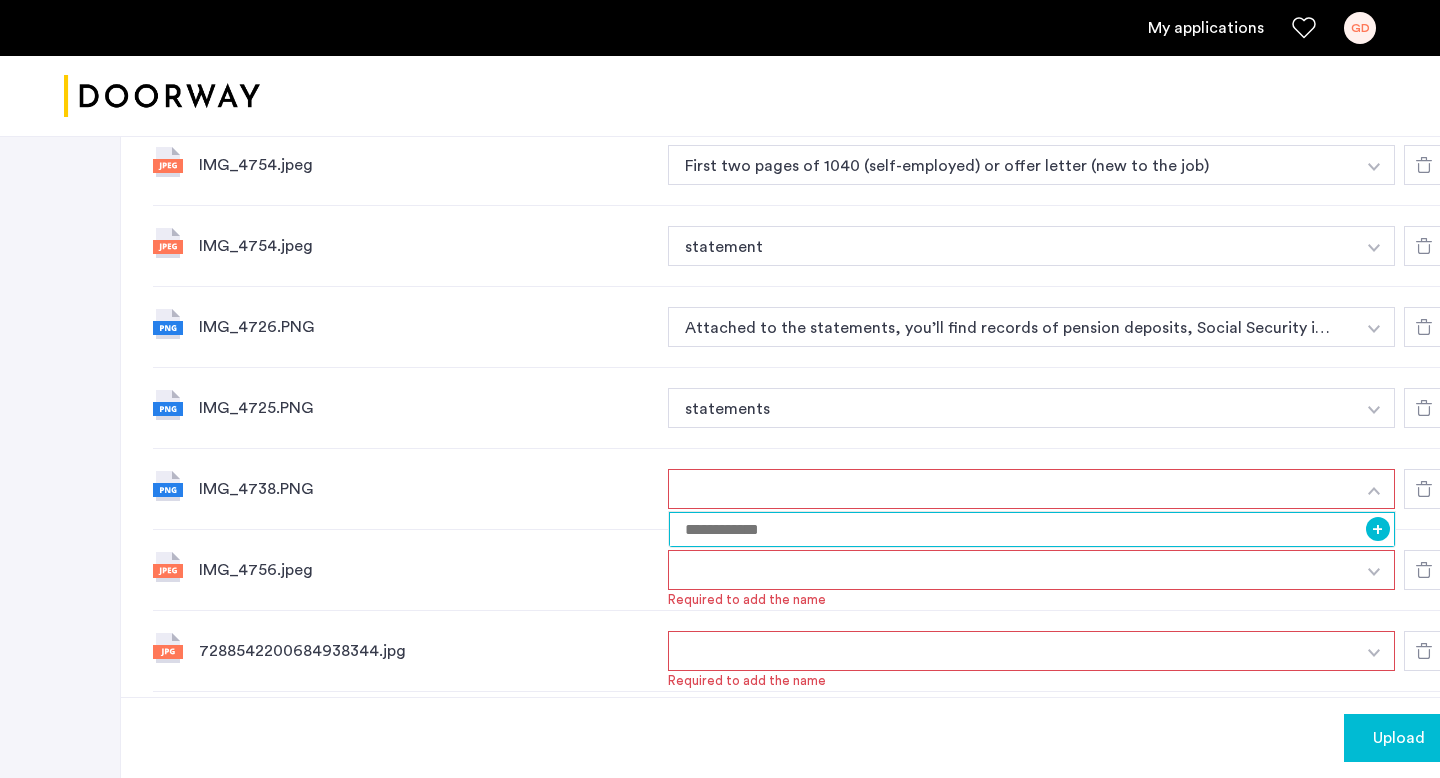 click at bounding box center (1032, 529) 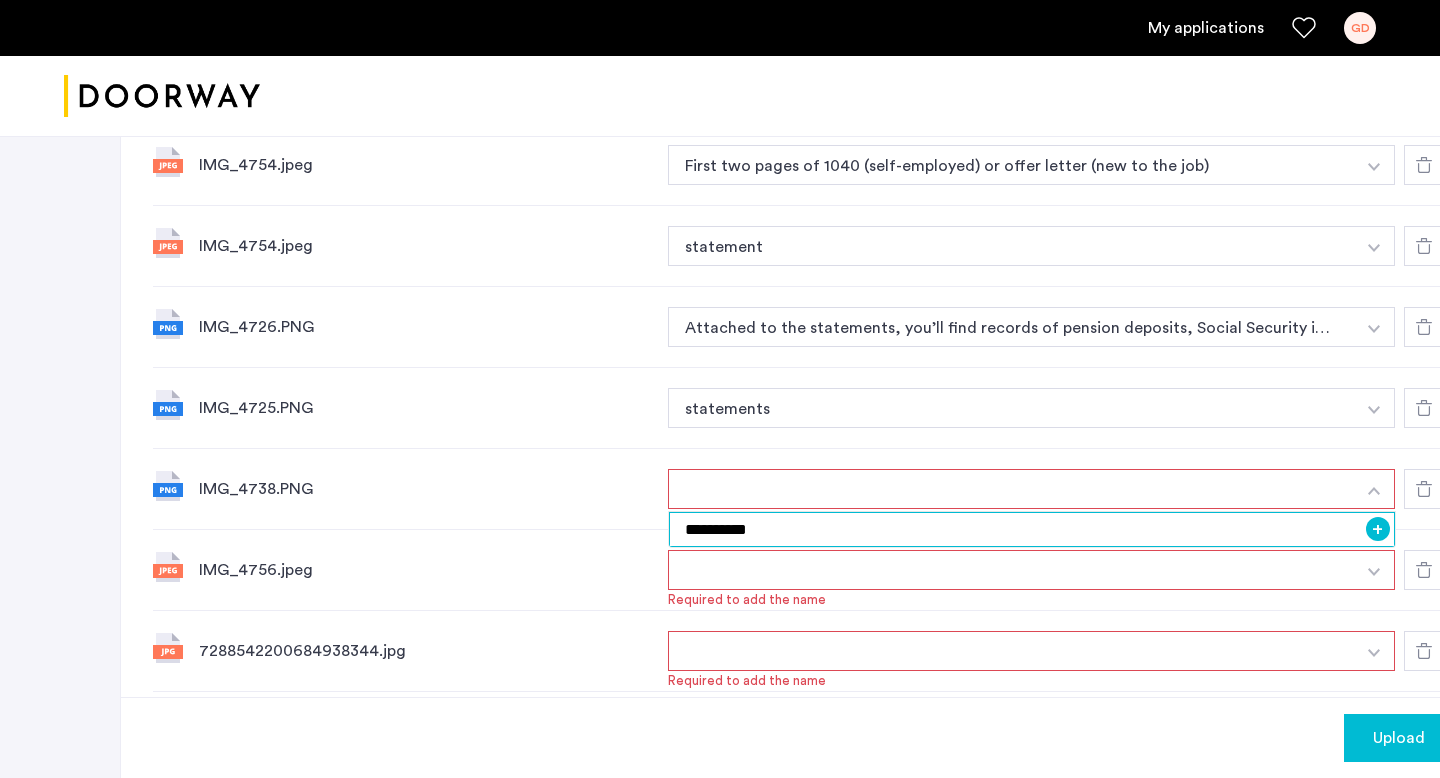 type on "**********" 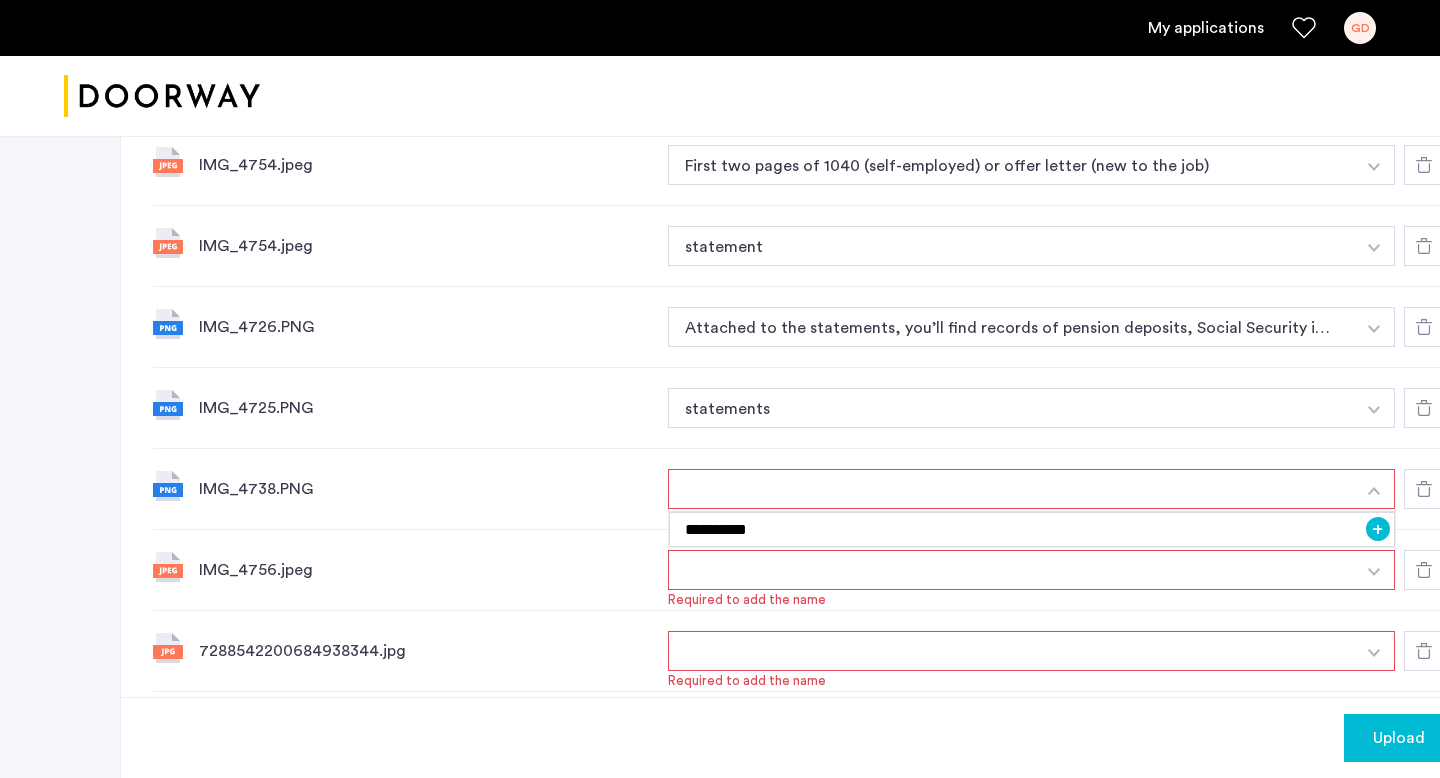 click on "+" at bounding box center [1378, 529] 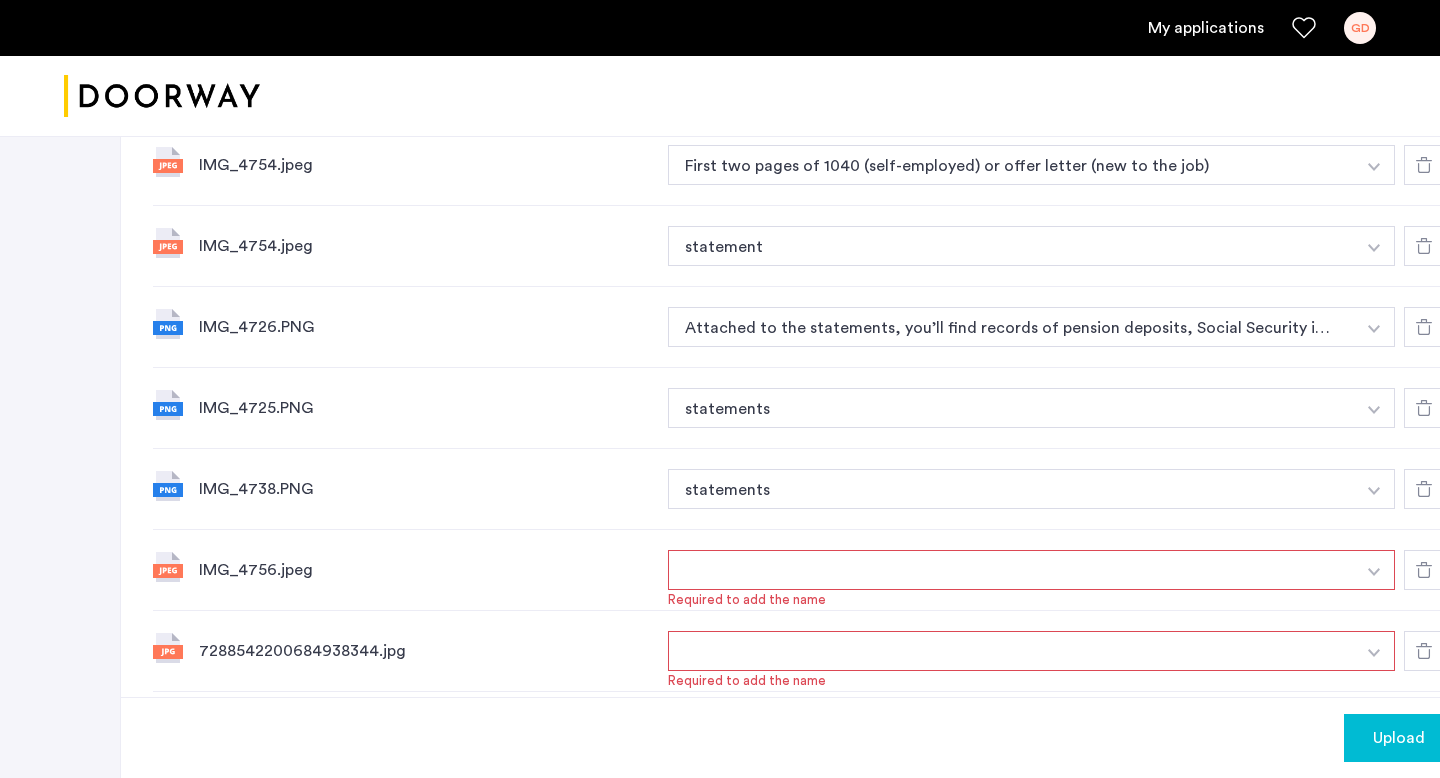 click at bounding box center (1374, 572) 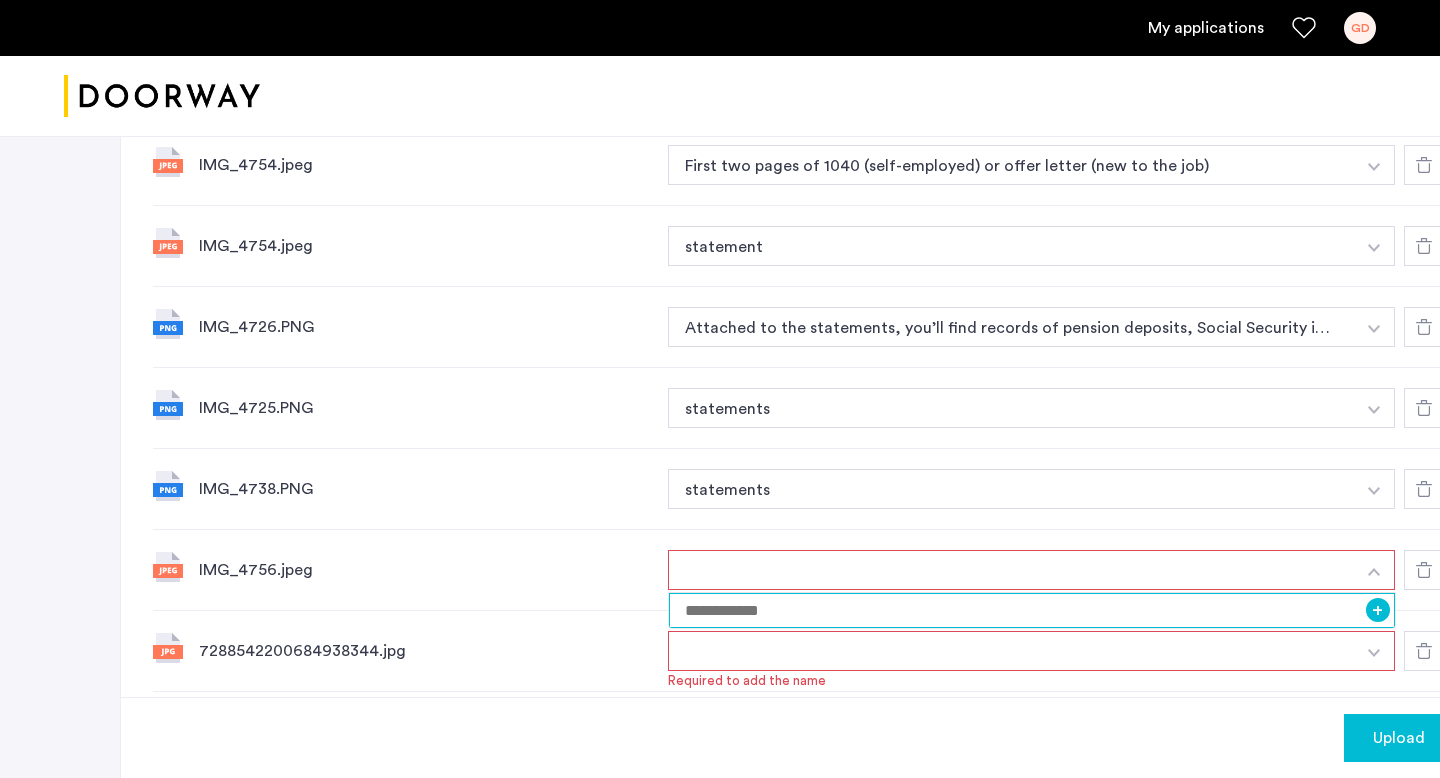 click at bounding box center (1032, 610) 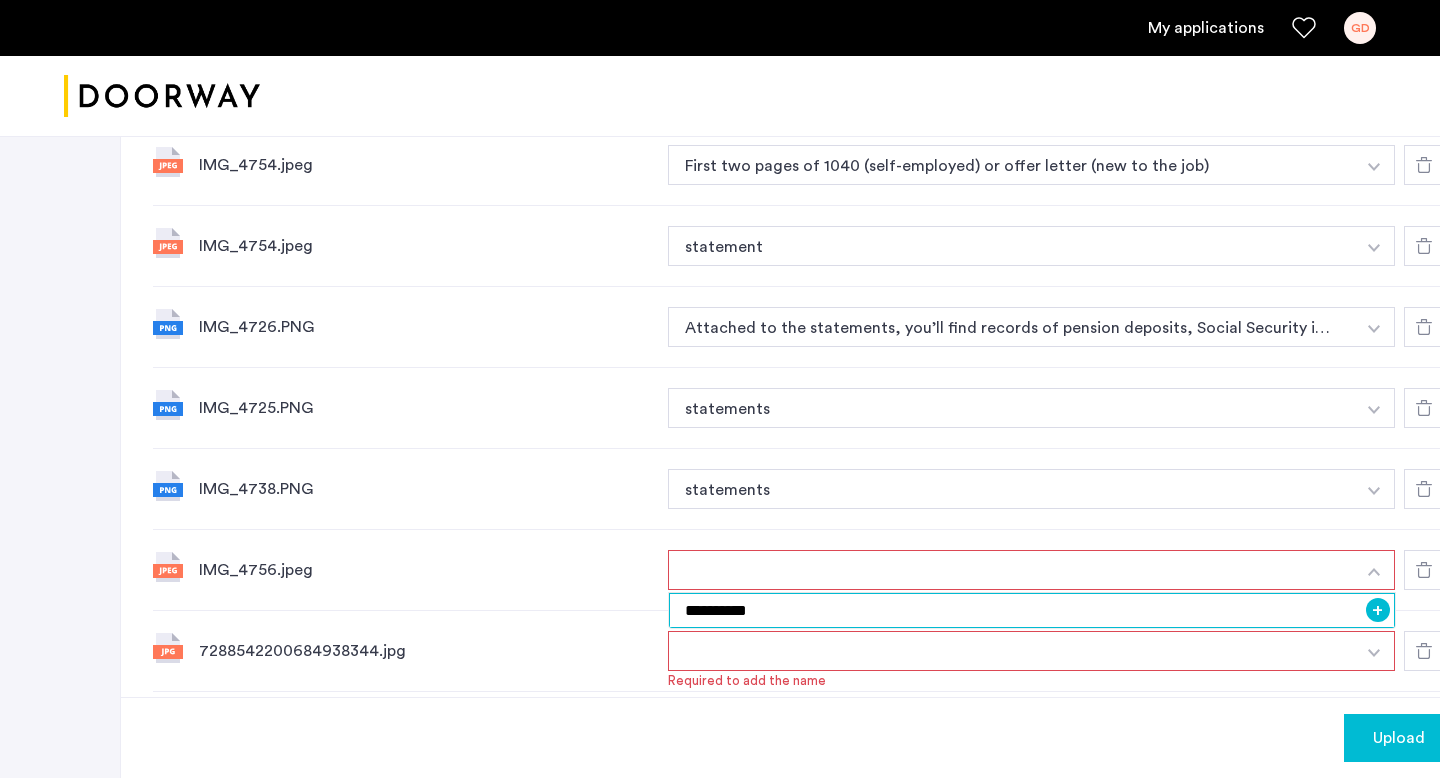 type on "**********" 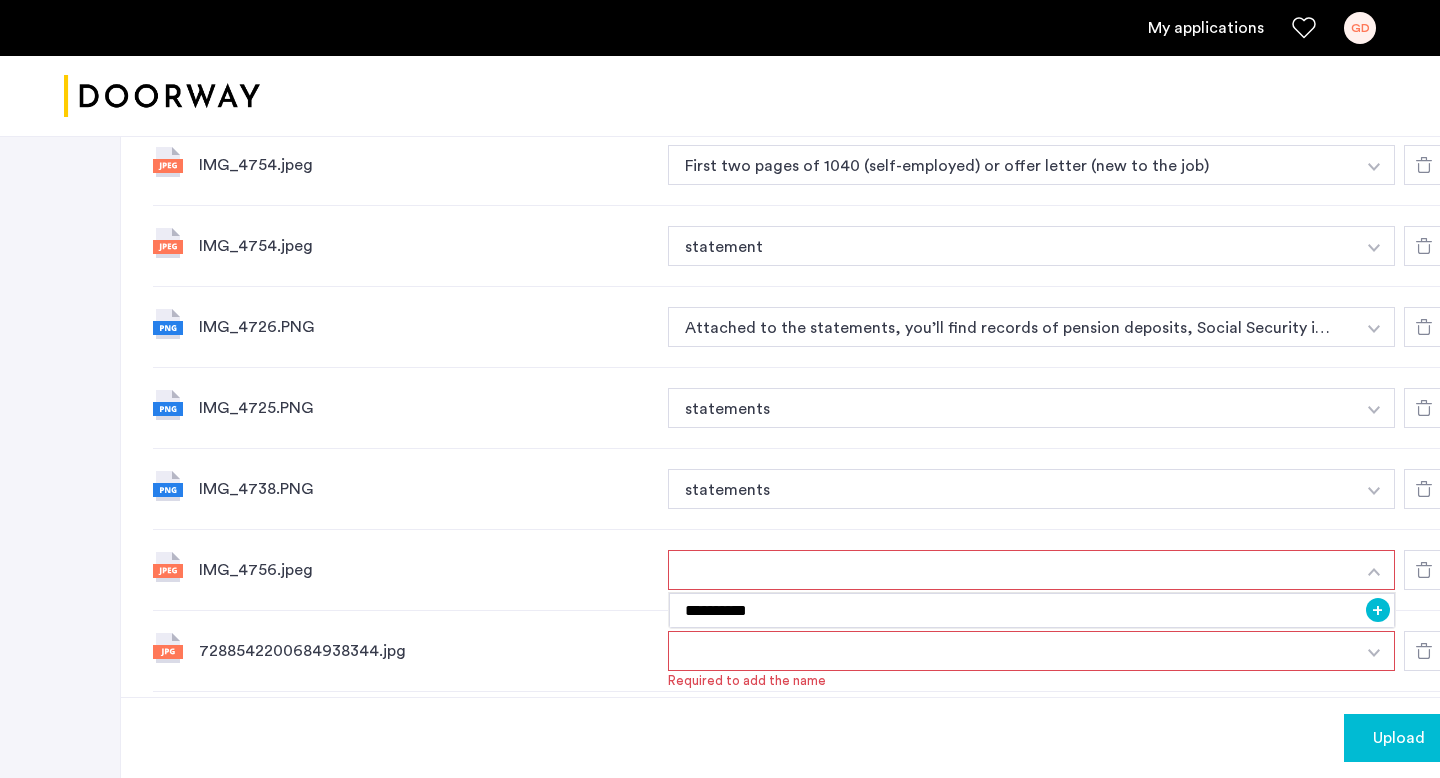 click on "+" at bounding box center (1378, 610) 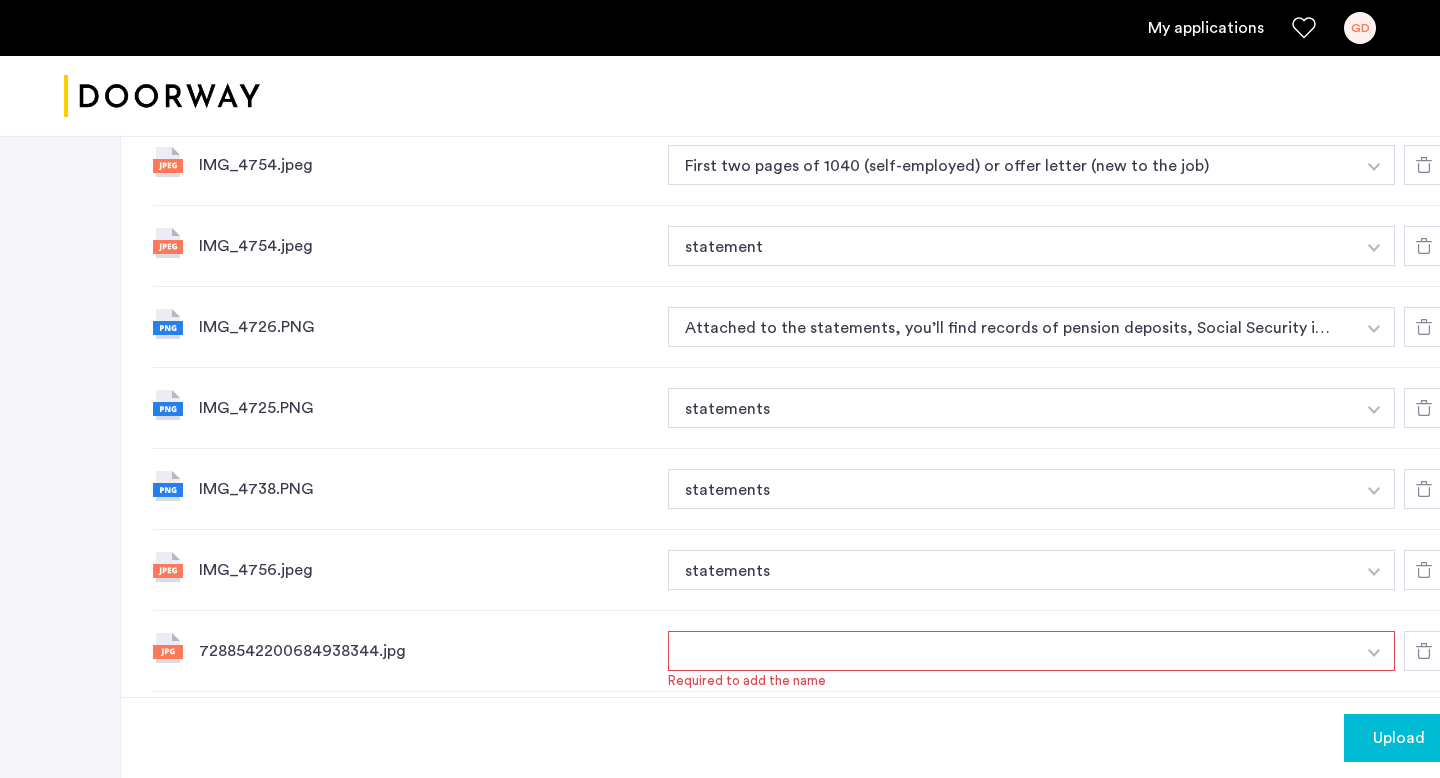 click at bounding box center (1374, 651) 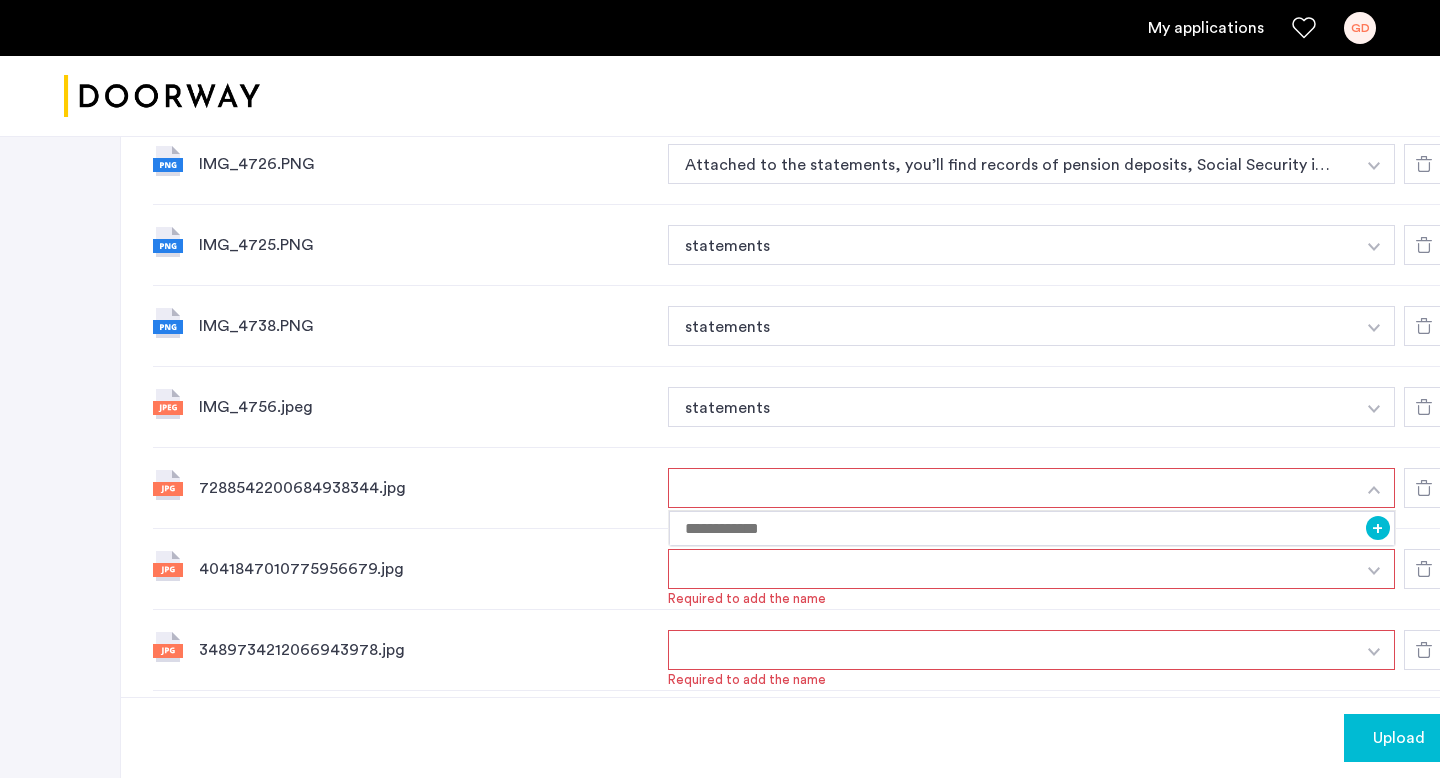 scroll, scrollTop: 1374, scrollLeft: 0, axis: vertical 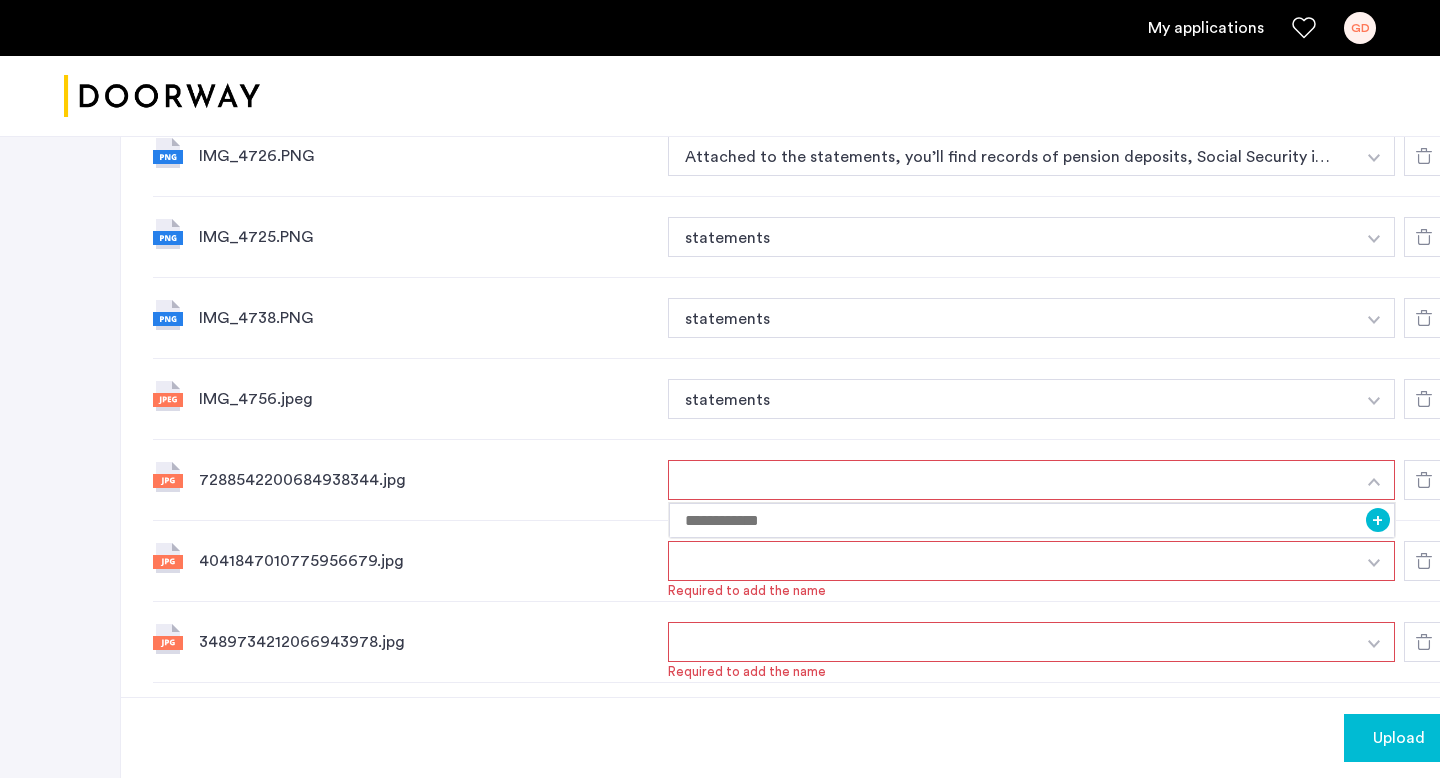 click at bounding box center [1011, 480] 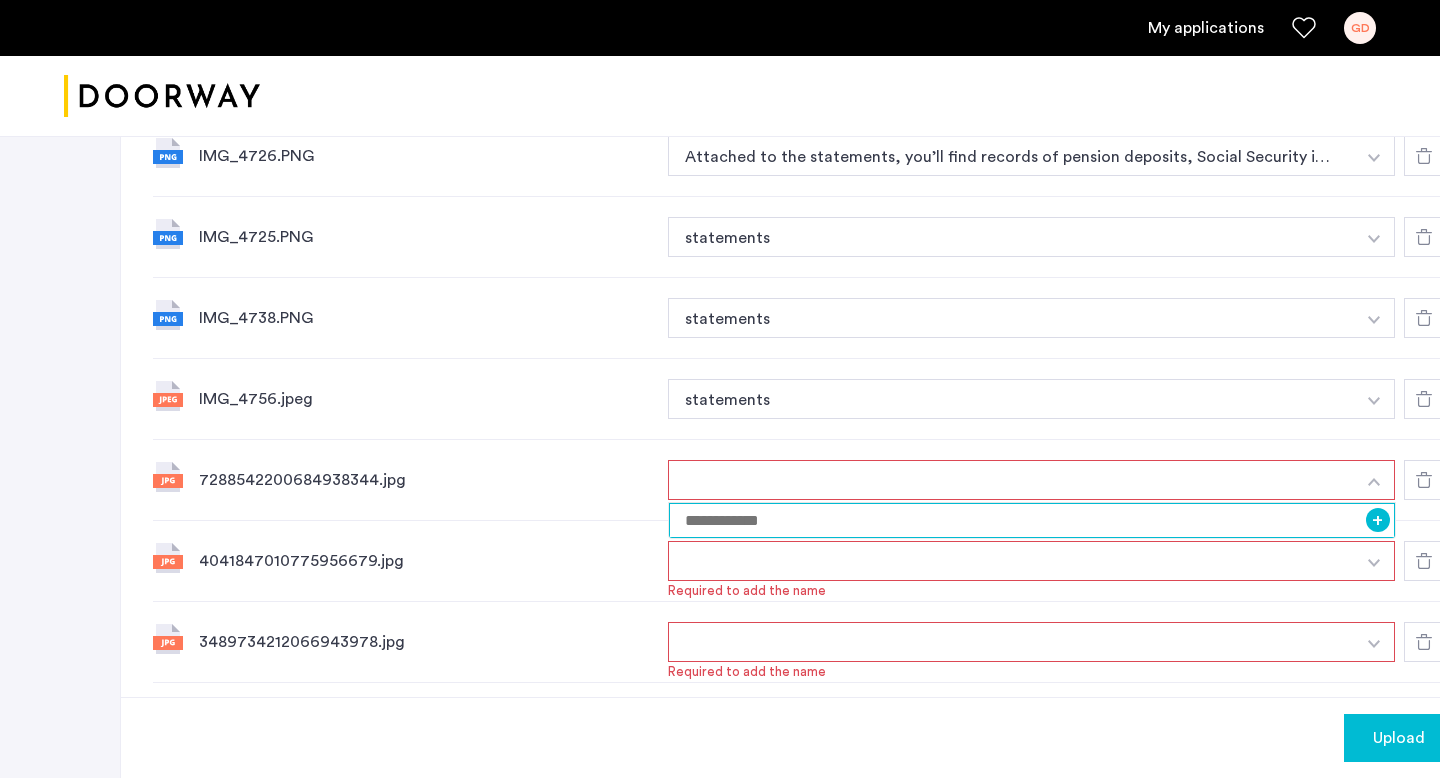click at bounding box center [1032, 520] 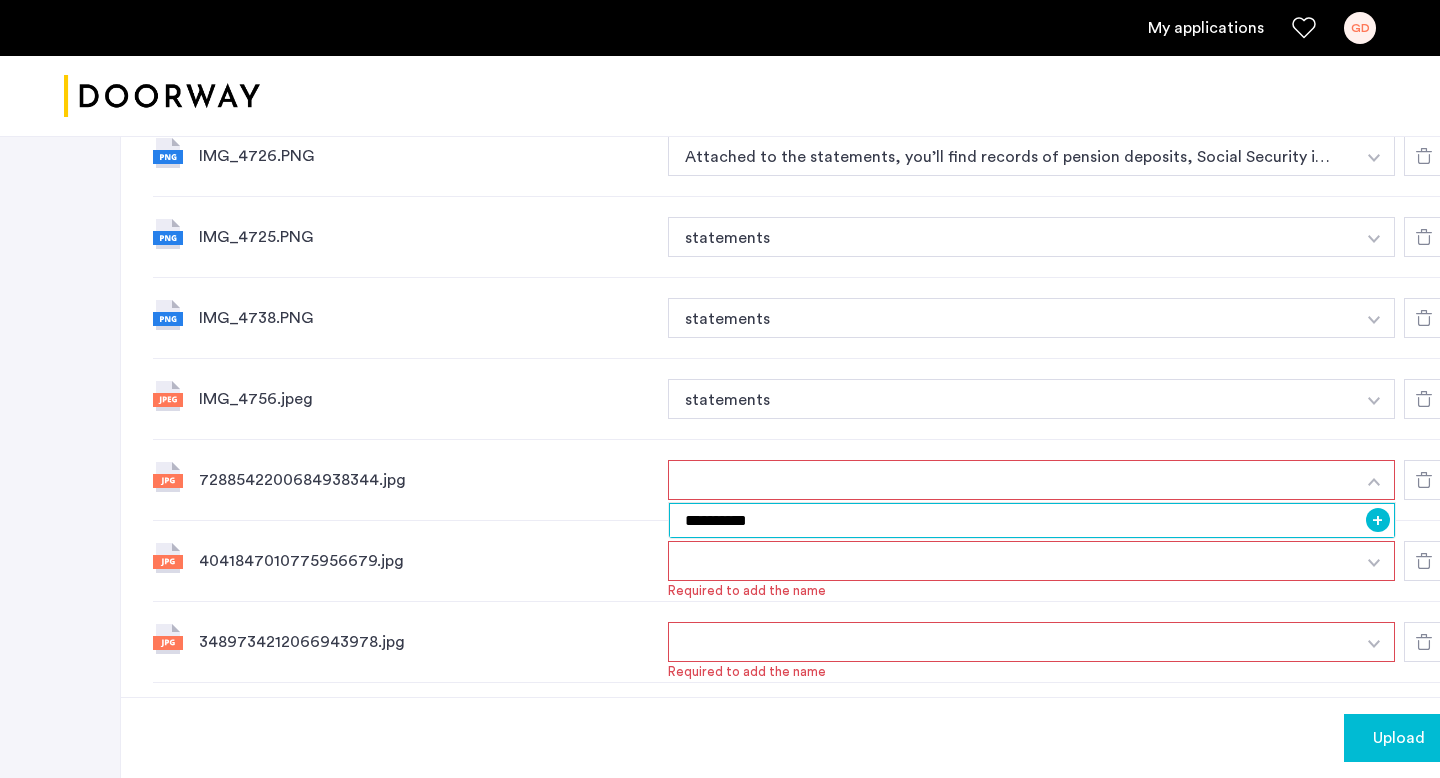 type on "**********" 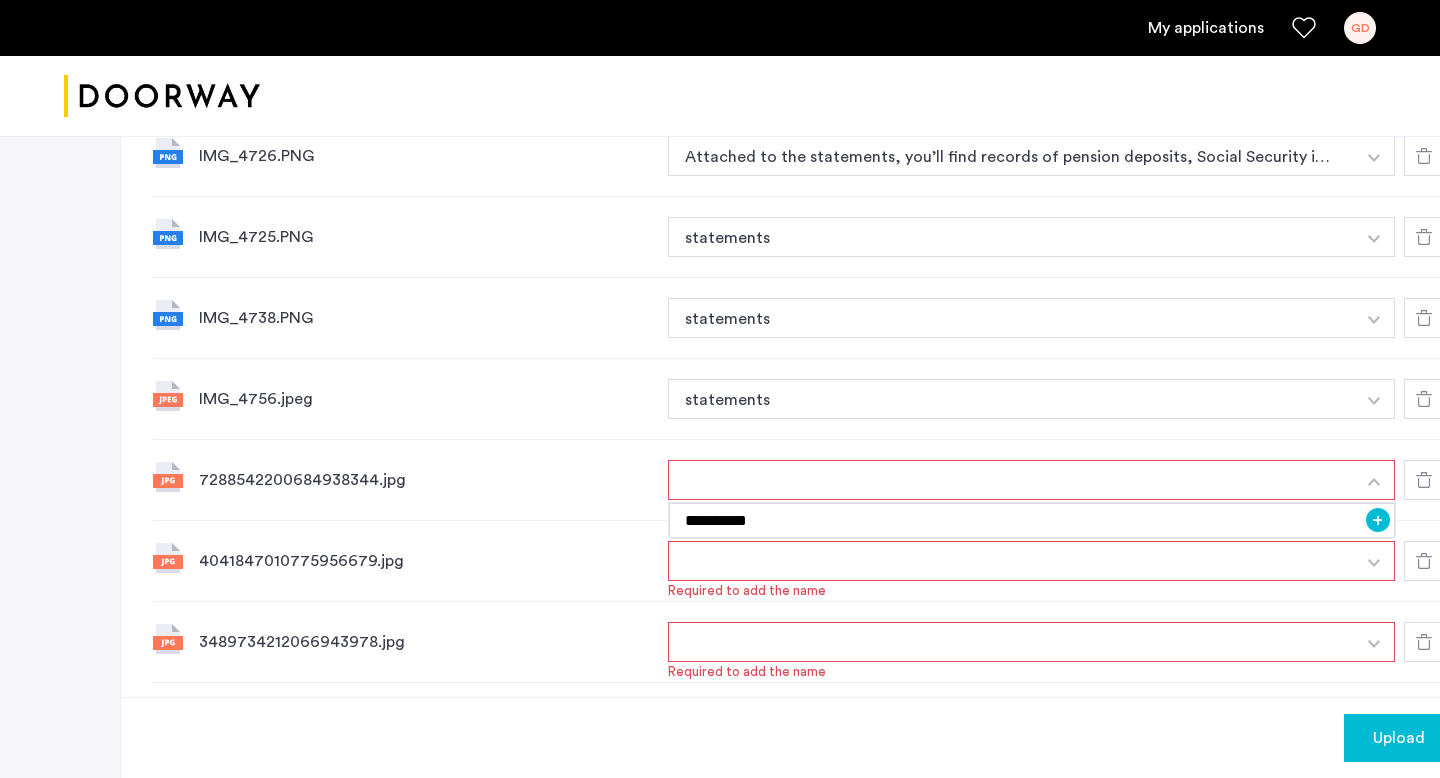 click at bounding box center [1011, 561] 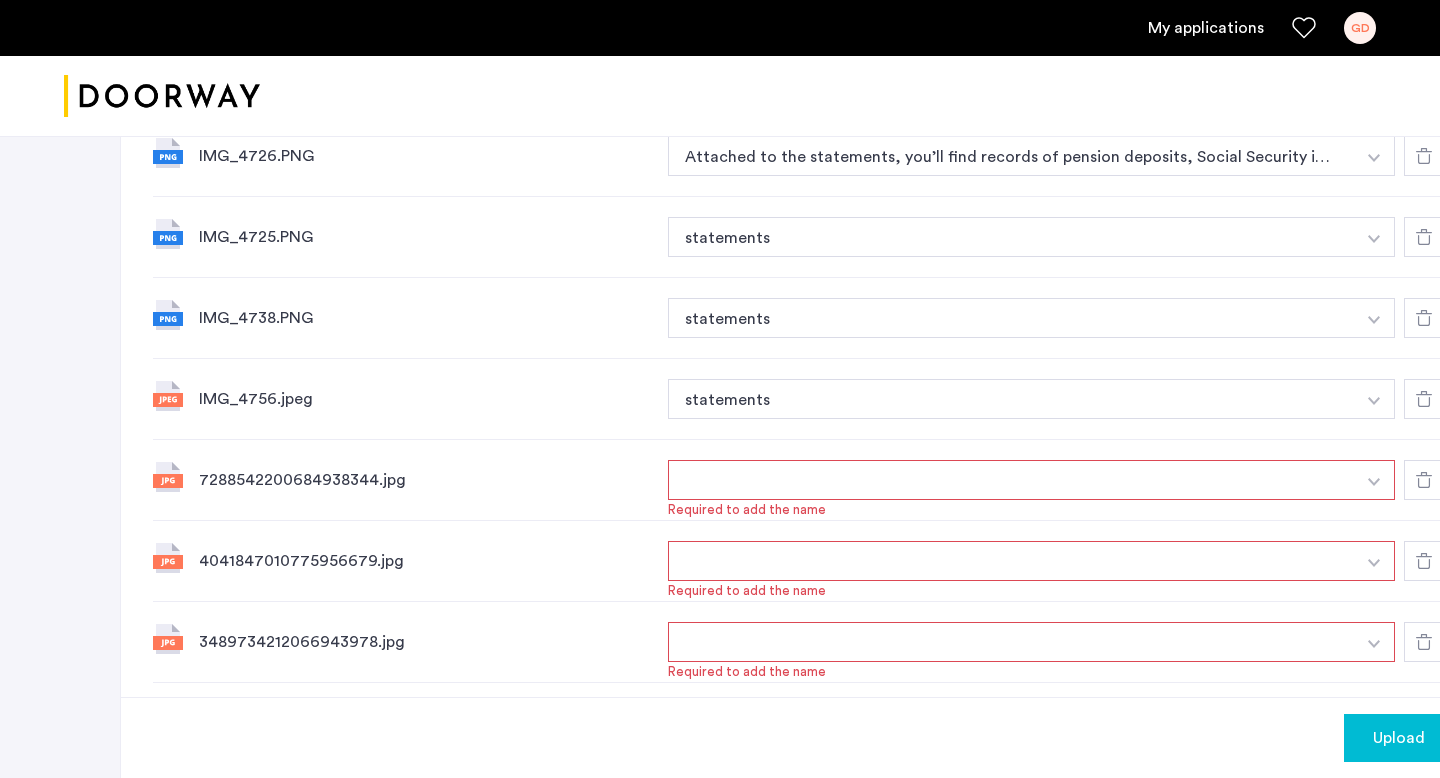 click at bounding box center [1011, 480] 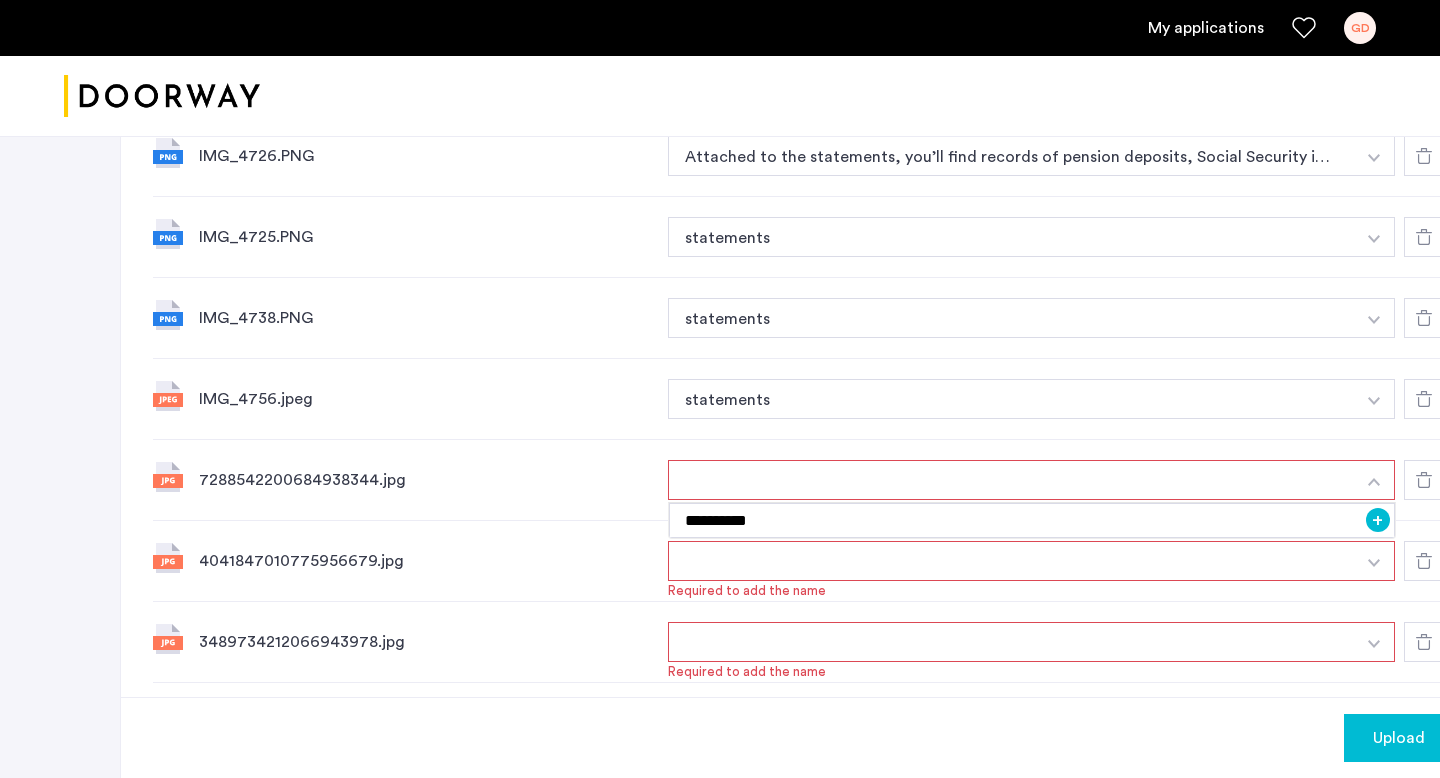 click on "+" at bounding box center (1378, 520) 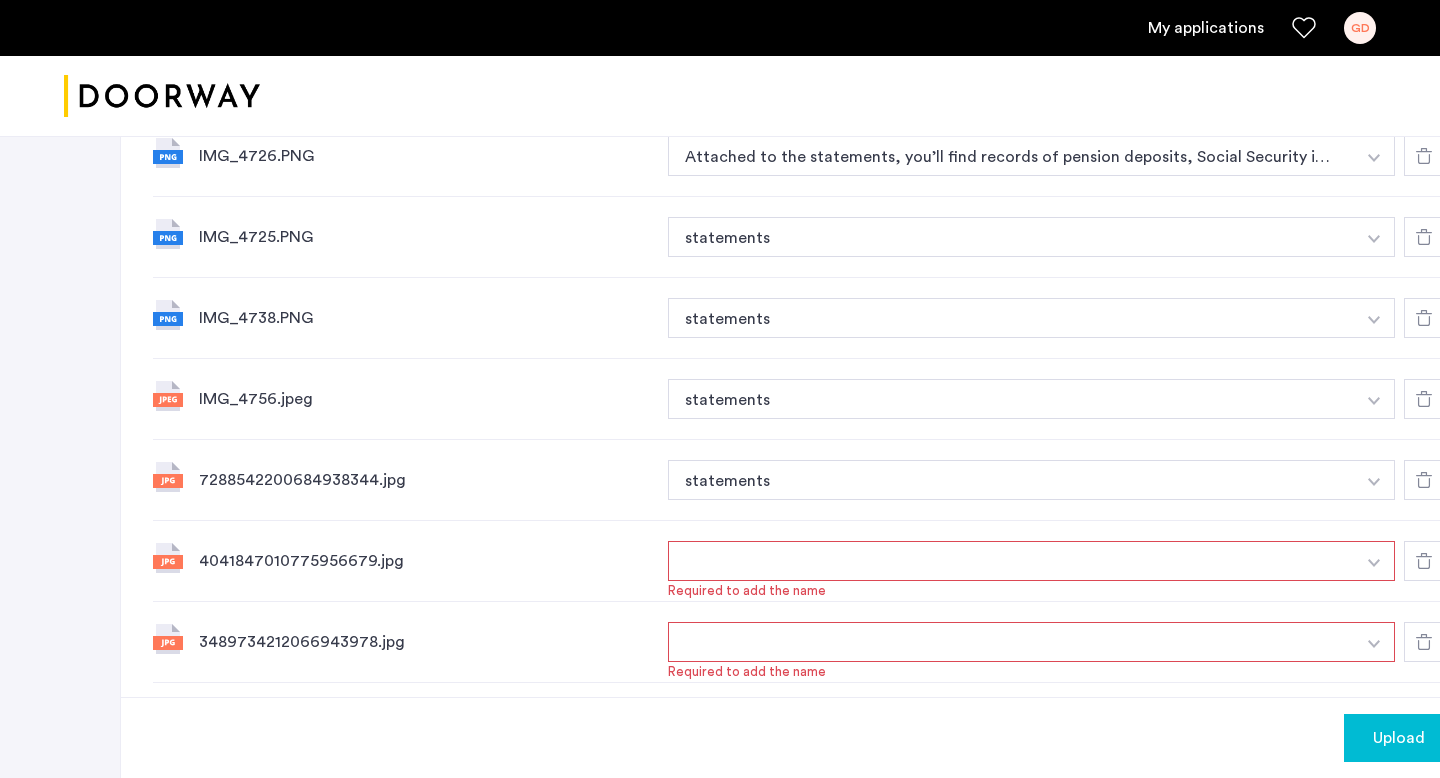 click at bounding box center [1374, 563] 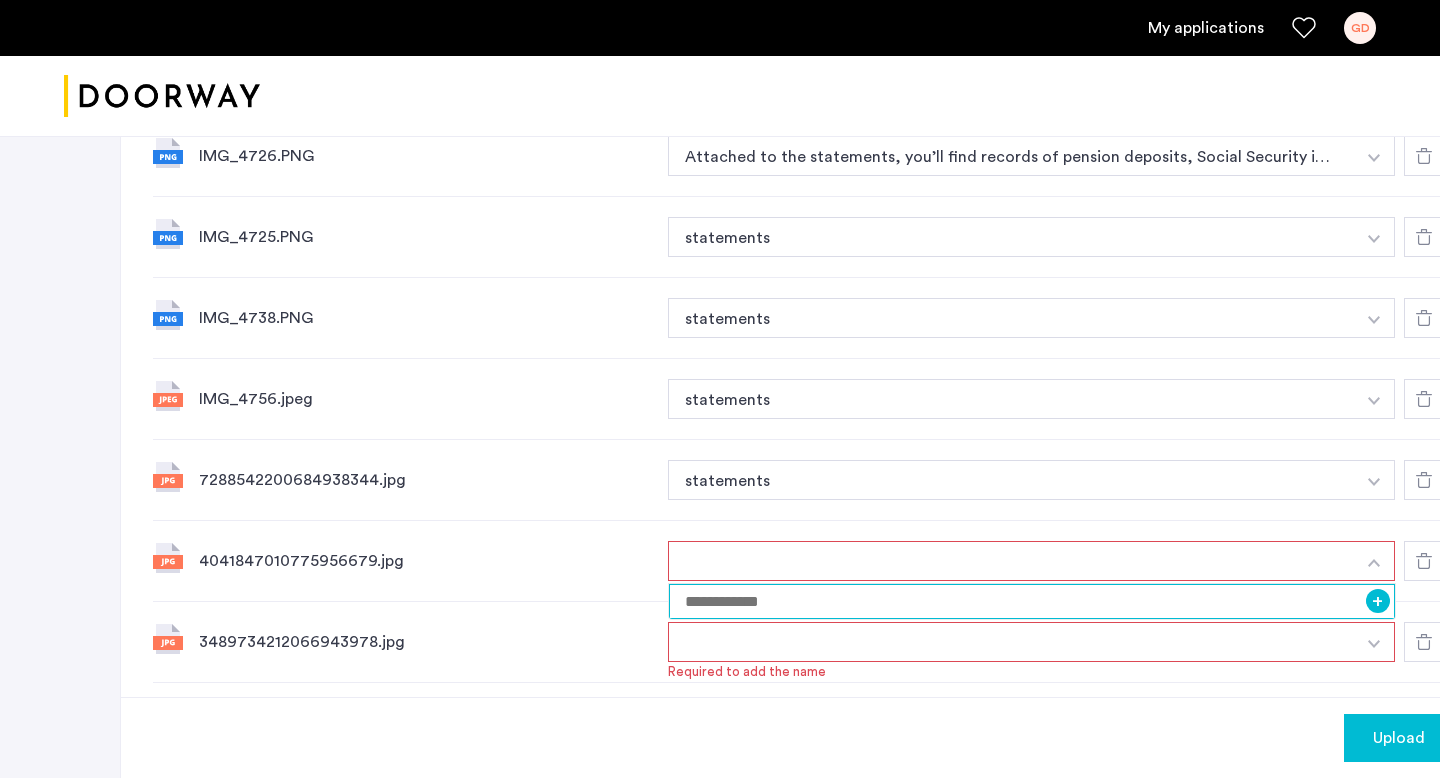 click at bounding box center [1032, 601] 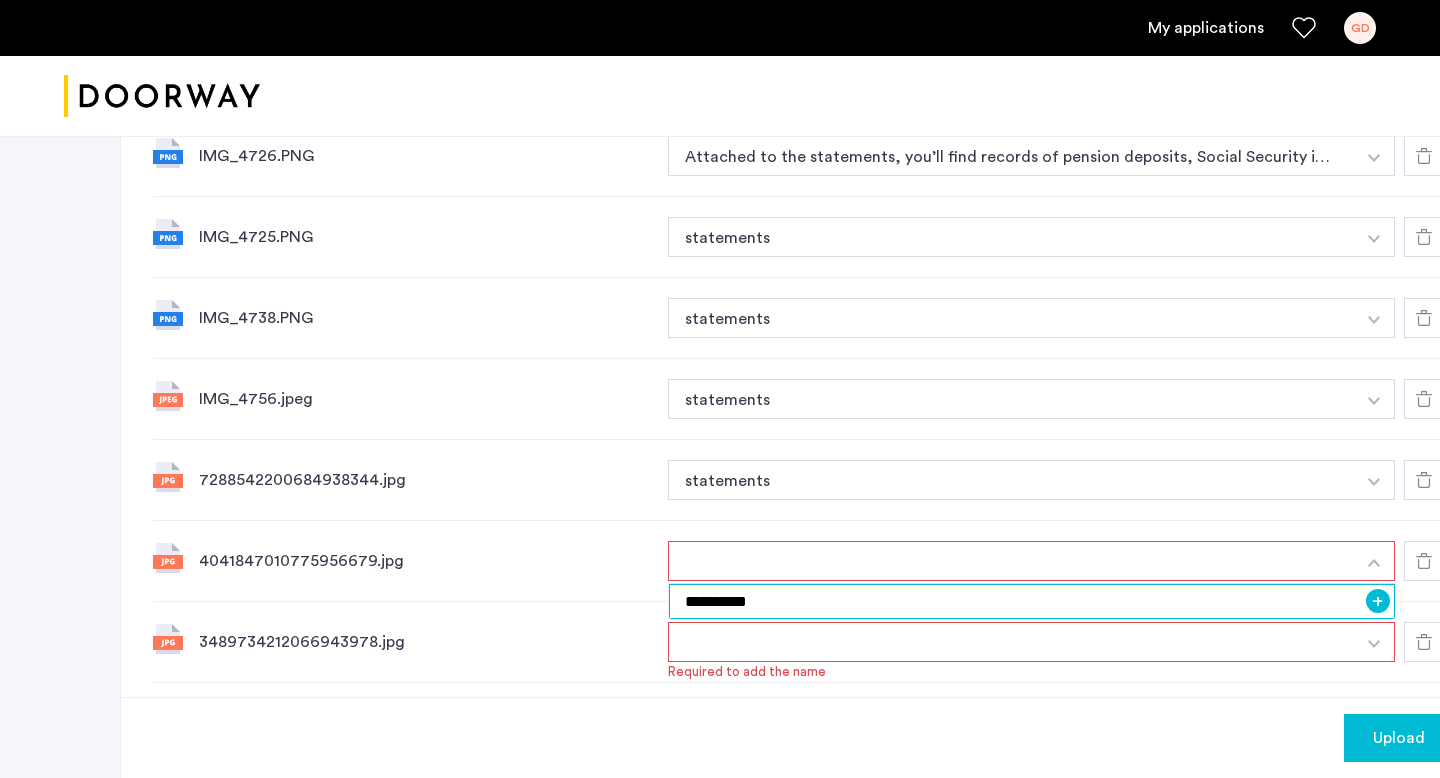 type on "**********" 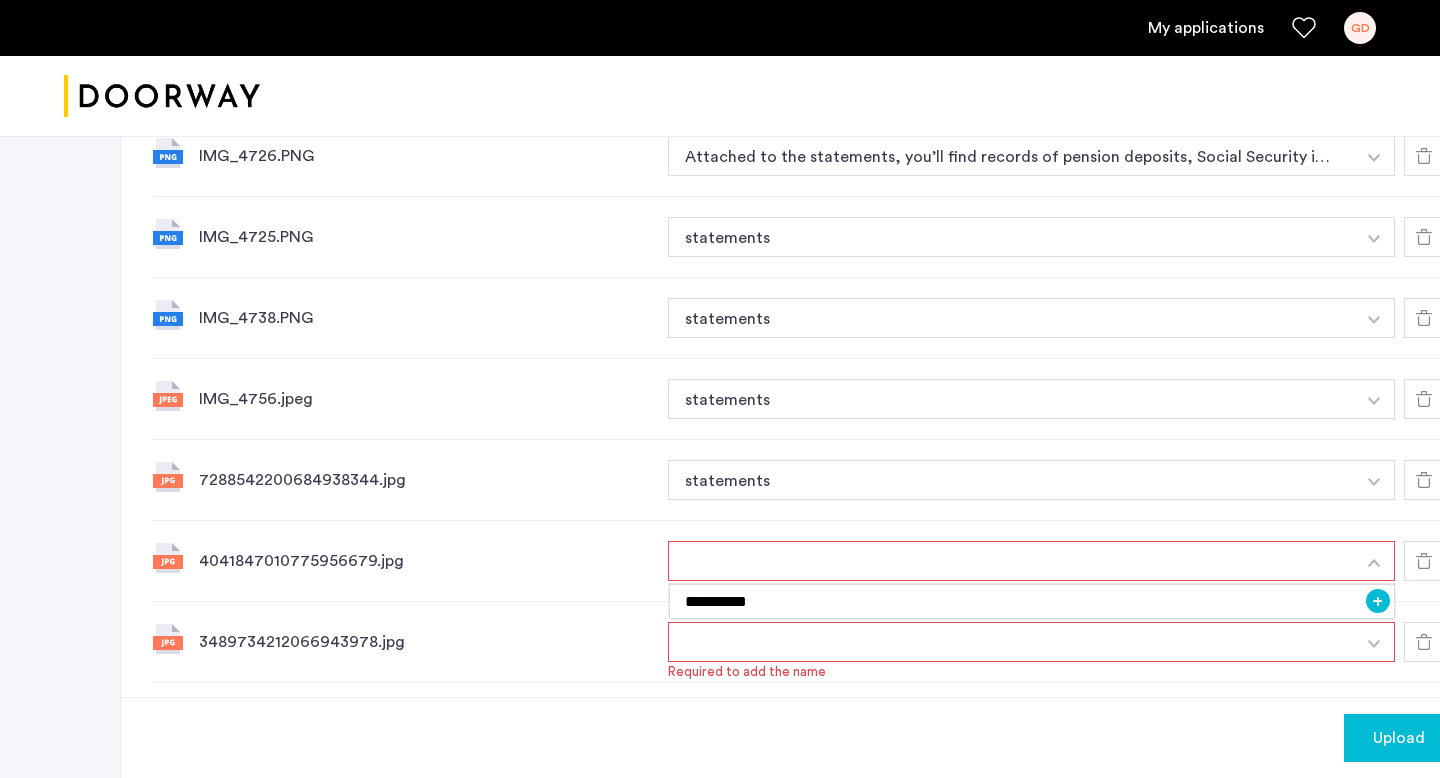 click on "+" at bounding box center (1378, 601) 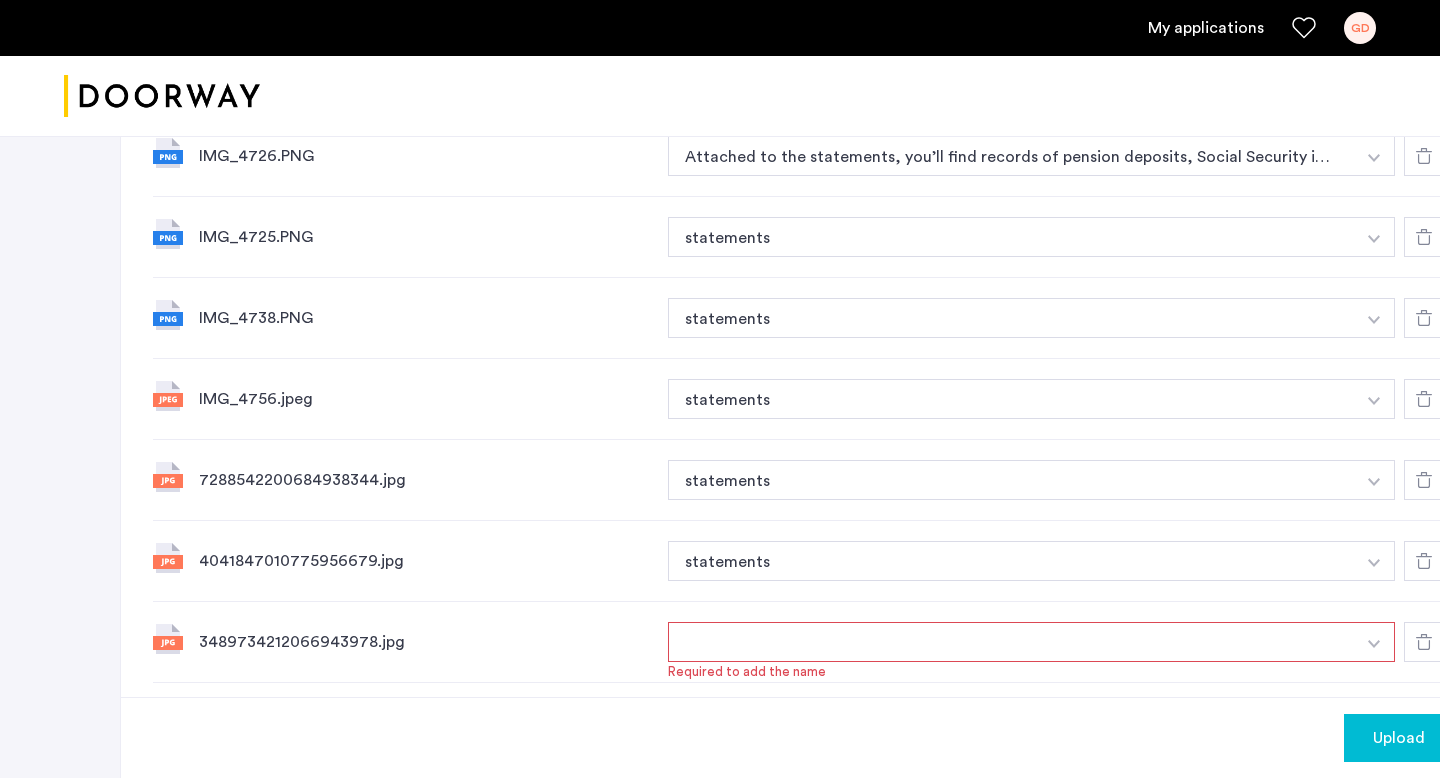 click at bounding box center [1374, 642] 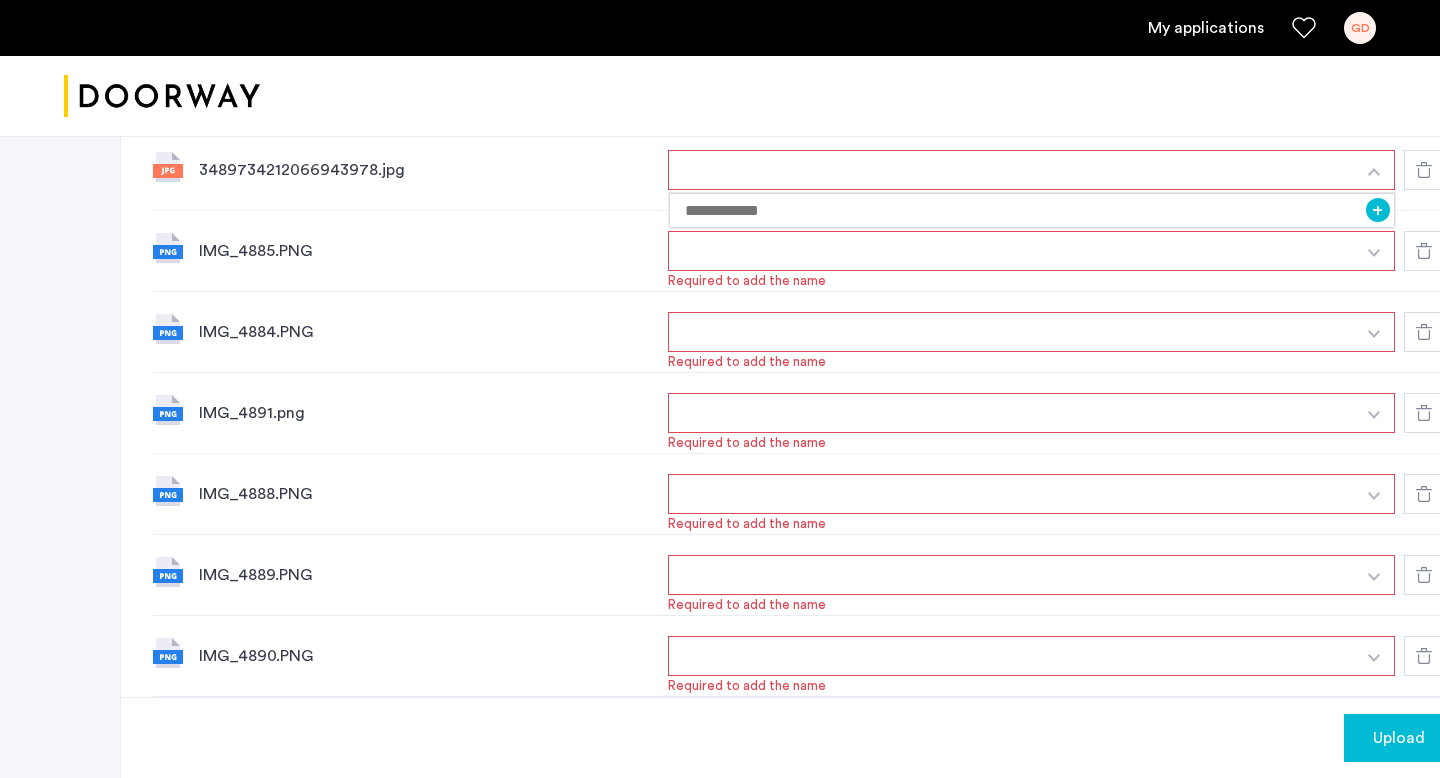scroll, scrollTop: 1838, scrollLeft: 0, axis: vertical 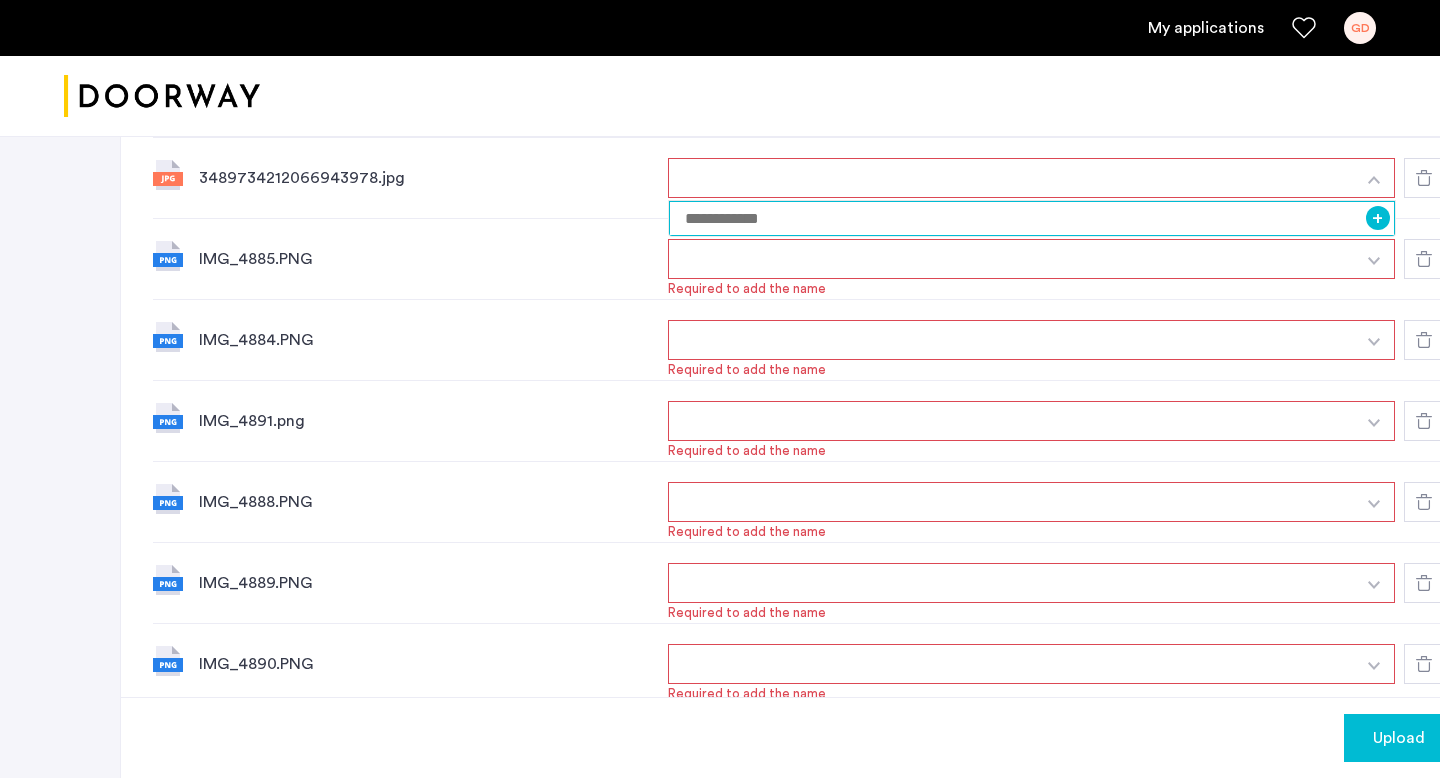 click at bounding box center (1032, 218) 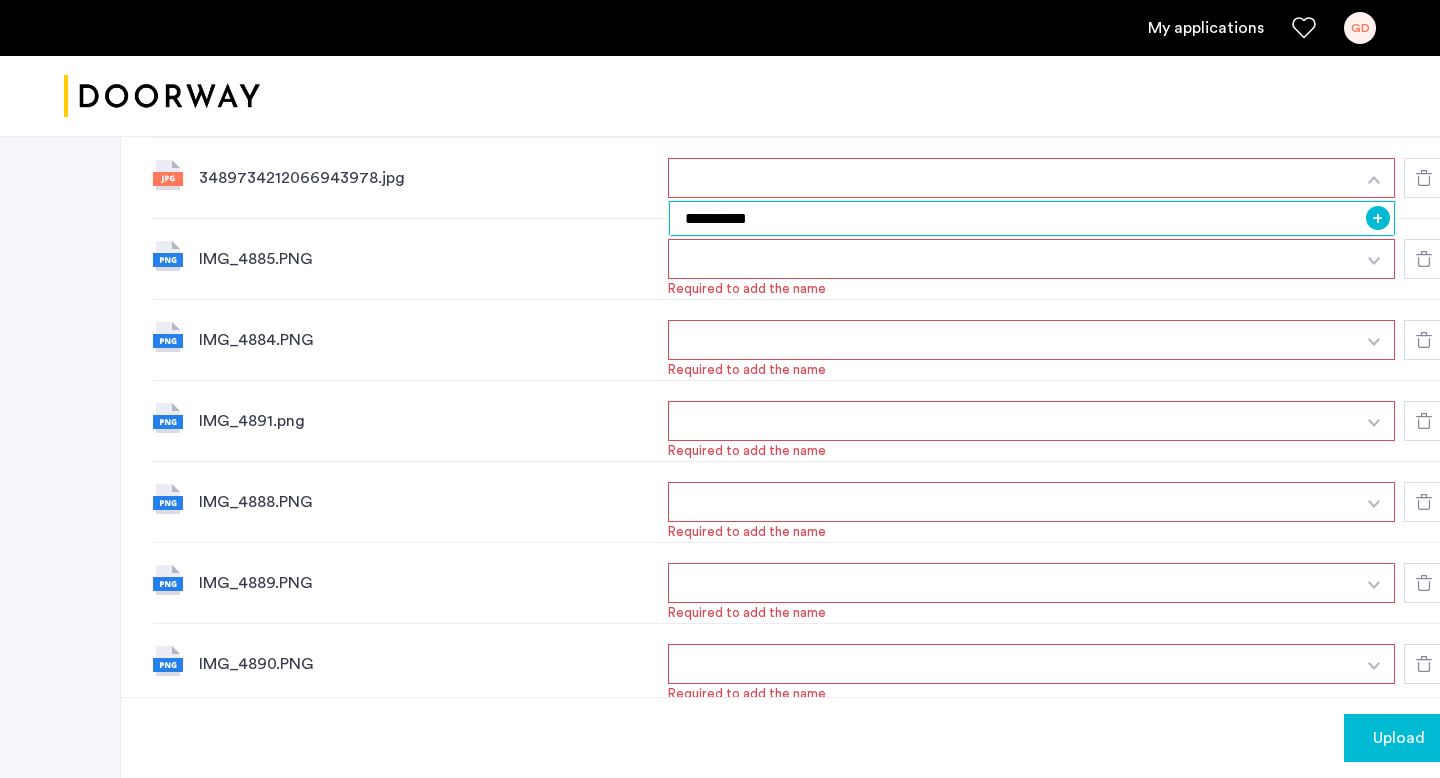 type on "**********" 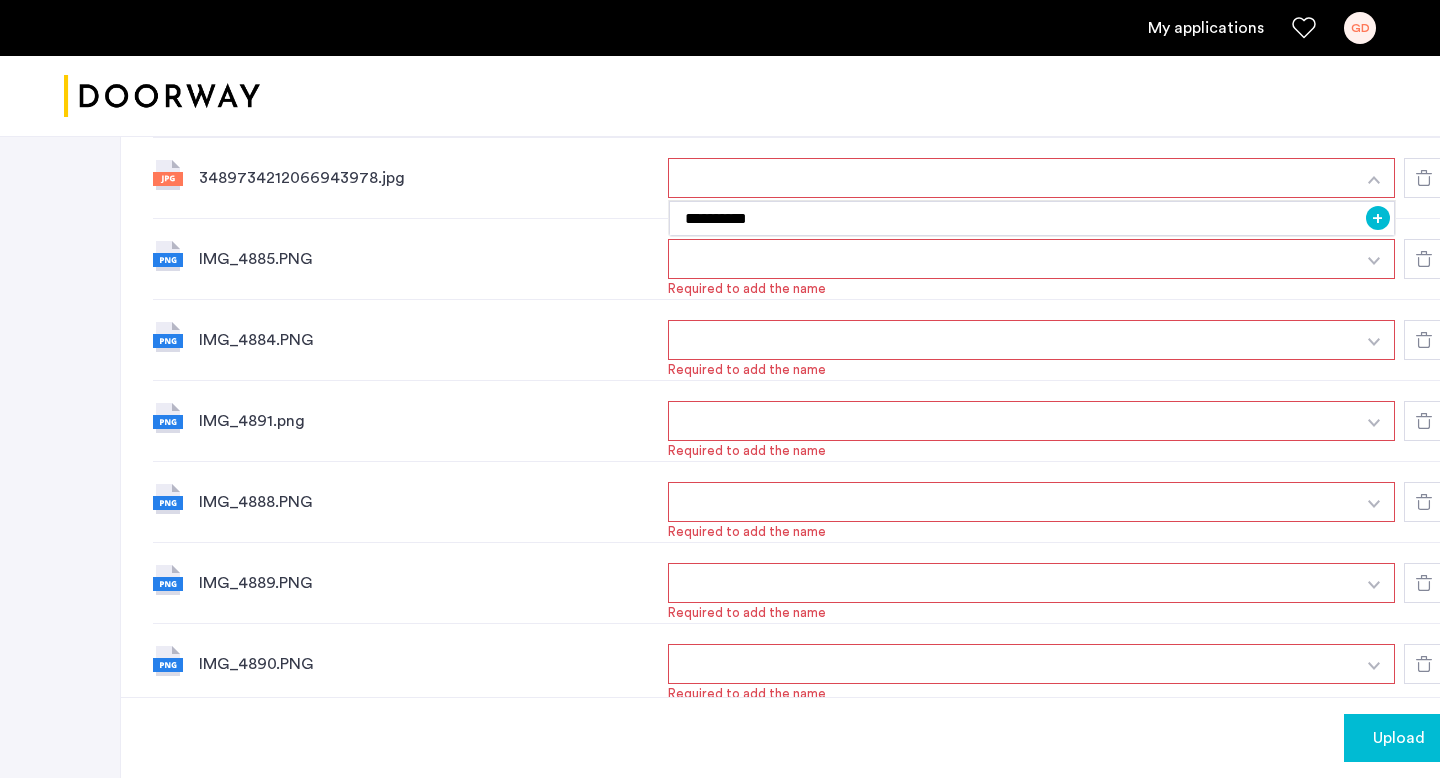 click on "+" at bounding box center (1378, 218) 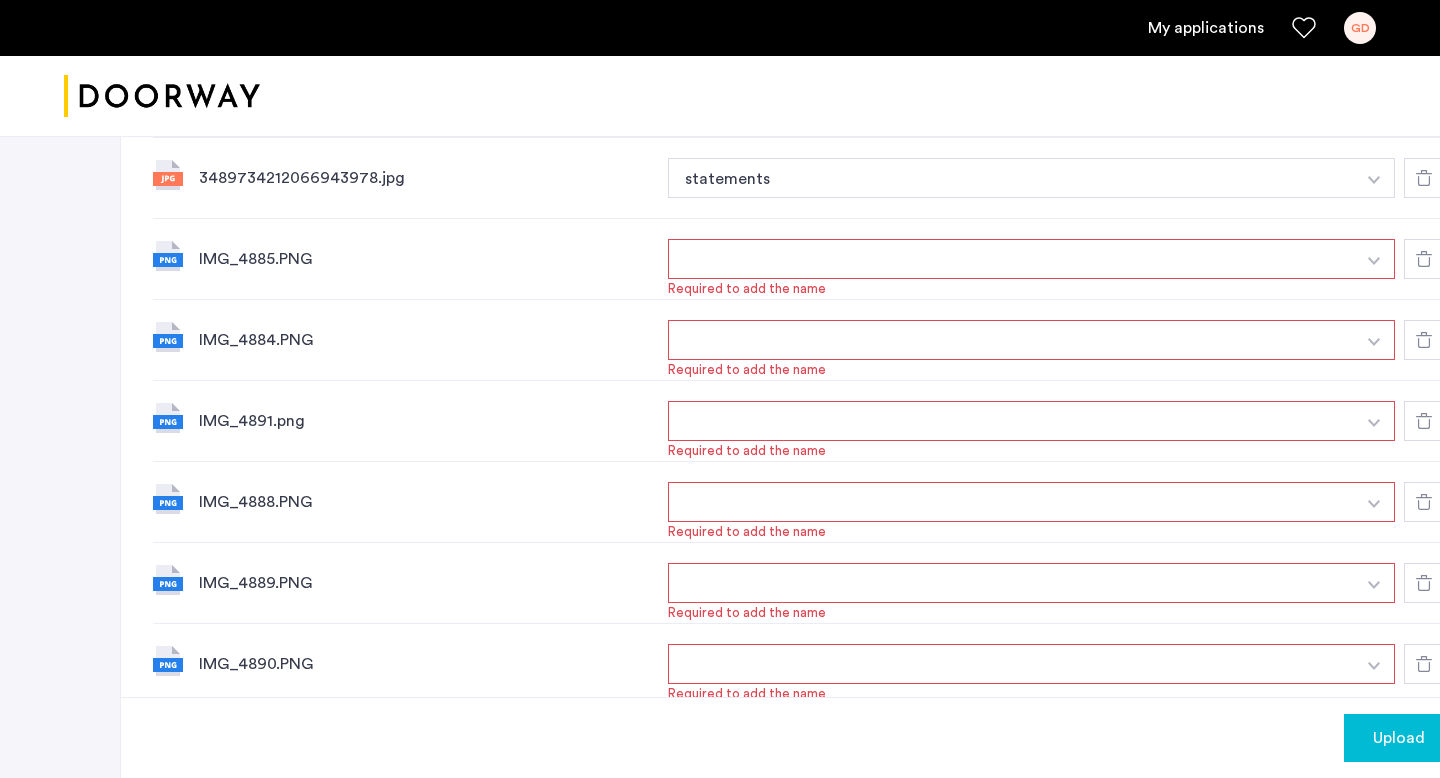 click at bounding box center (1374, 261) 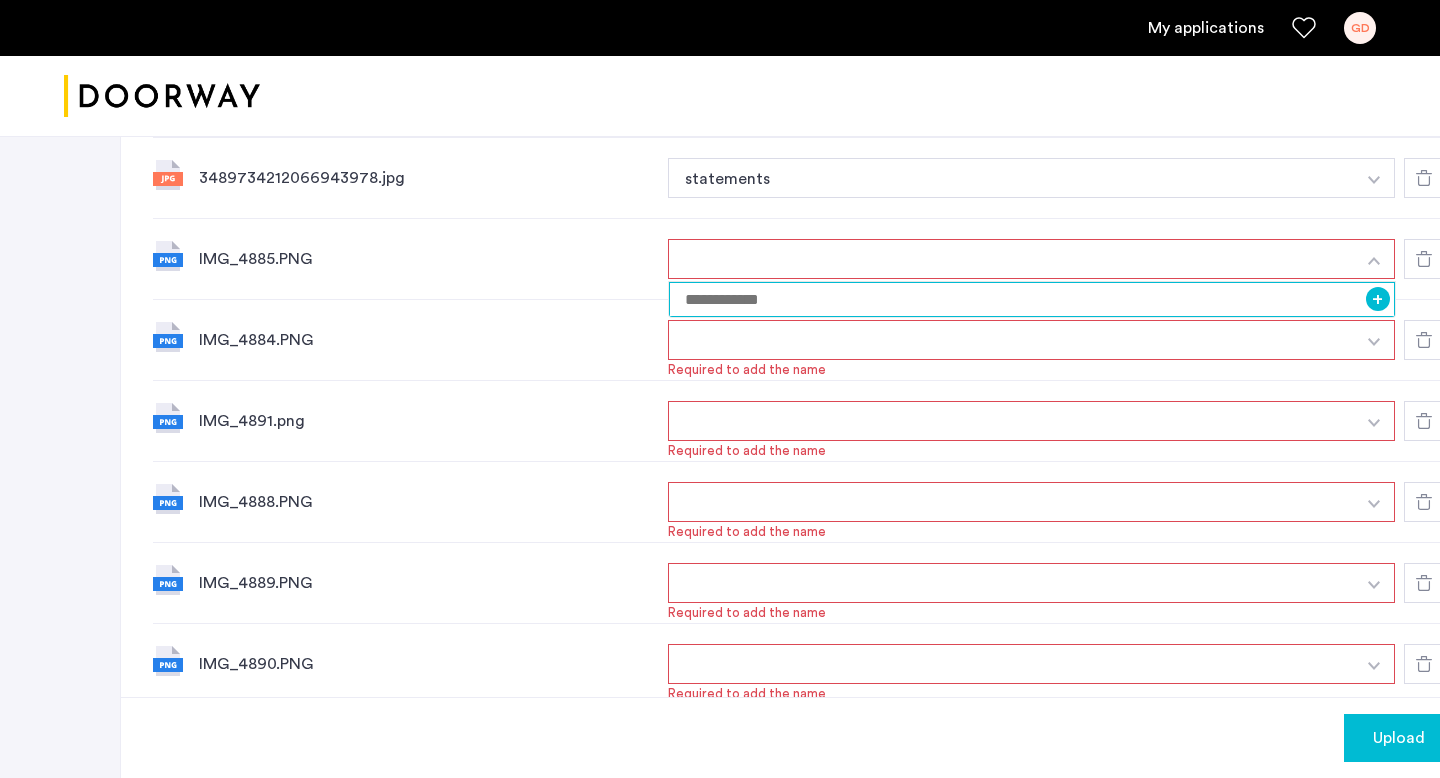 click at bounding box center [1032, 299] 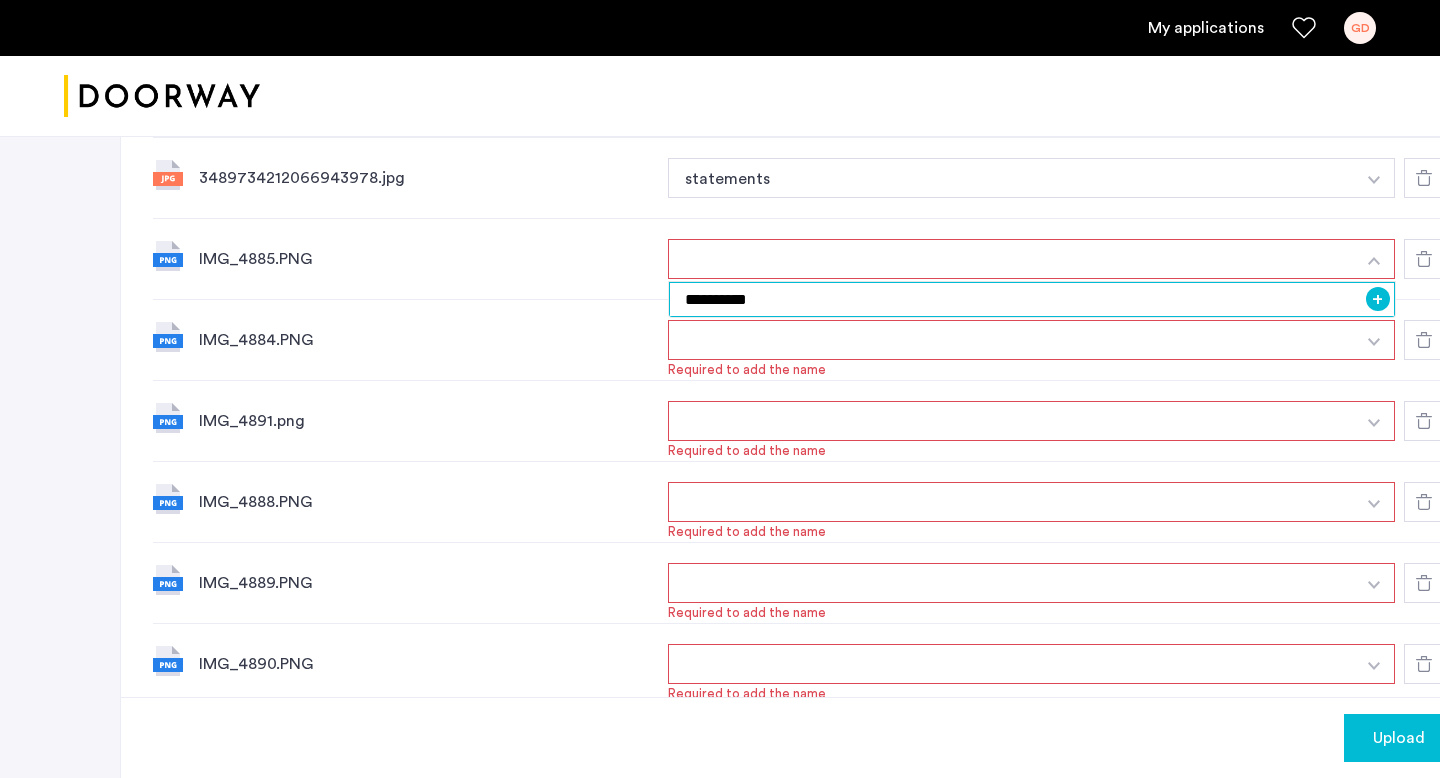 type on "**********" 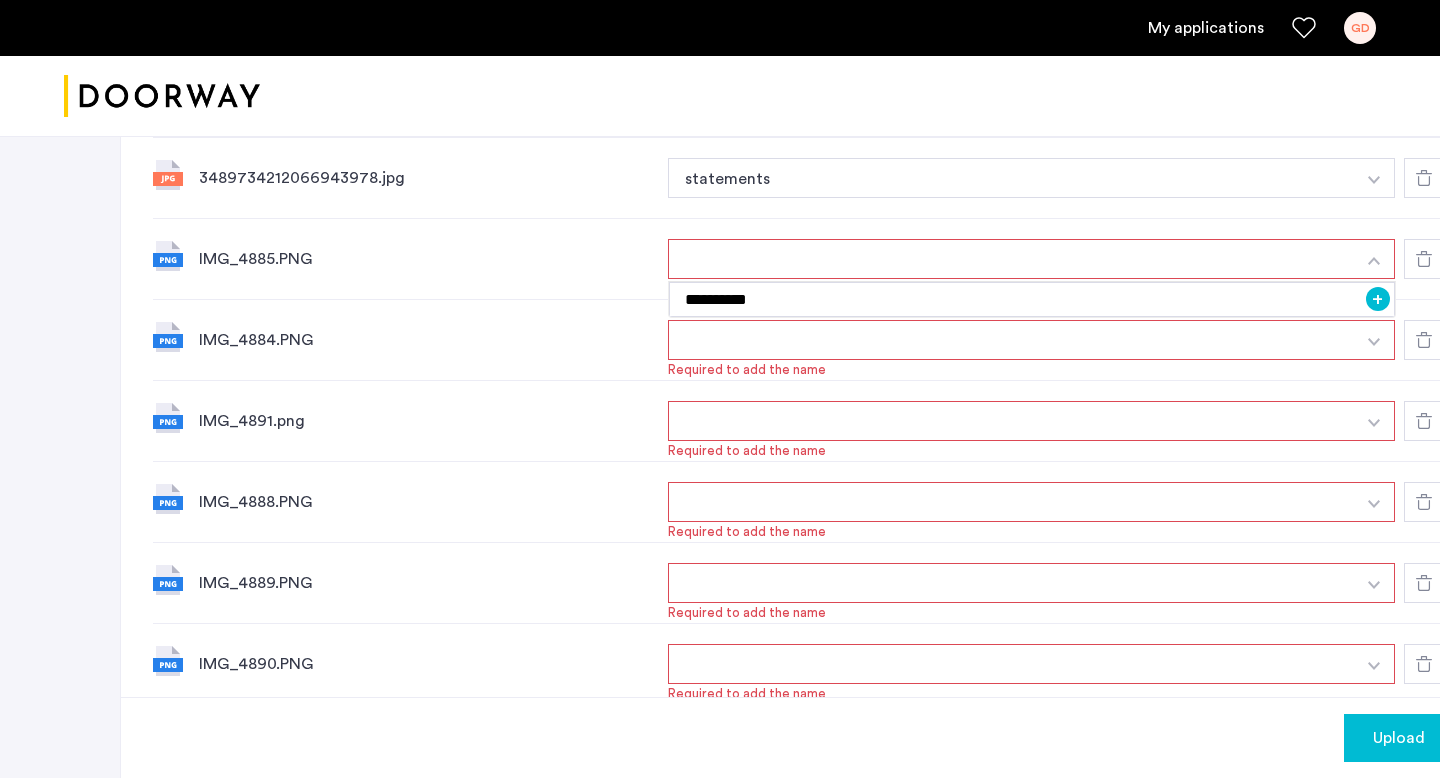 click on "+" at bounding box center (1378, 299) 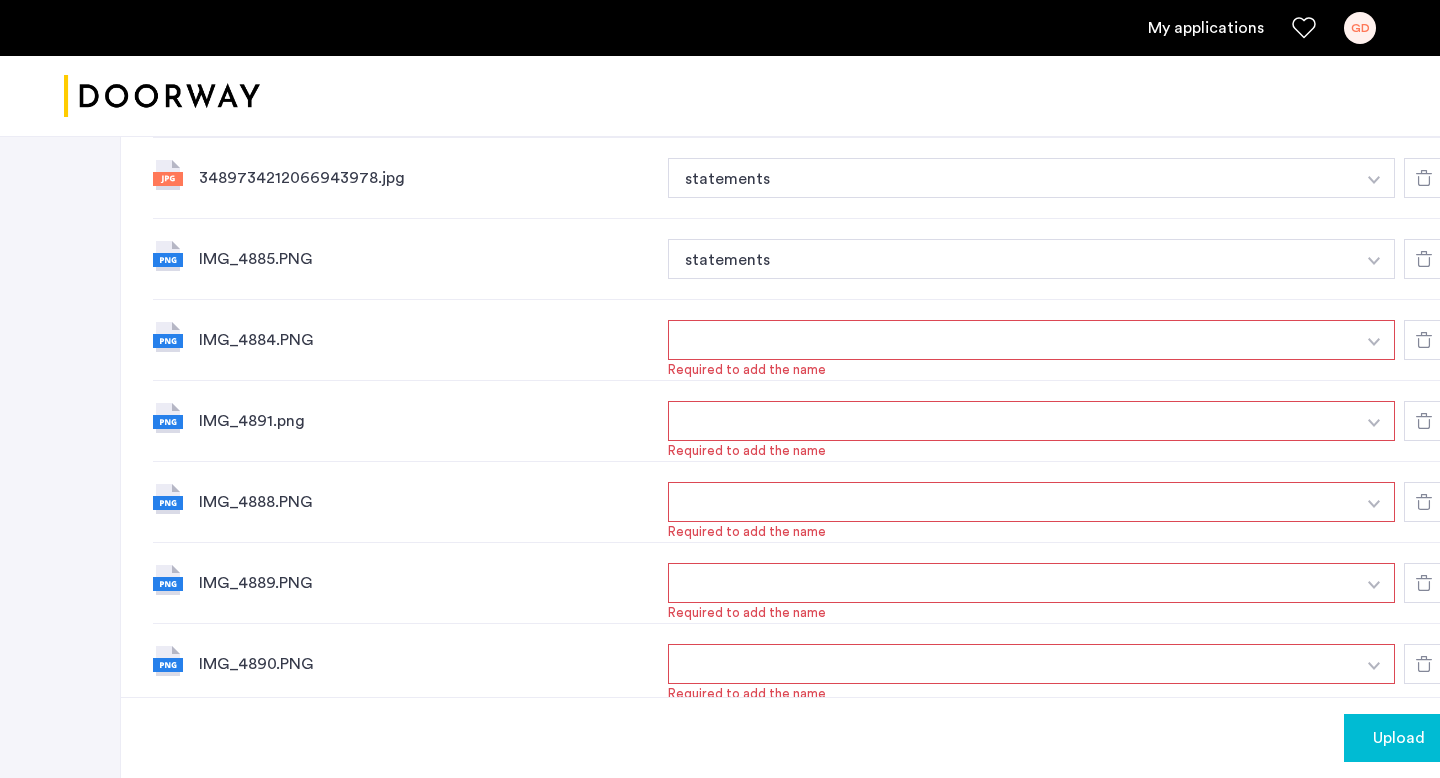 click at bounding box center [1374, 340] 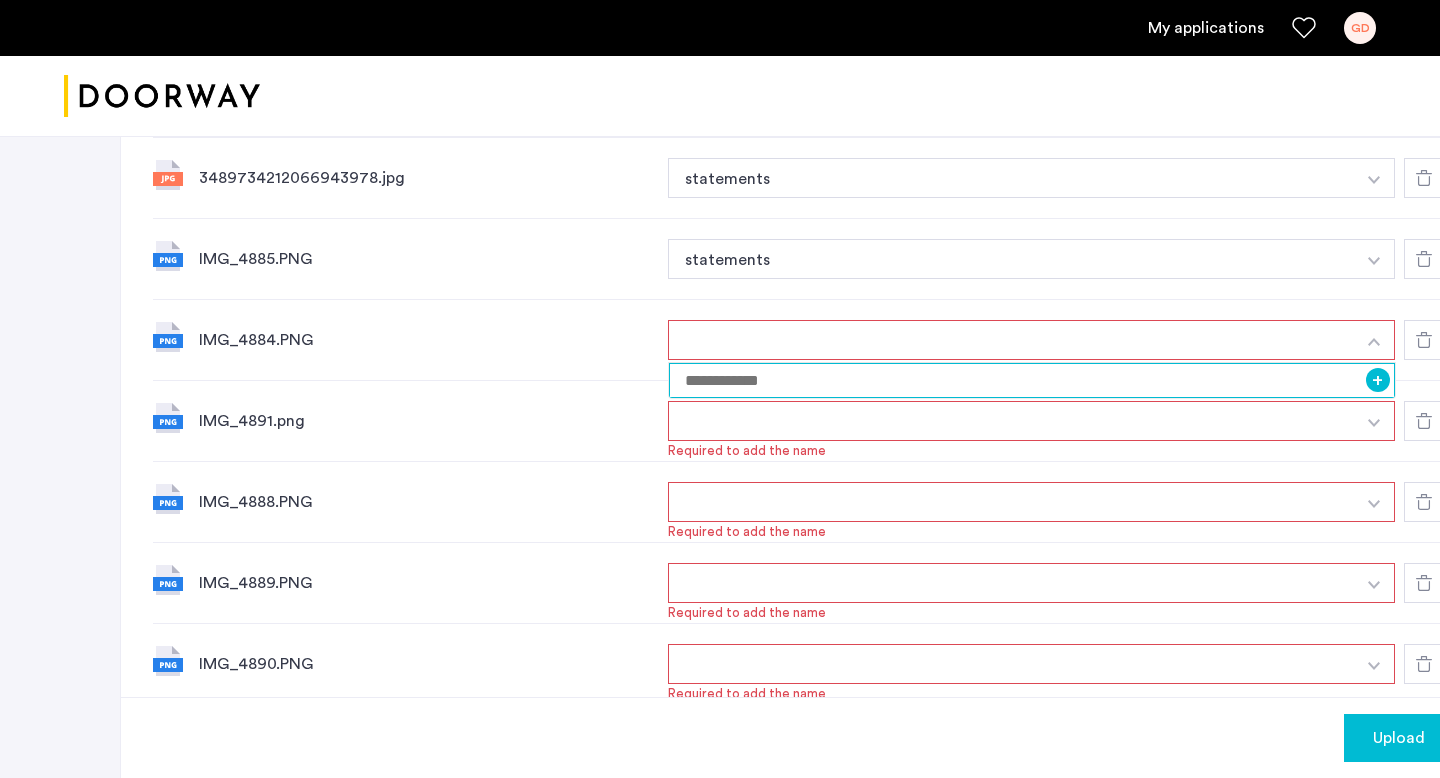 click at bounding box center (1032, 380) 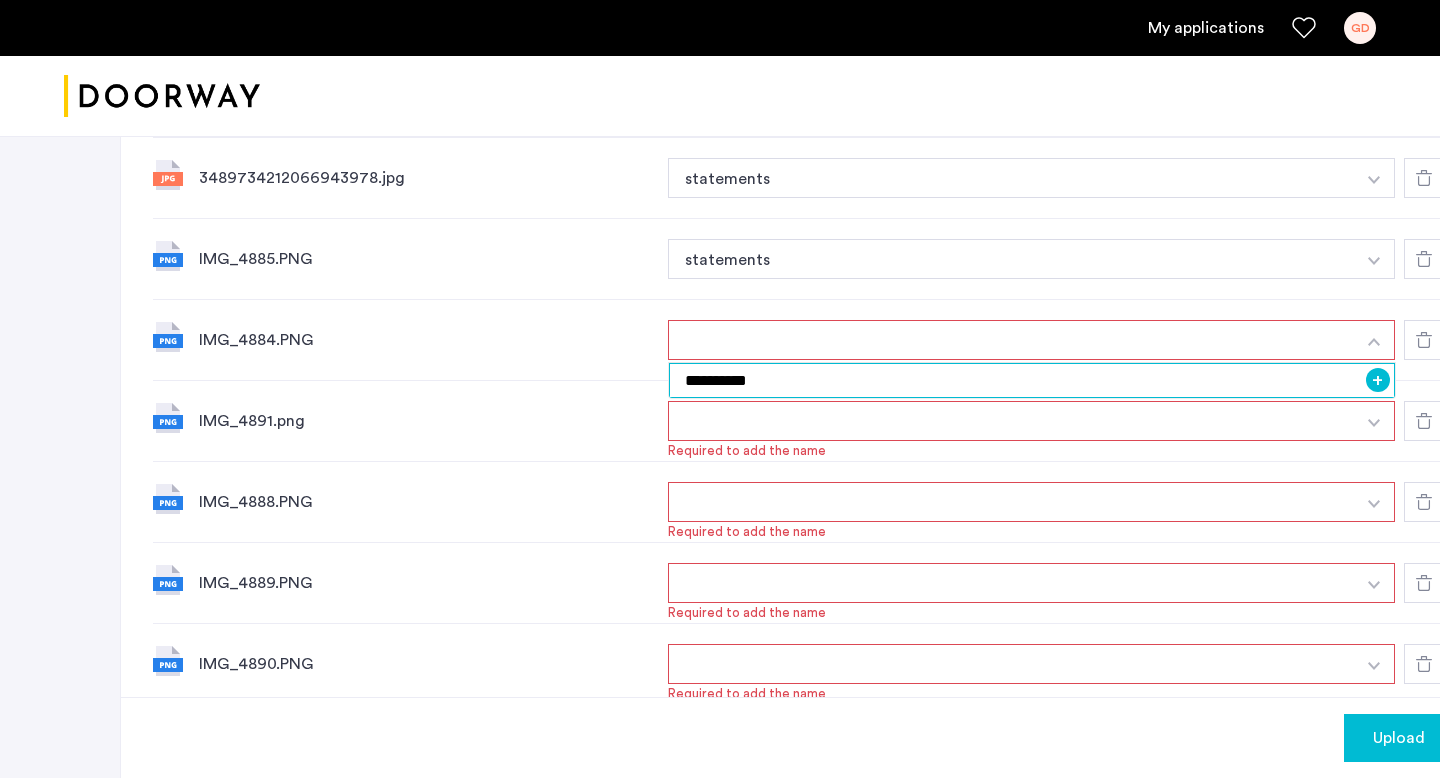 type on "**********" 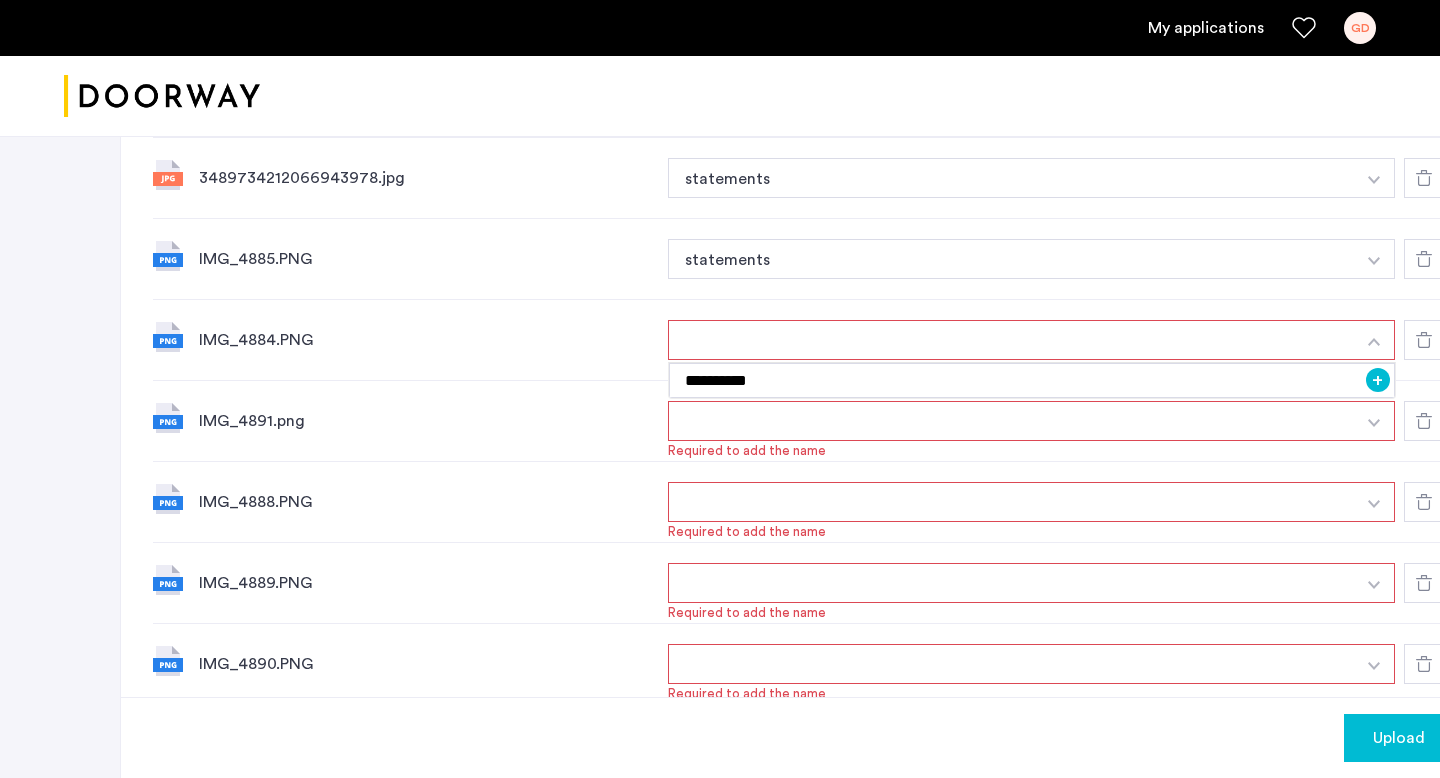 click on "+" at bounding box center (1378, 380) 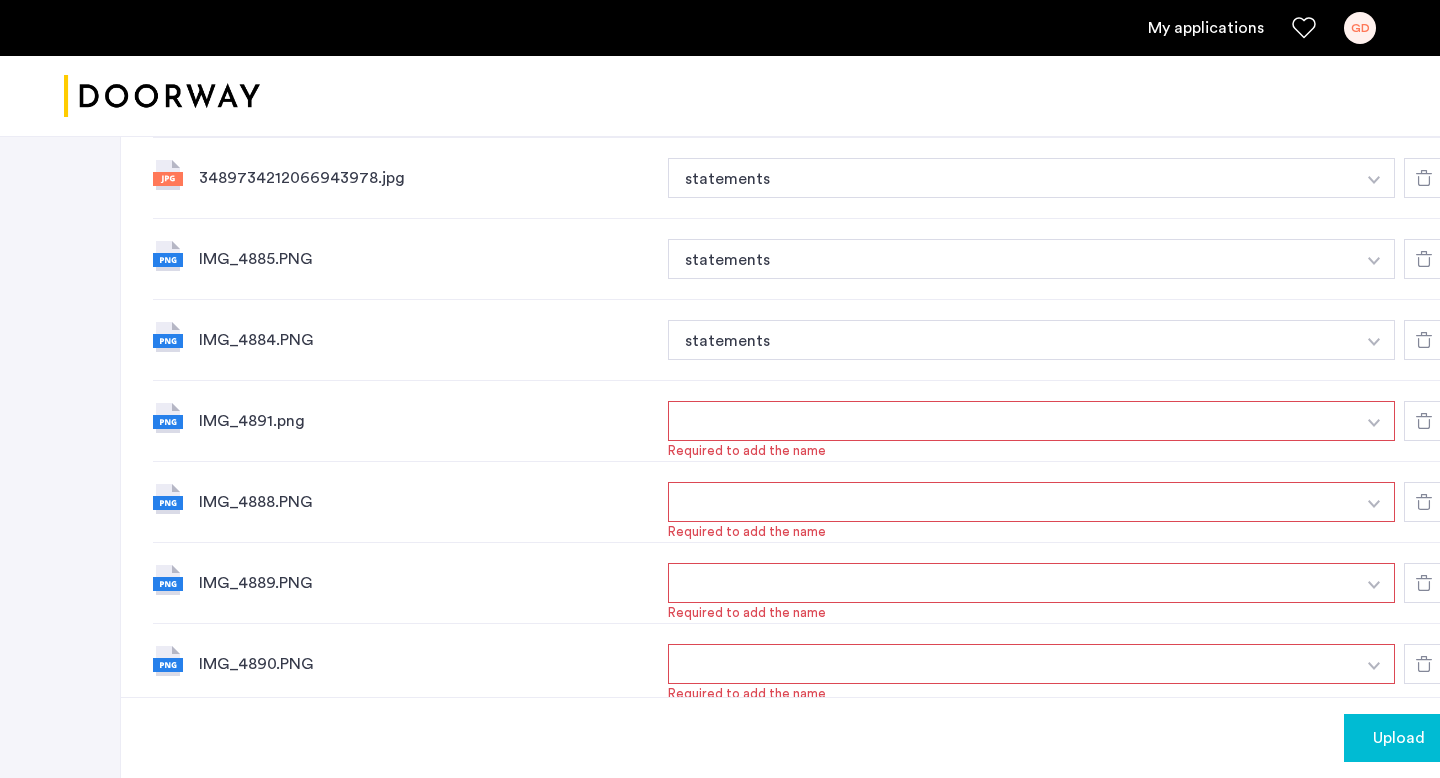 click at bounding box center [1374, 421] 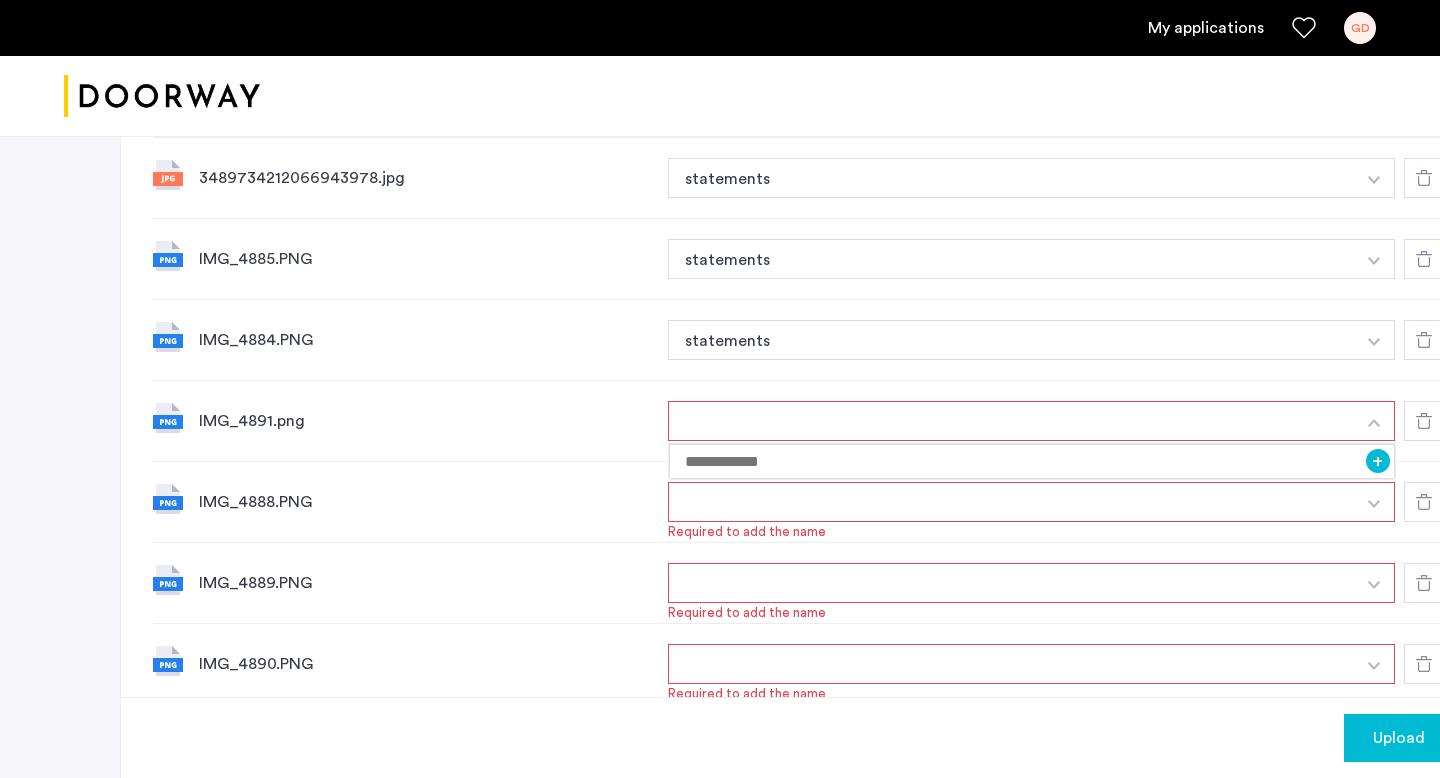click at bounding box center (1011, 421) 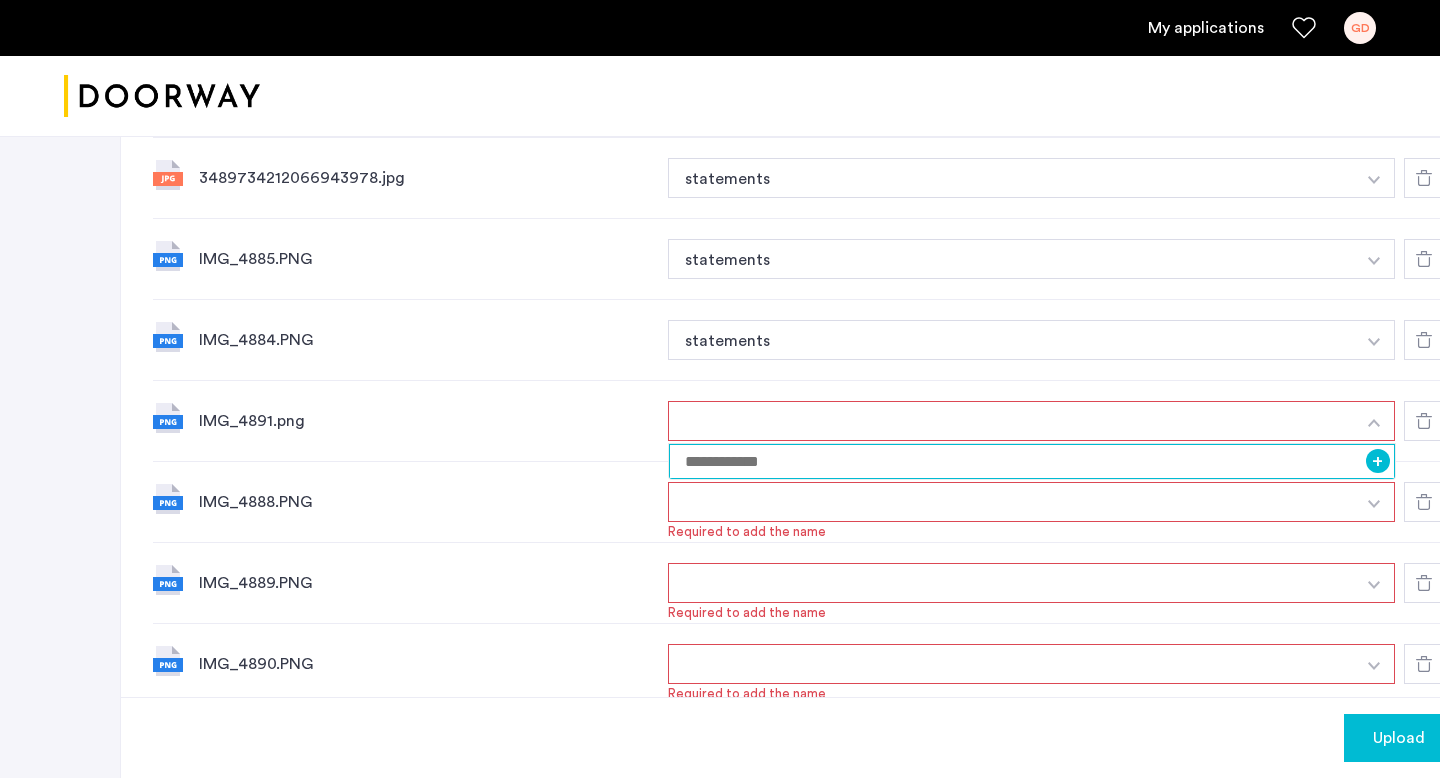 click at bounding box center [1032, 461] 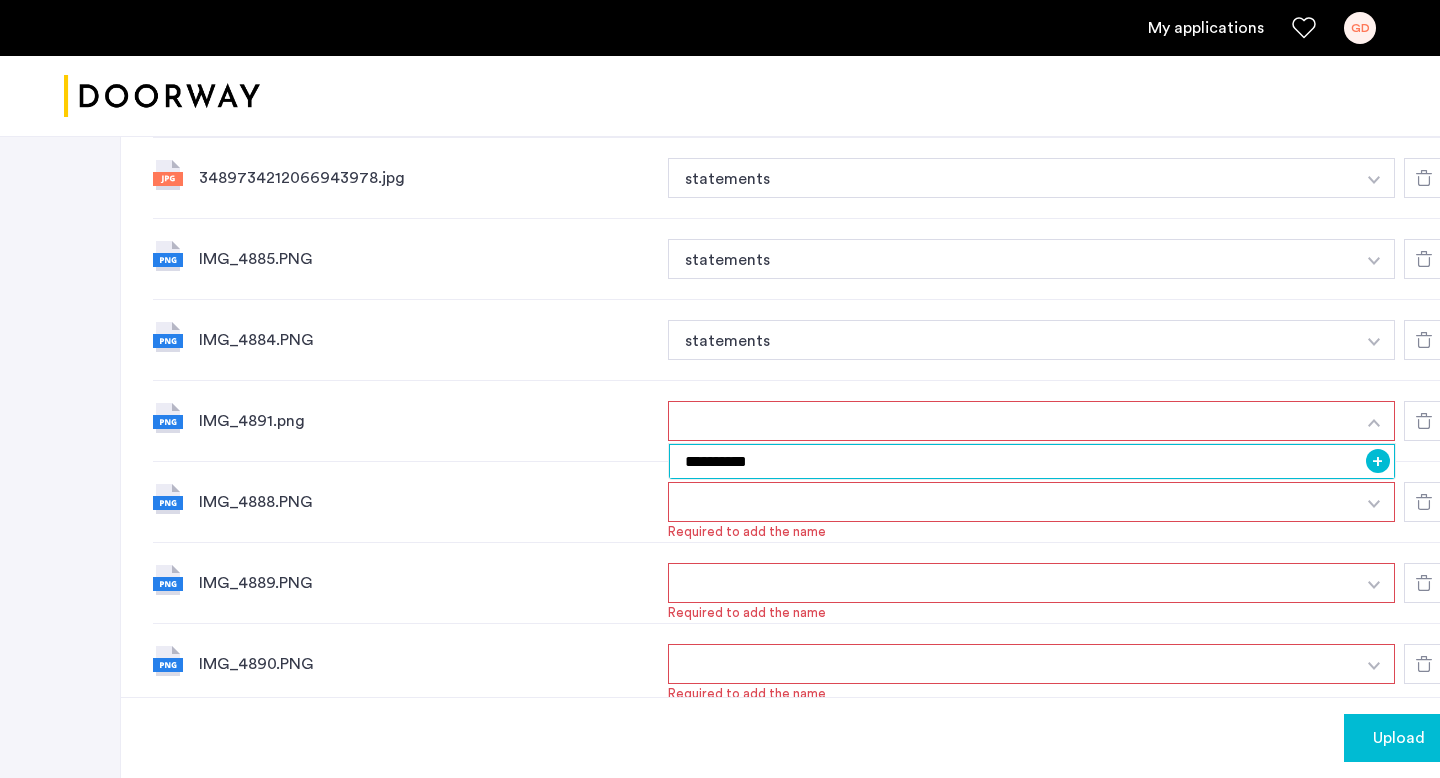 type on "**********" 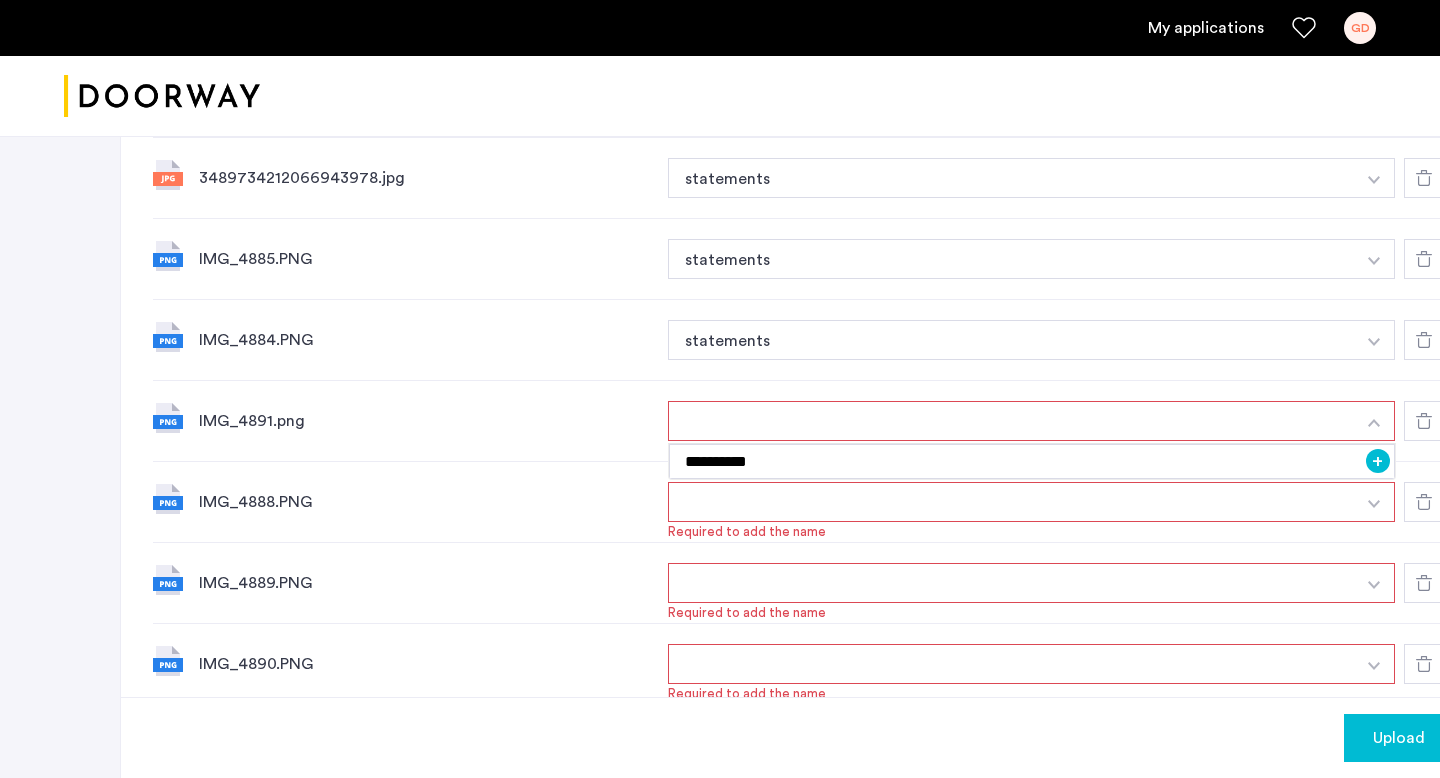click on "+" at bounding box center [1378, 461] 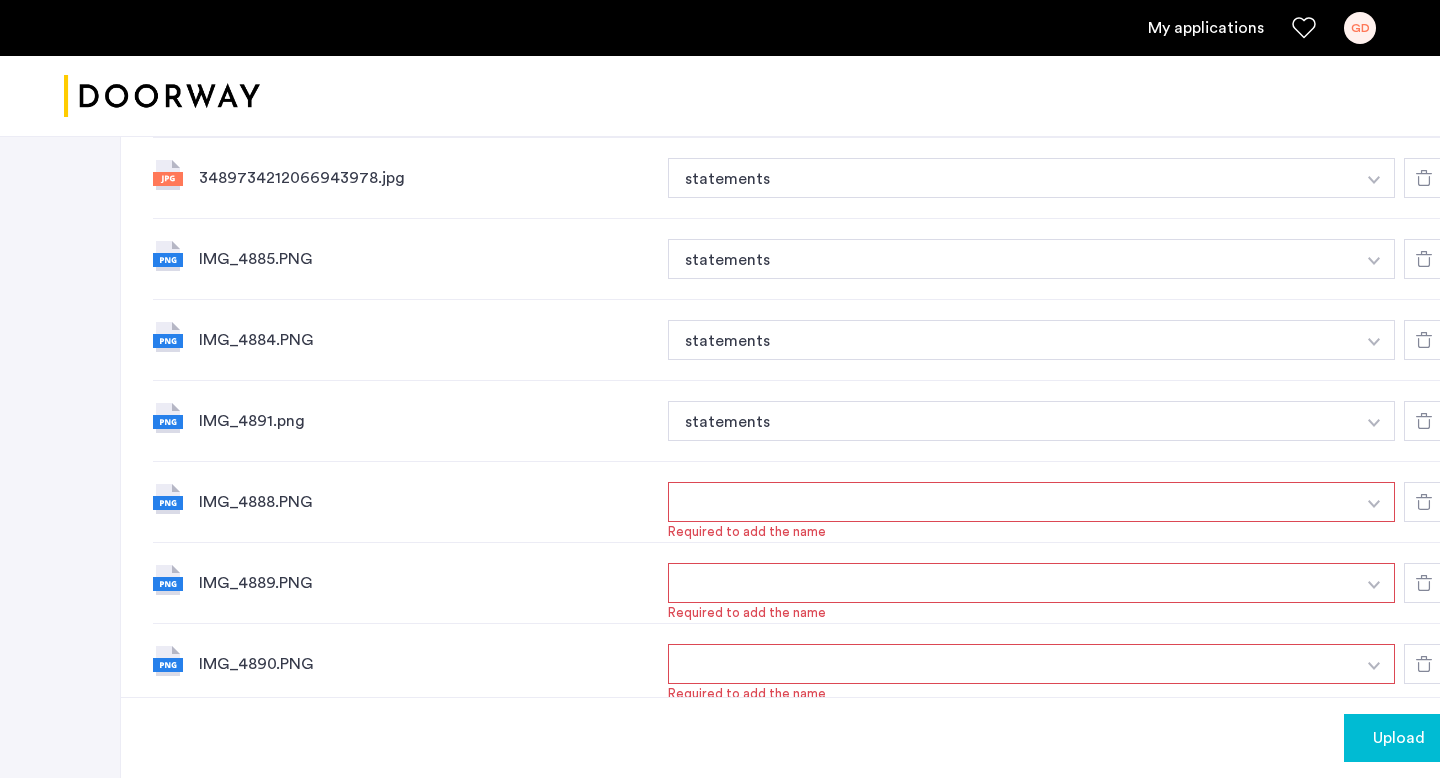 click at bounding box center (1374, 504) 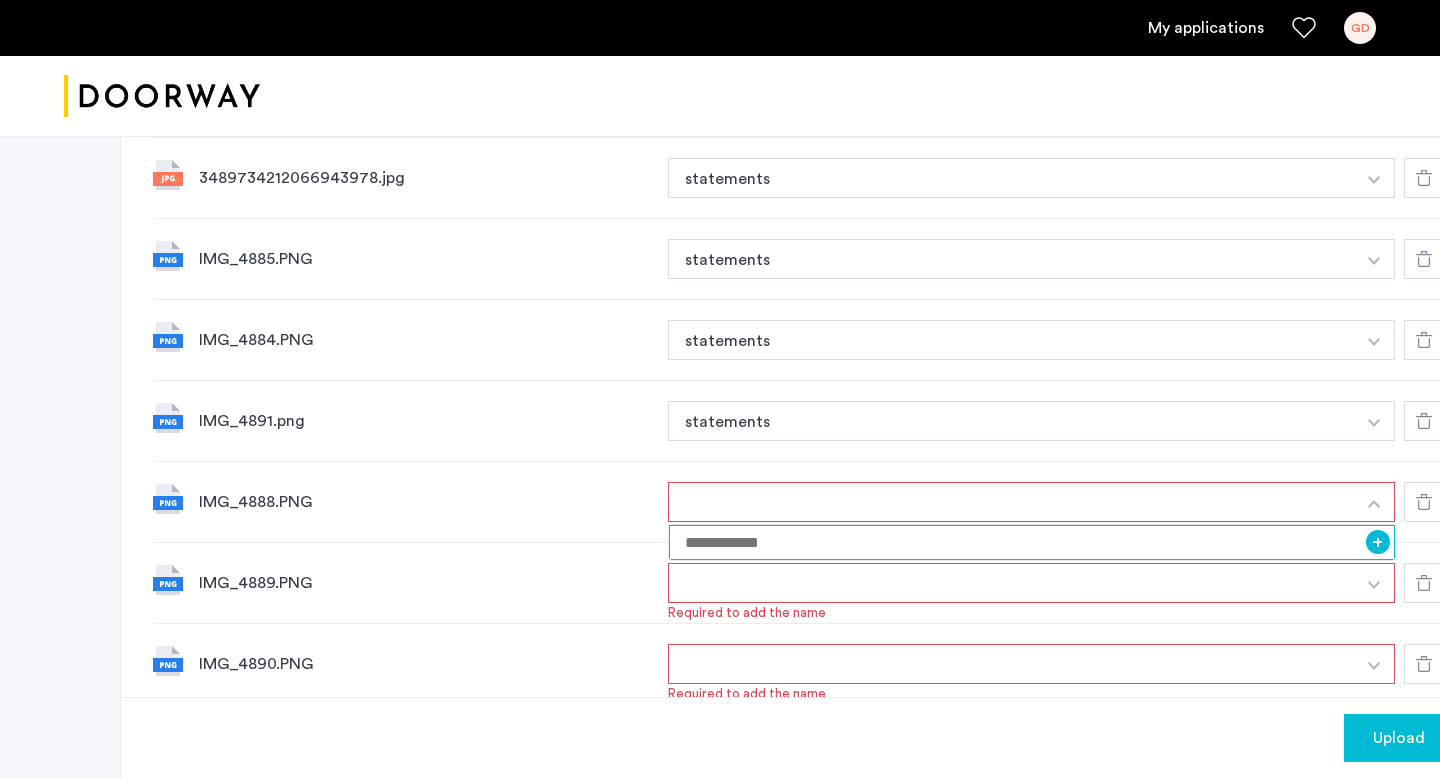 click at bounding box center (1032, 542) 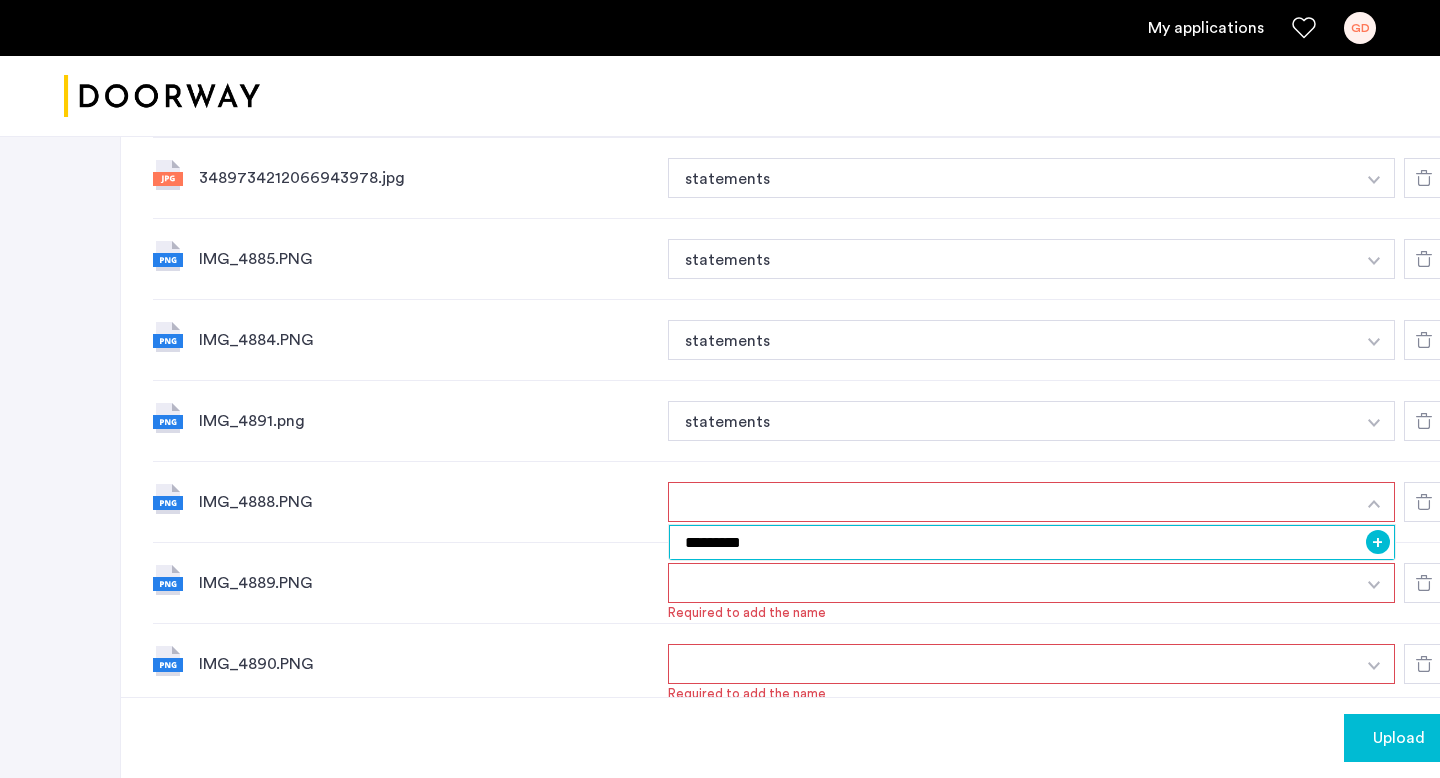 type on "*********" 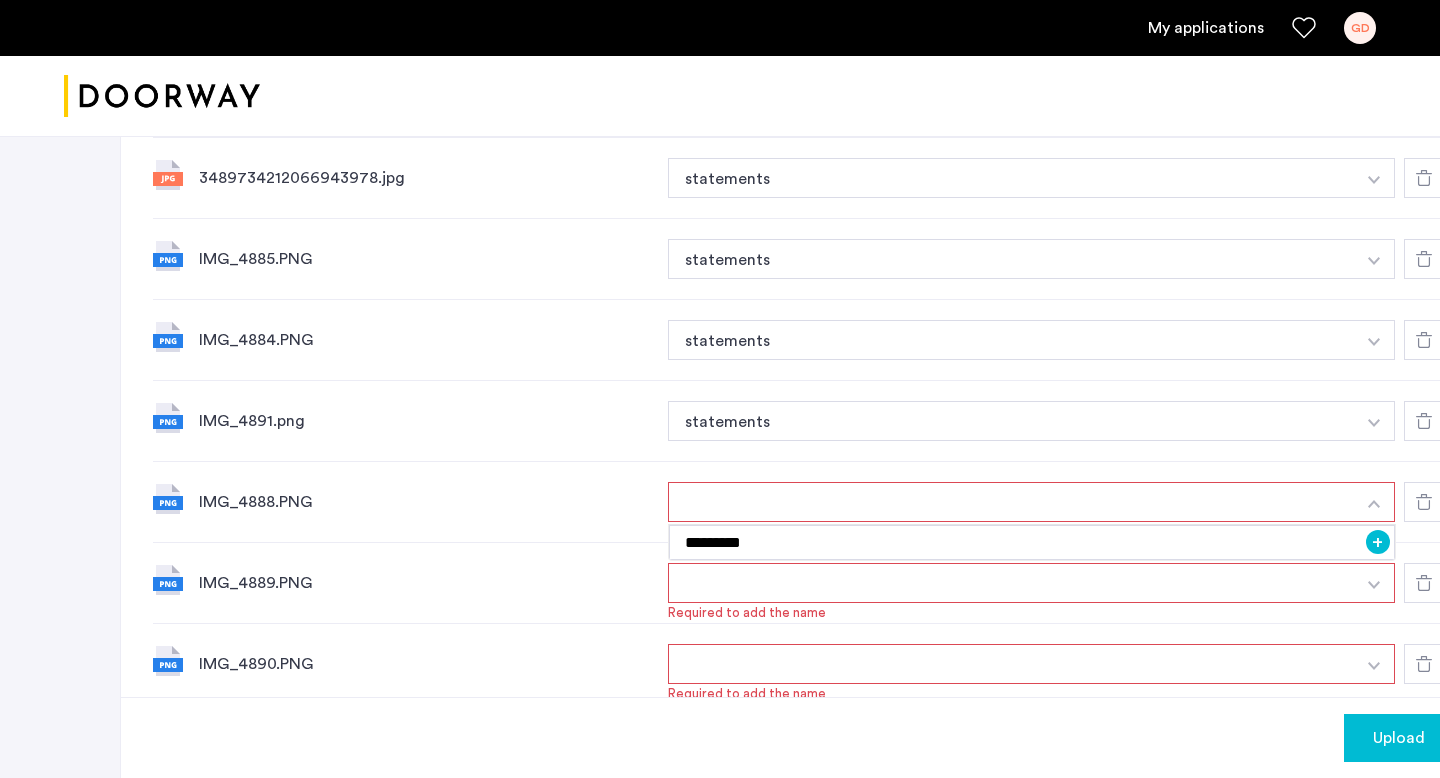 click on "+" at bounding box center [1378, 542] 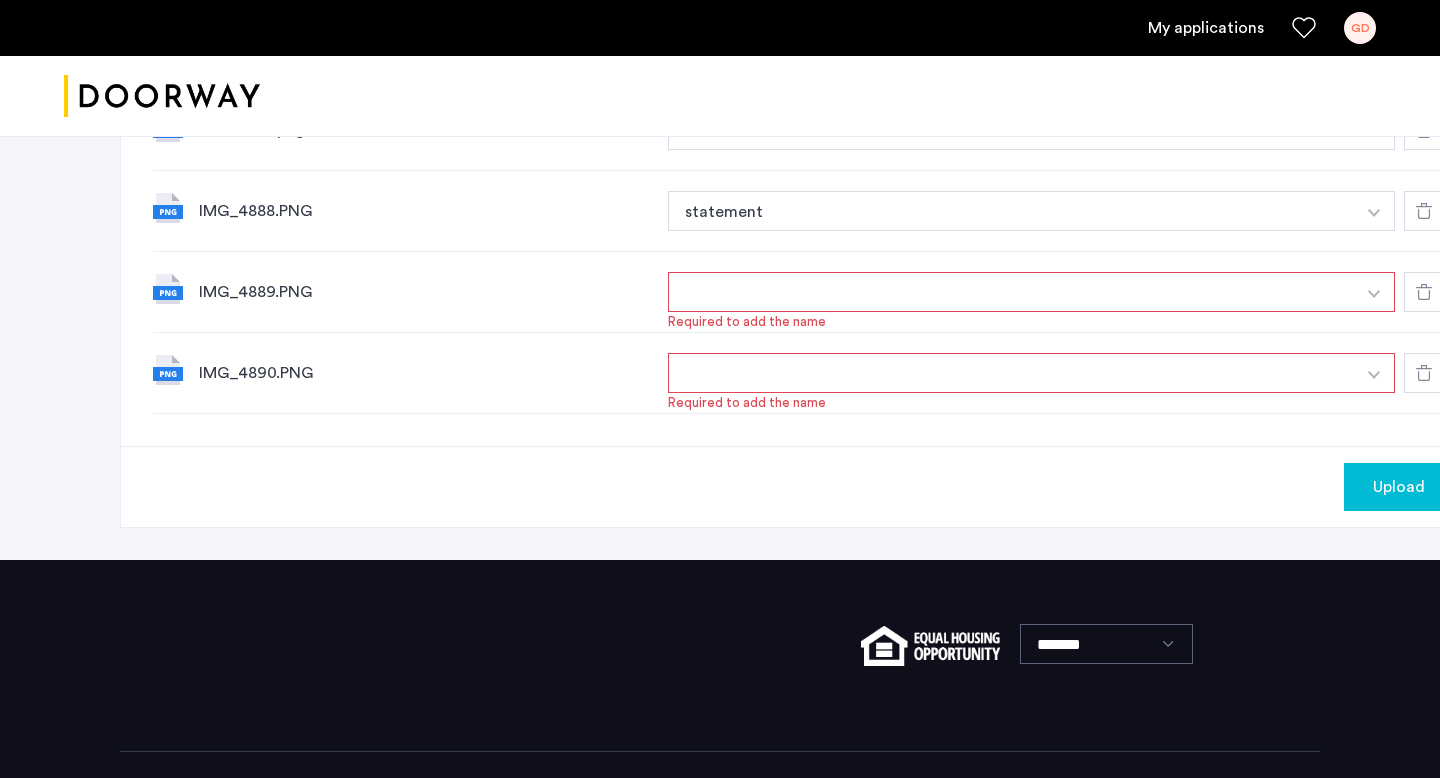 scroll, scrollTop: 2131, scrollLeft: 0, axis: vertical 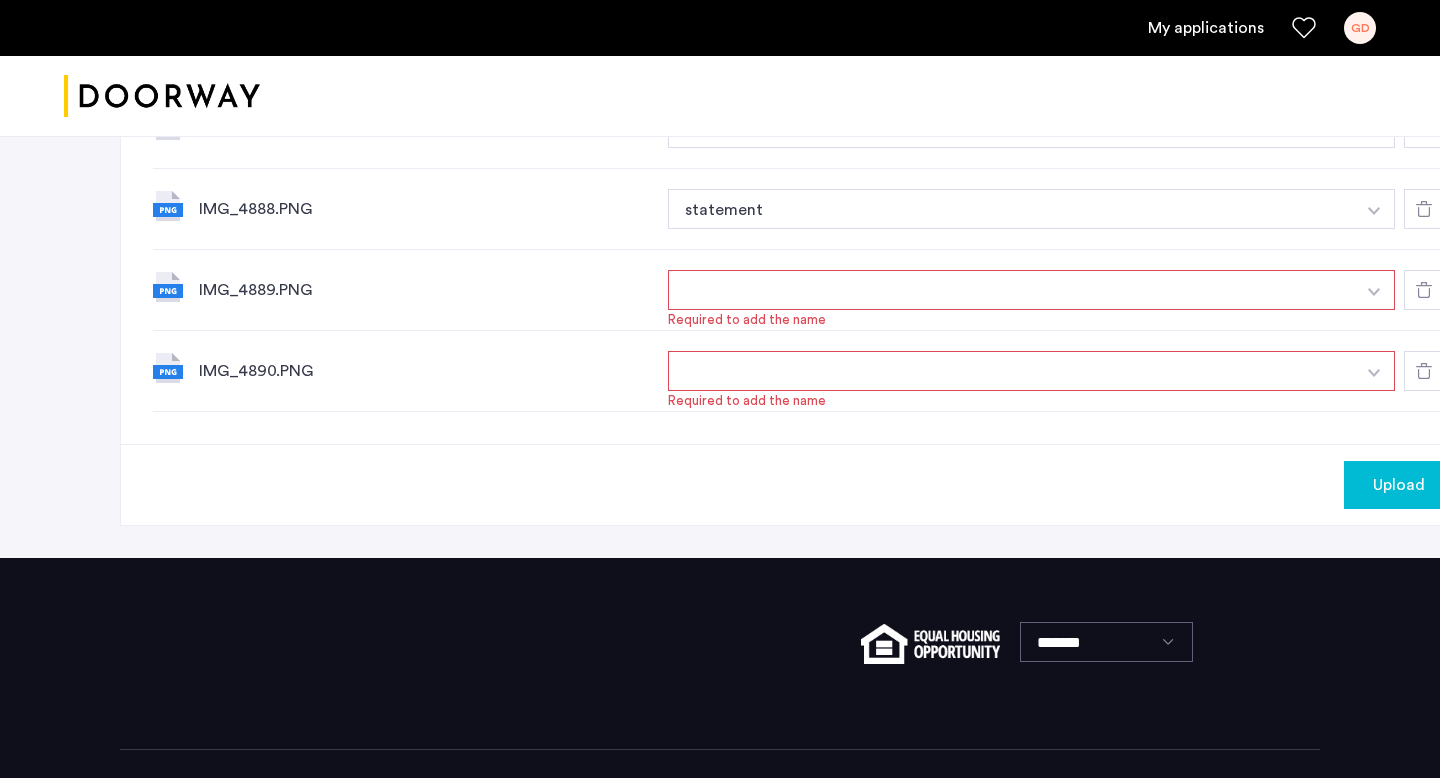 click at bounding box center [1011, 290] 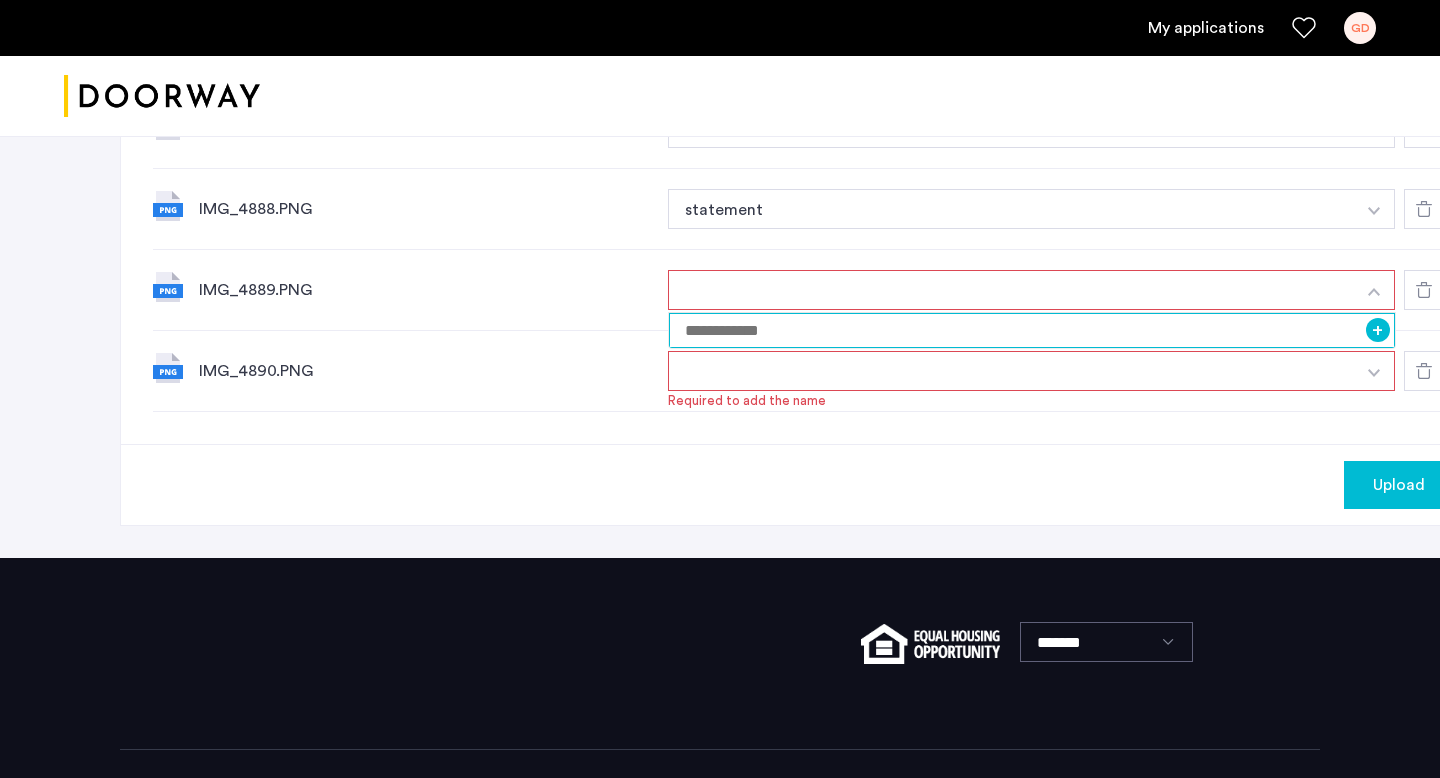 click at bounding box center [1032, 330] 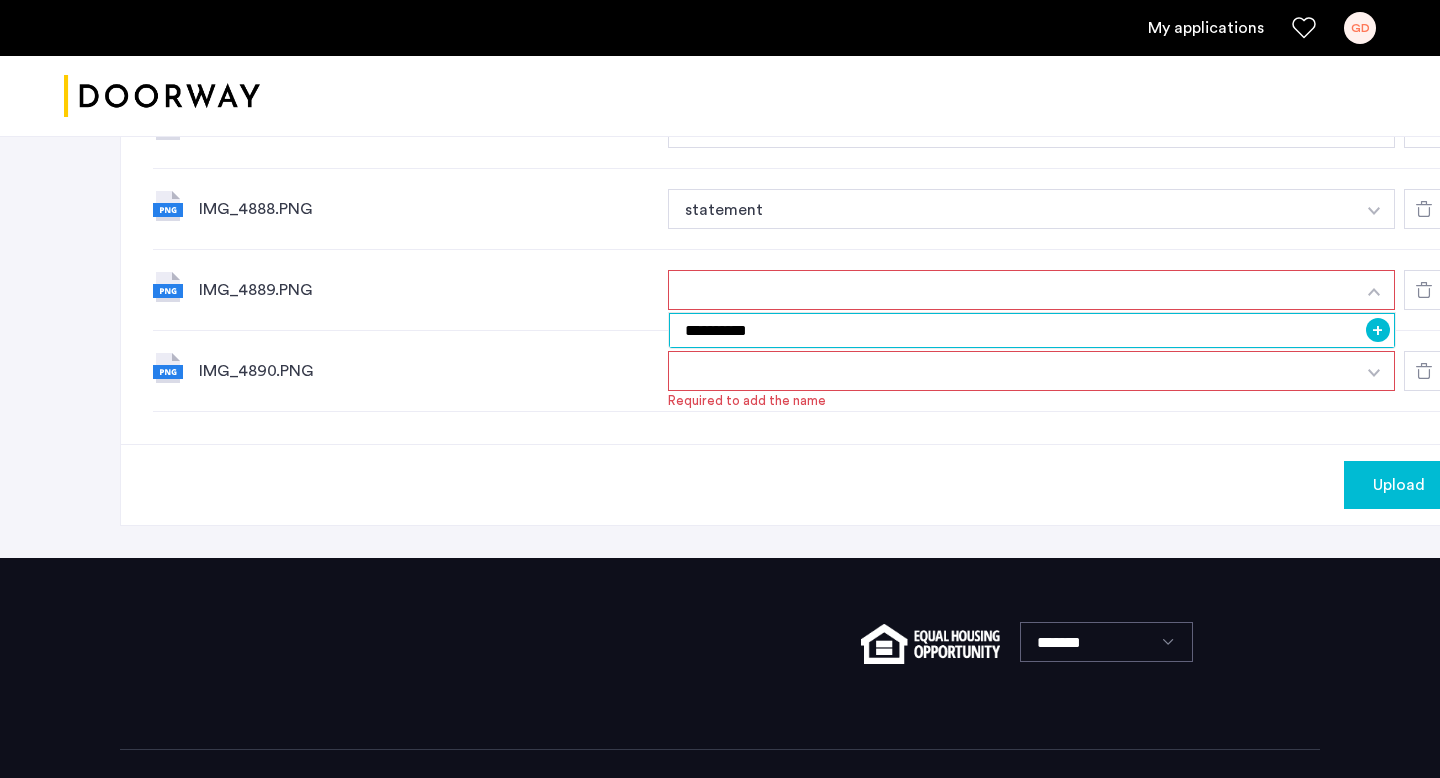 type on "**********" 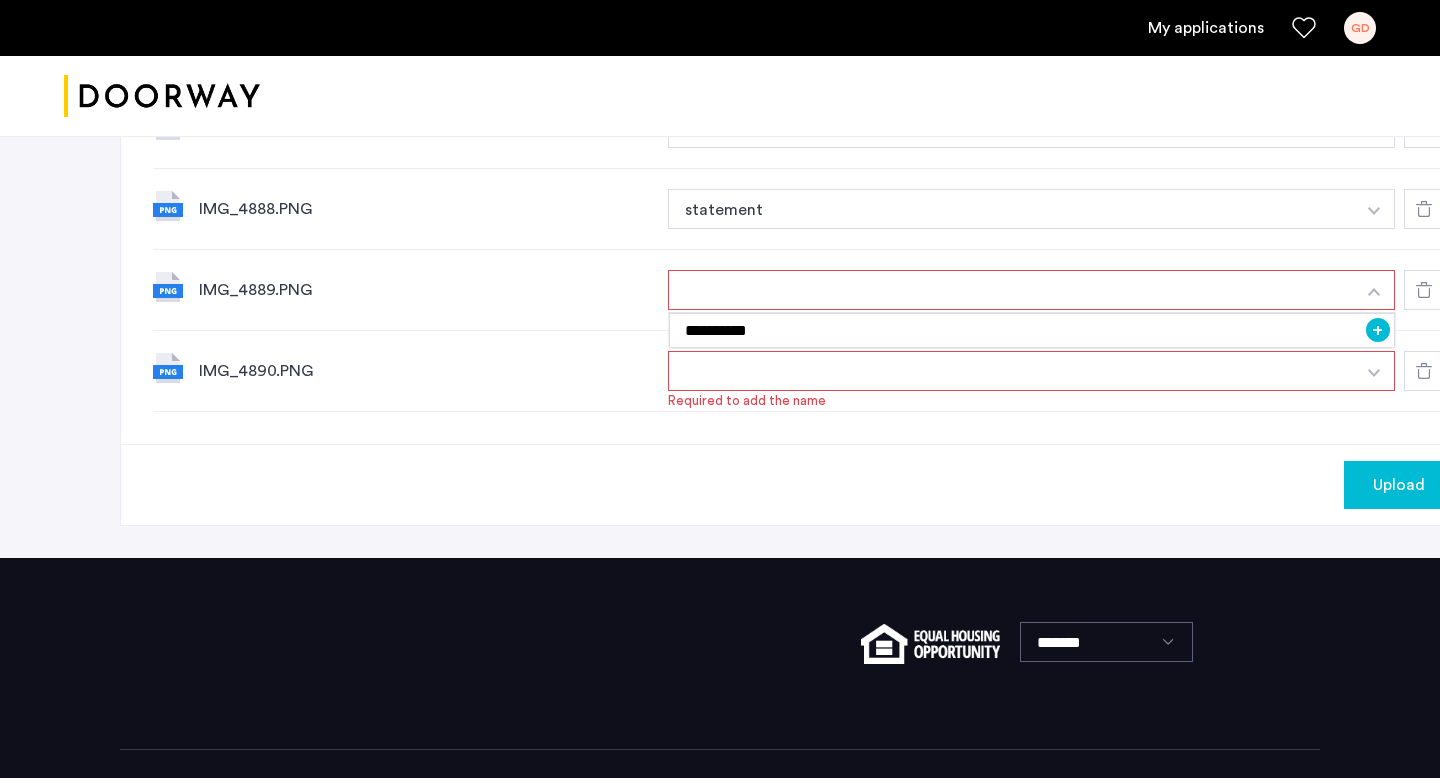 click on "+" at bounding box center [1378, 330] 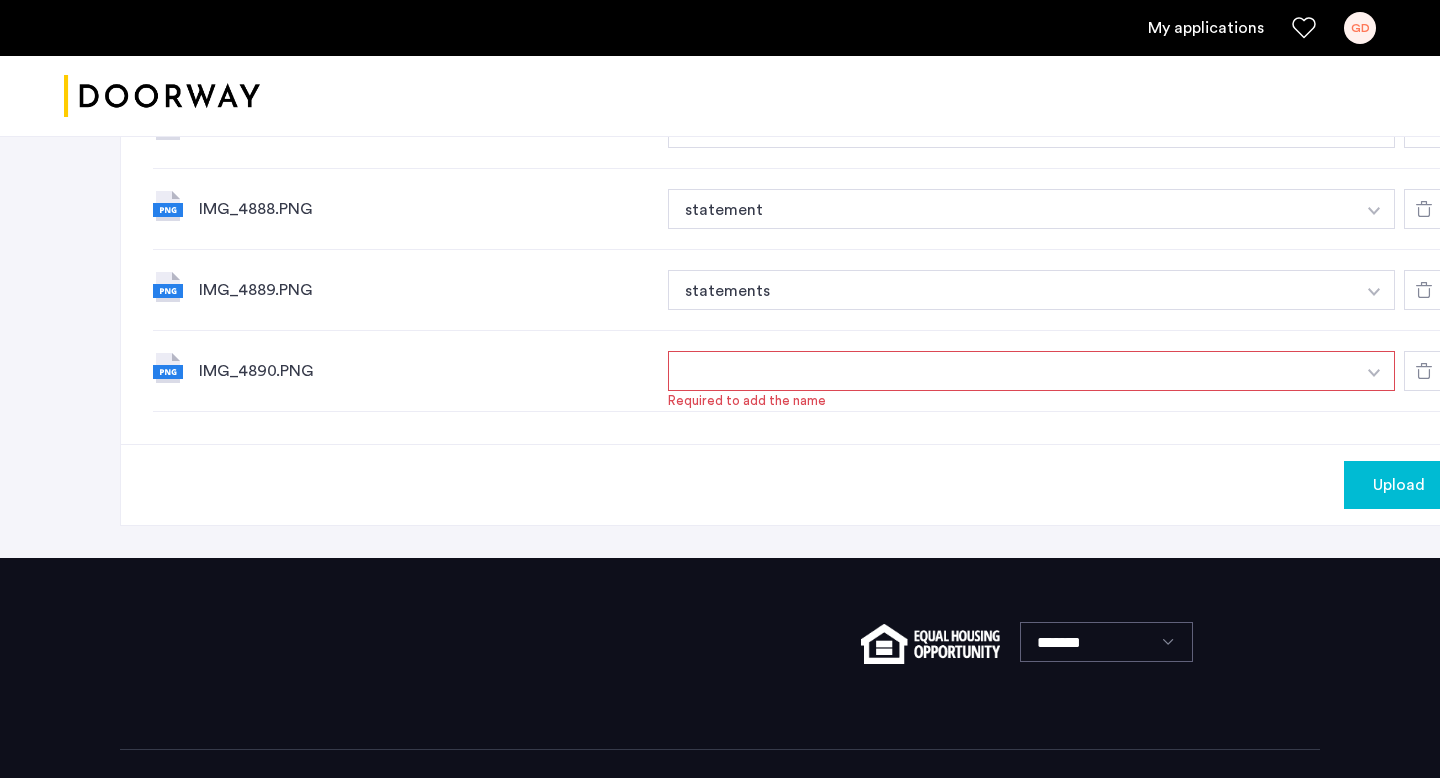 click at bounding box center (1011, 371) 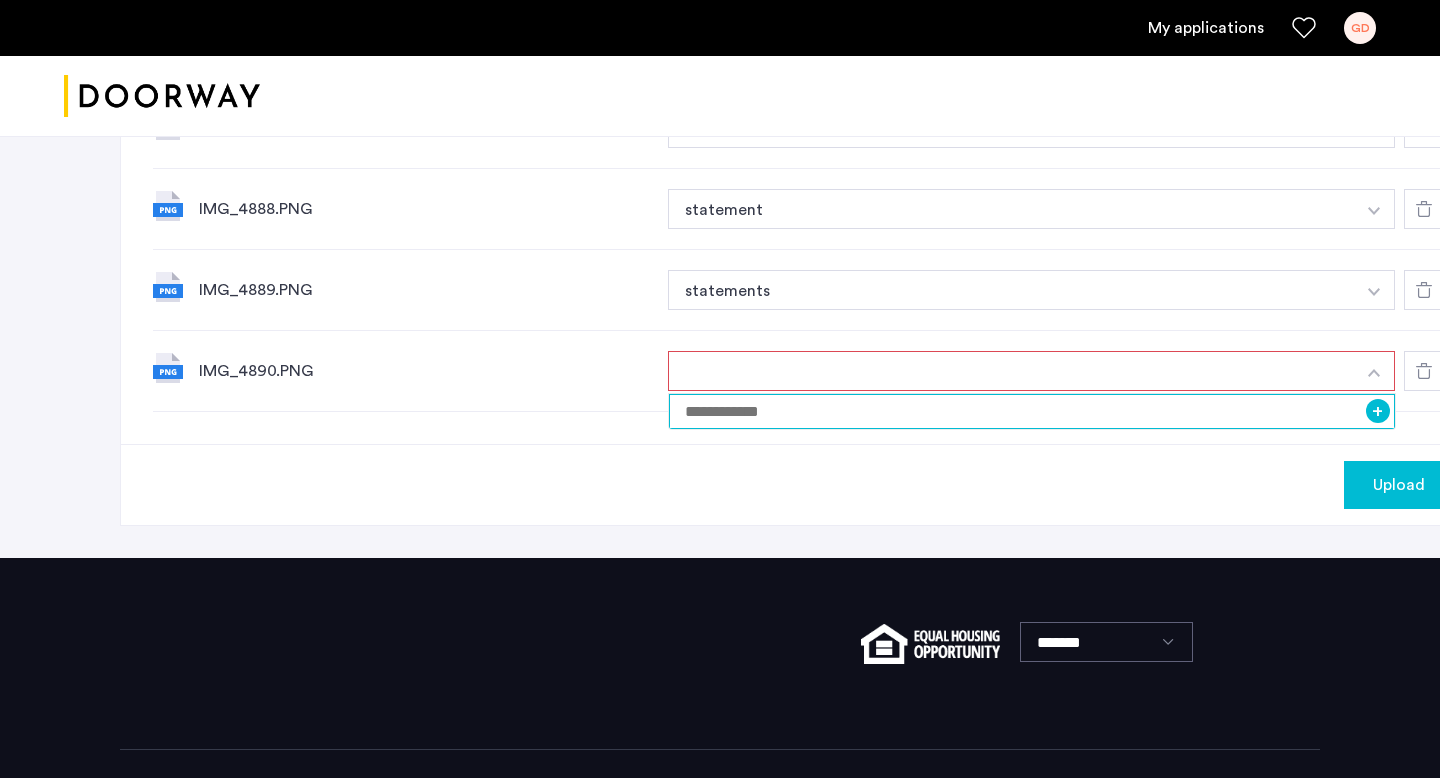 click at bounding box center (1032, 411) 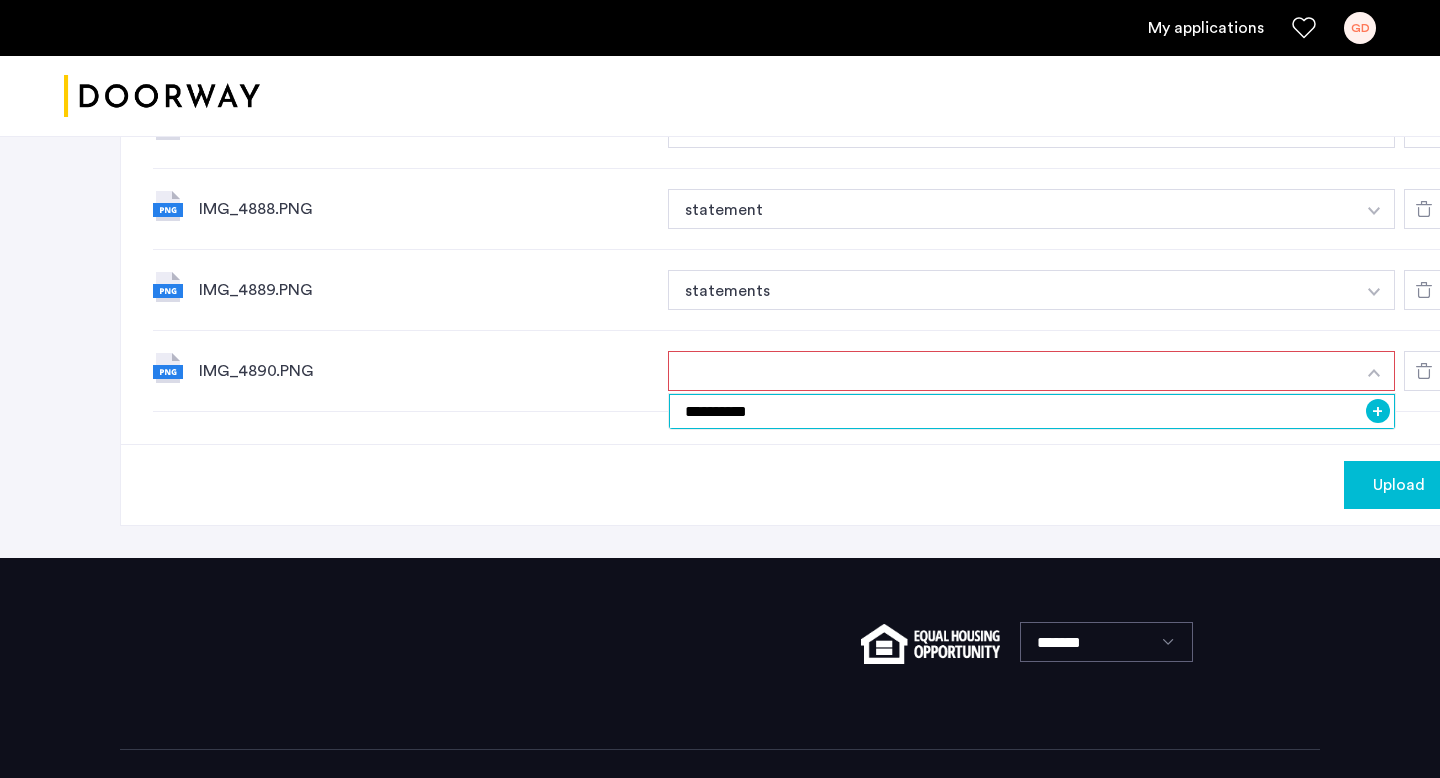 type on "**********" 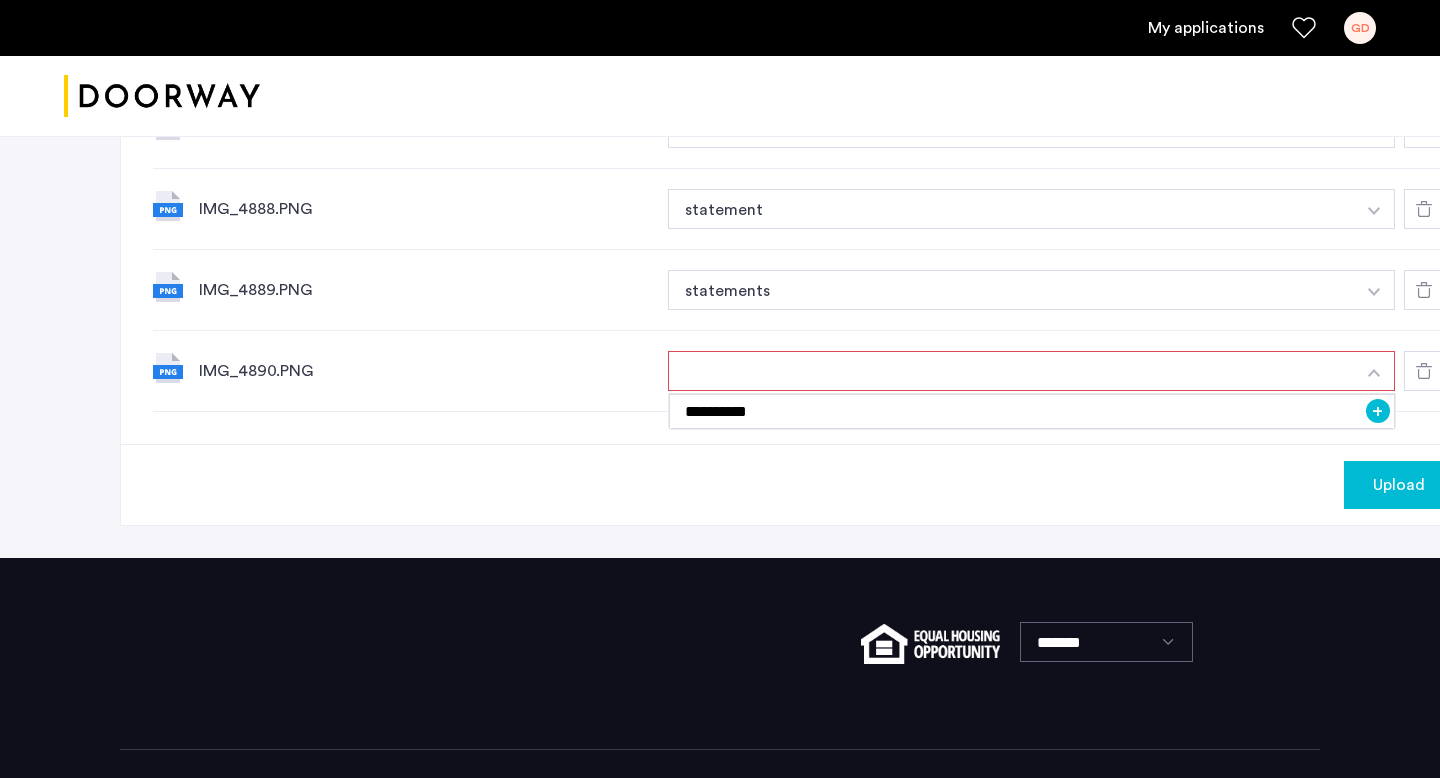 click on "+" at bounding box center [1378, 411] 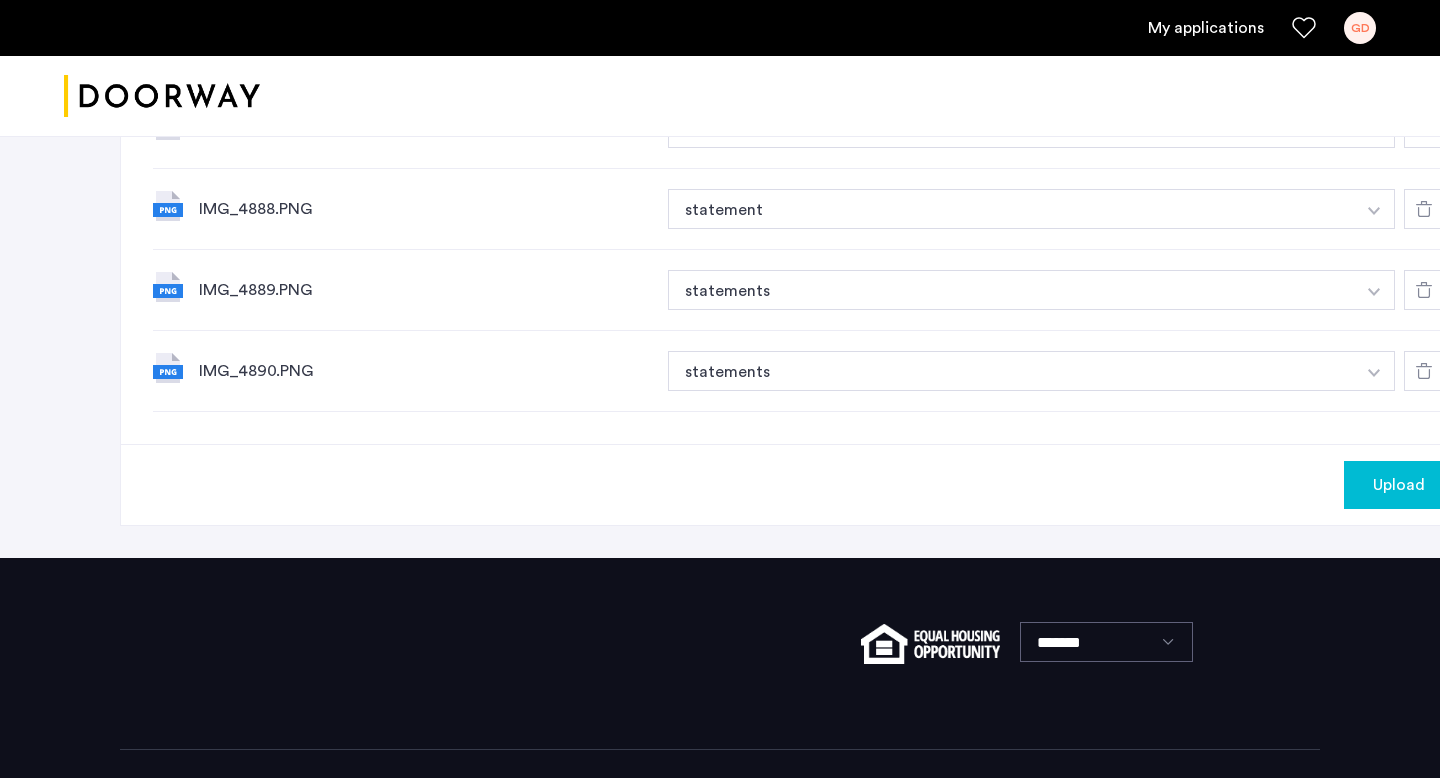 click on "Upload" 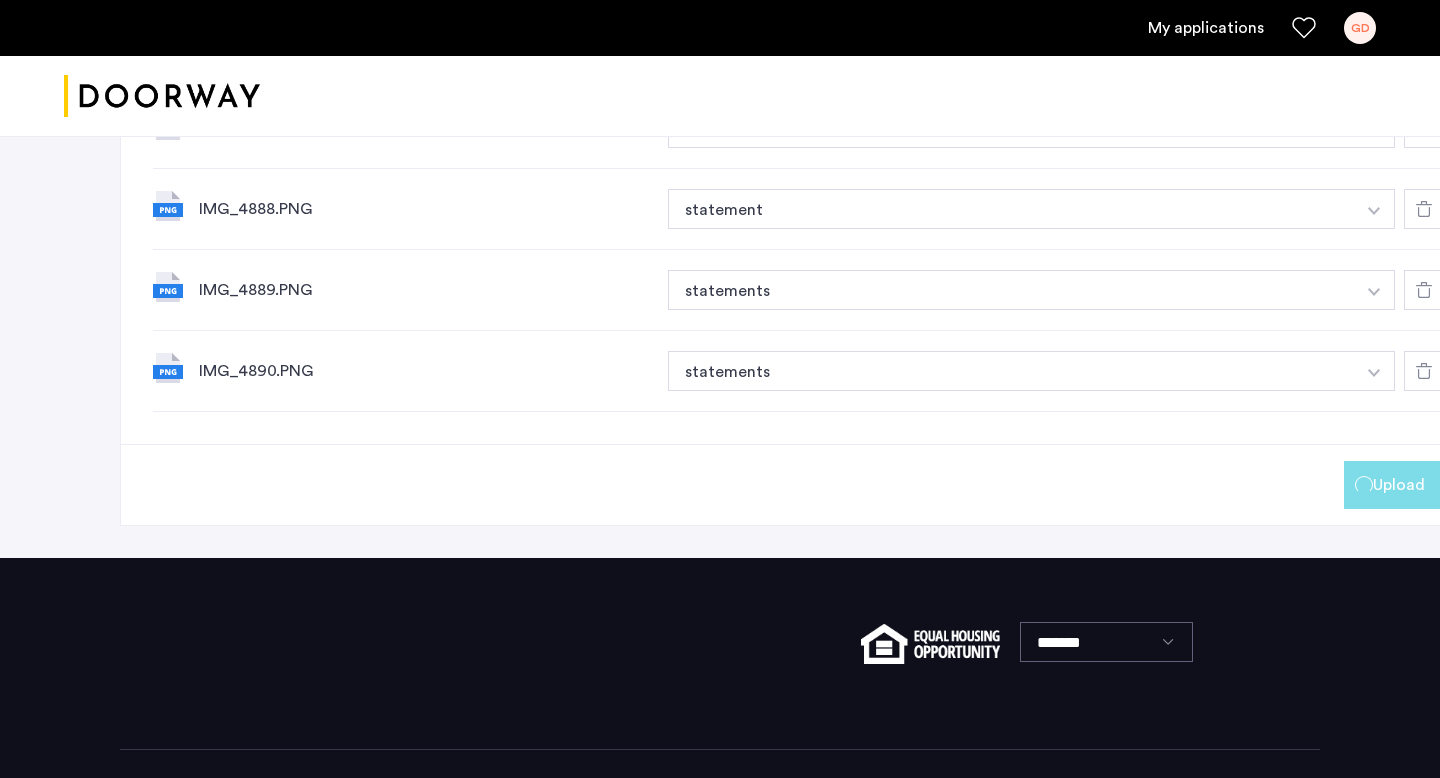click on "Upload" 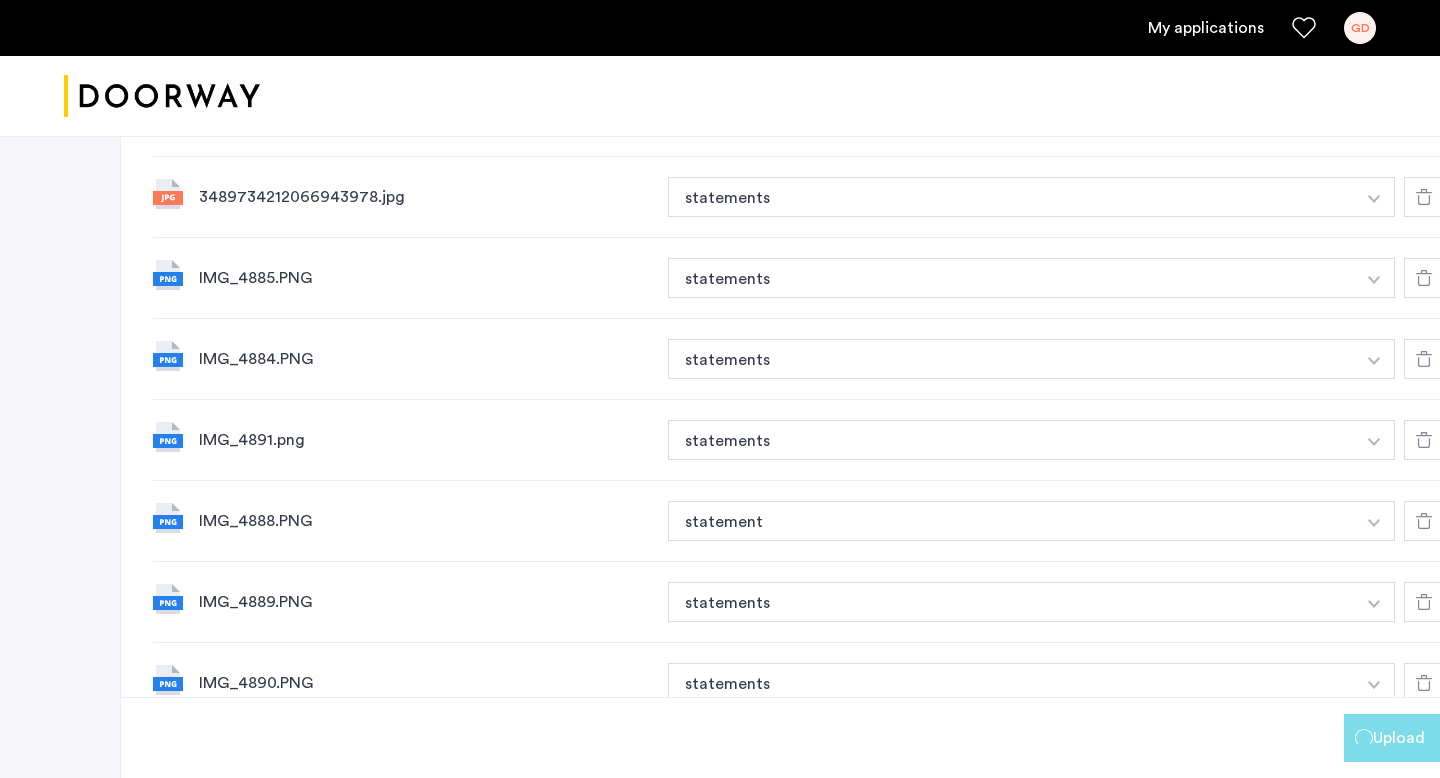 scroll, scrollTop: 2202, scrollLeft: 0, axis: vertical 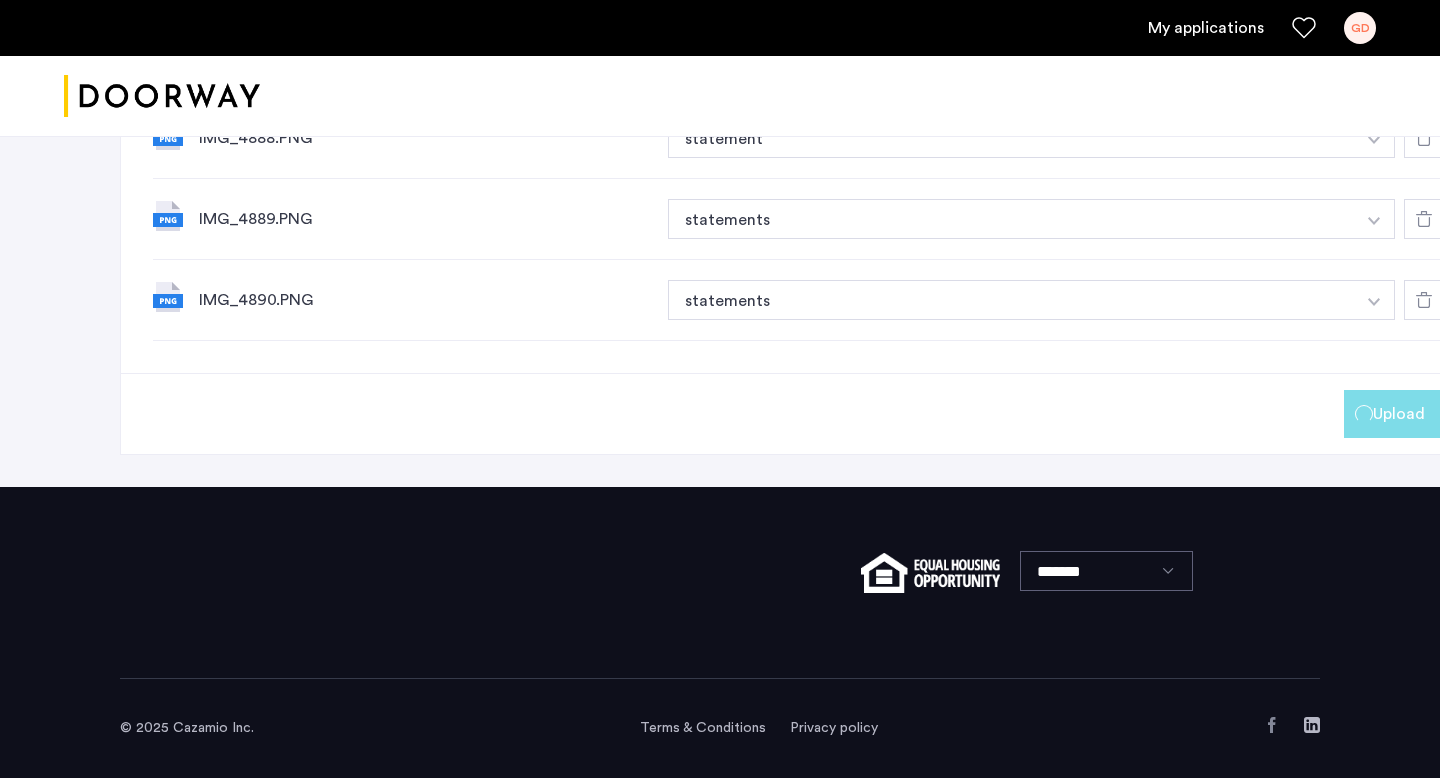 click on "Upload" 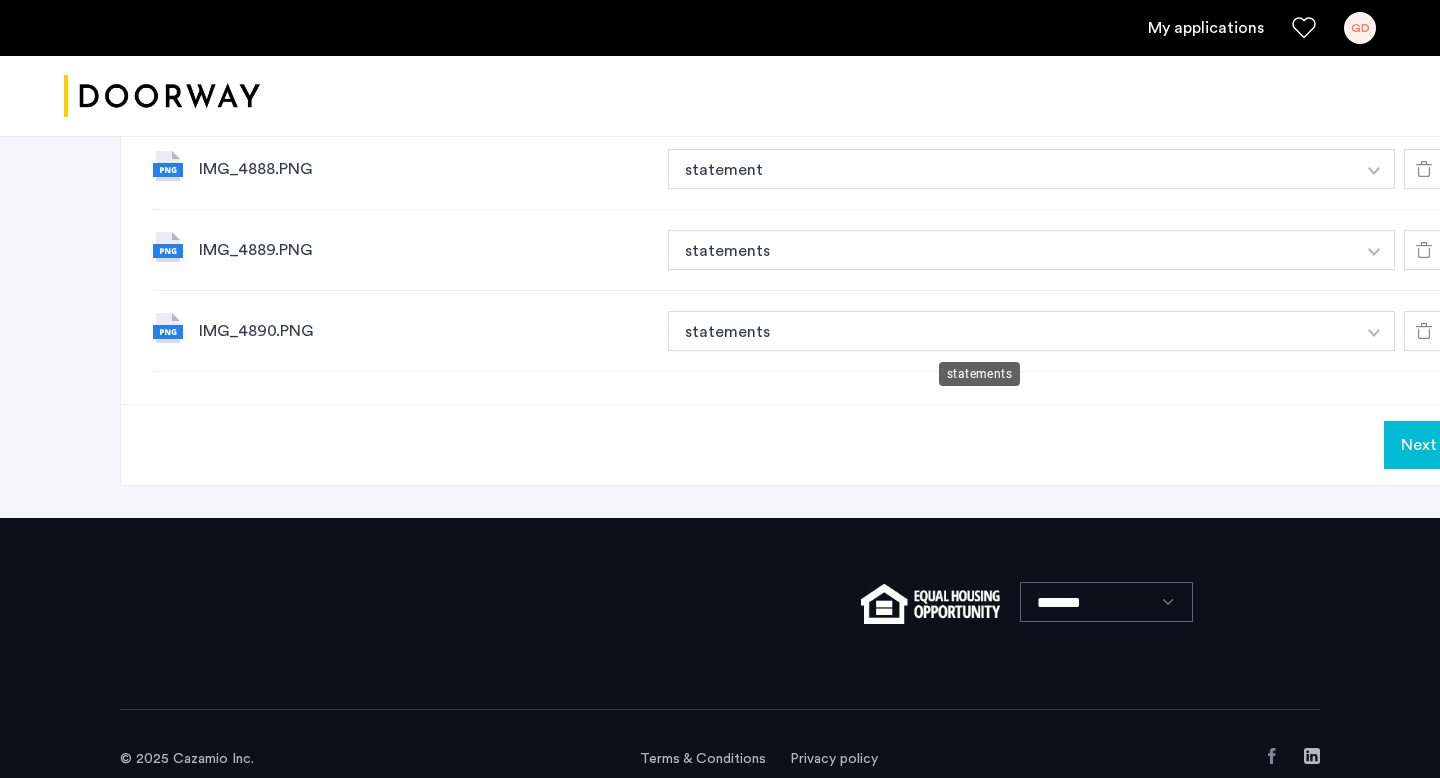 scroll, scrollTop: 2202, scrollLeft: 0, axis: vertical 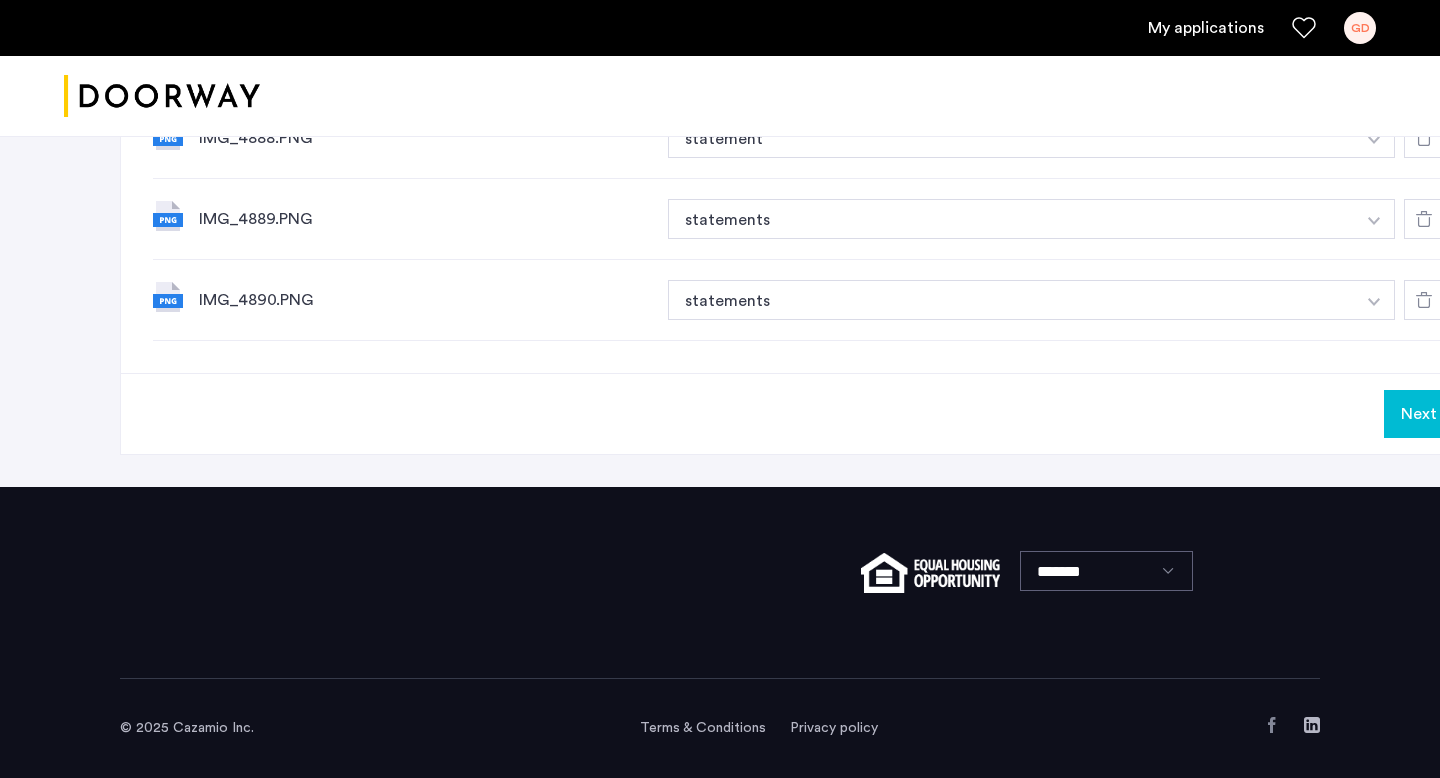 click on "Next" 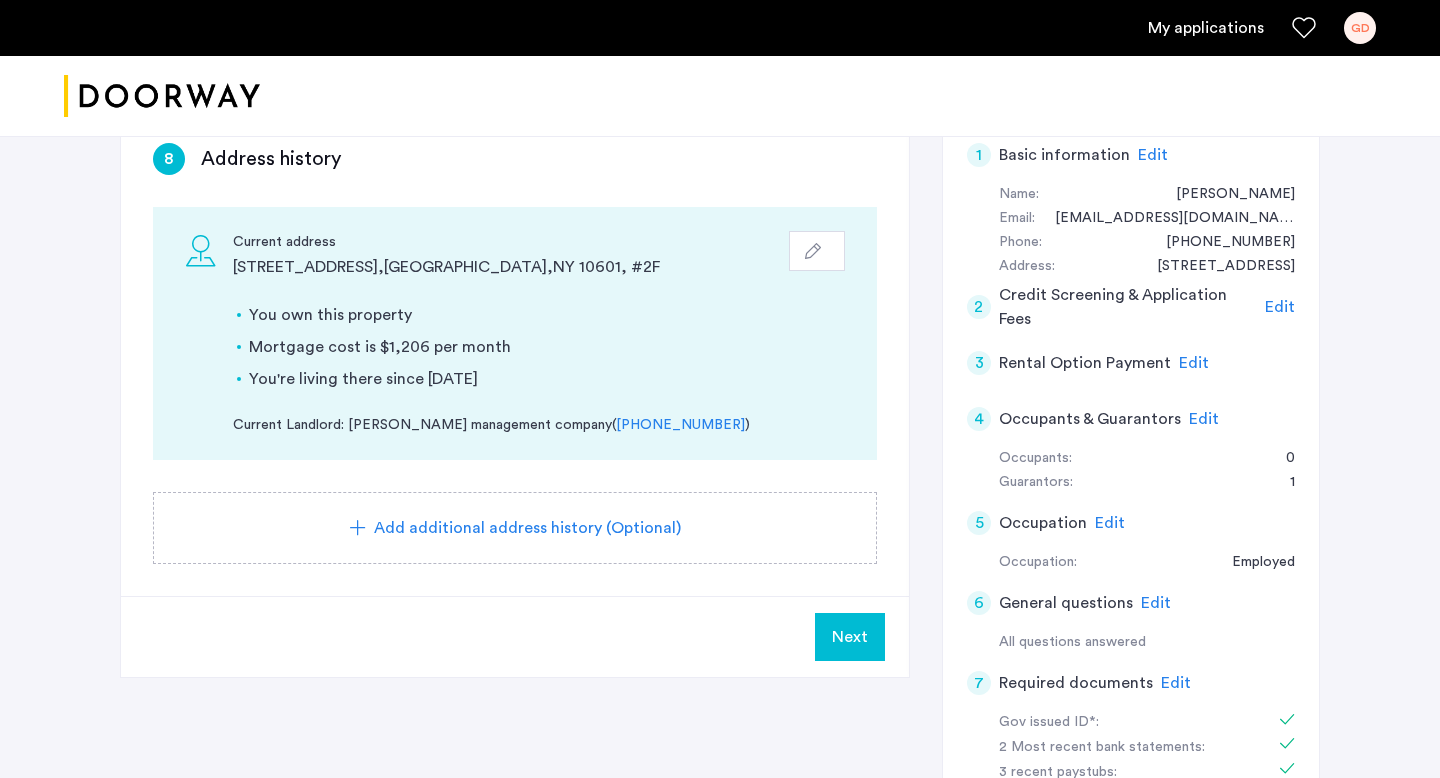 scroll, scrollTop: 348, scrollLeft: 0, axis: vertical 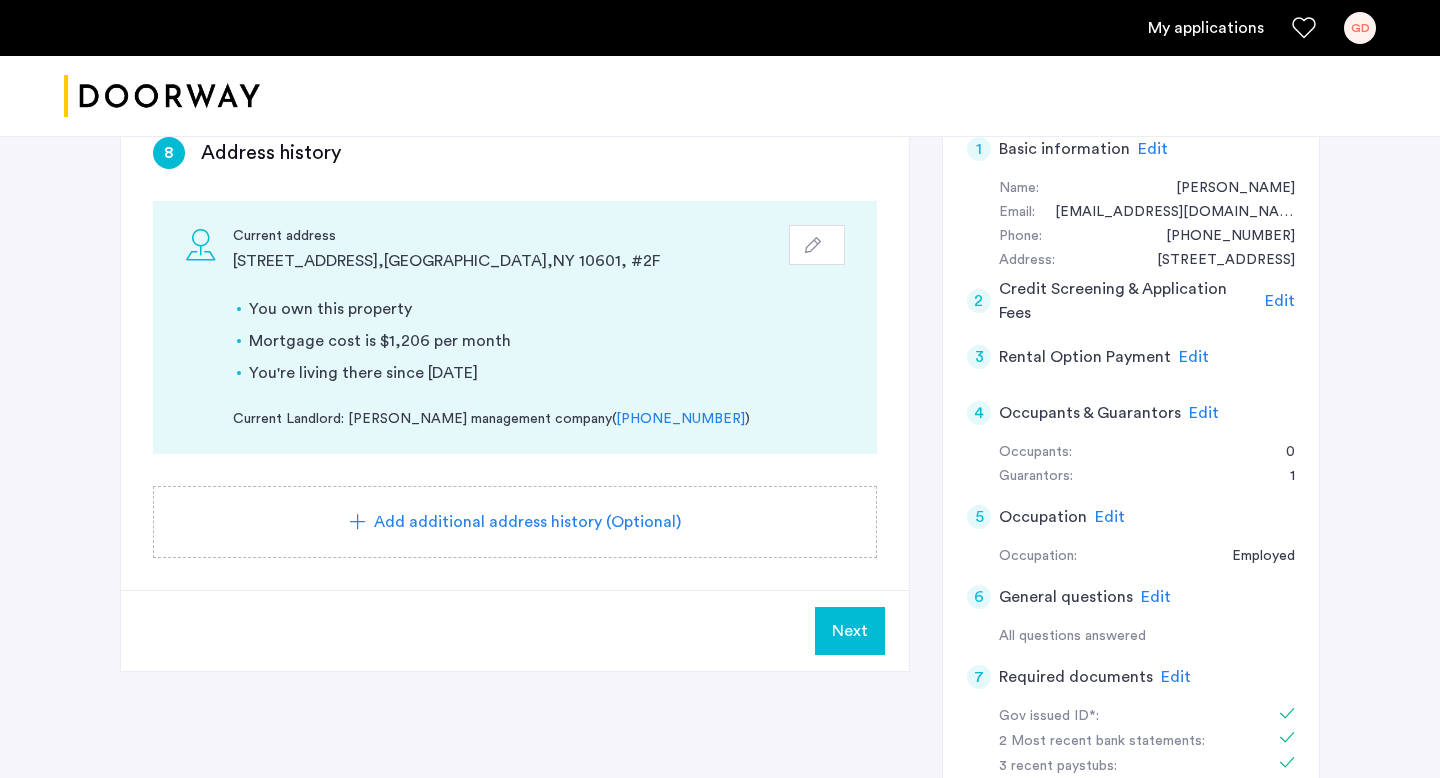 click on "Next" 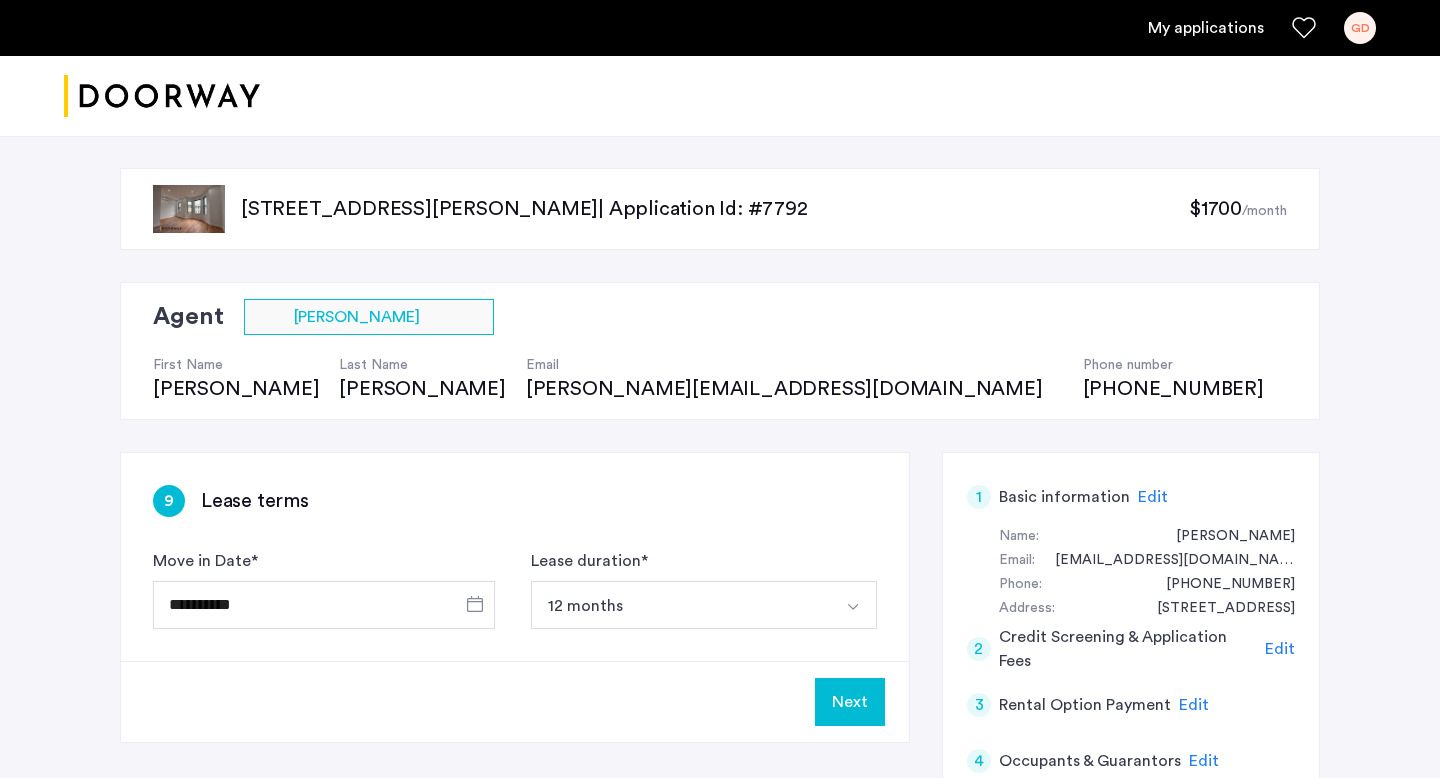 click on "Next" 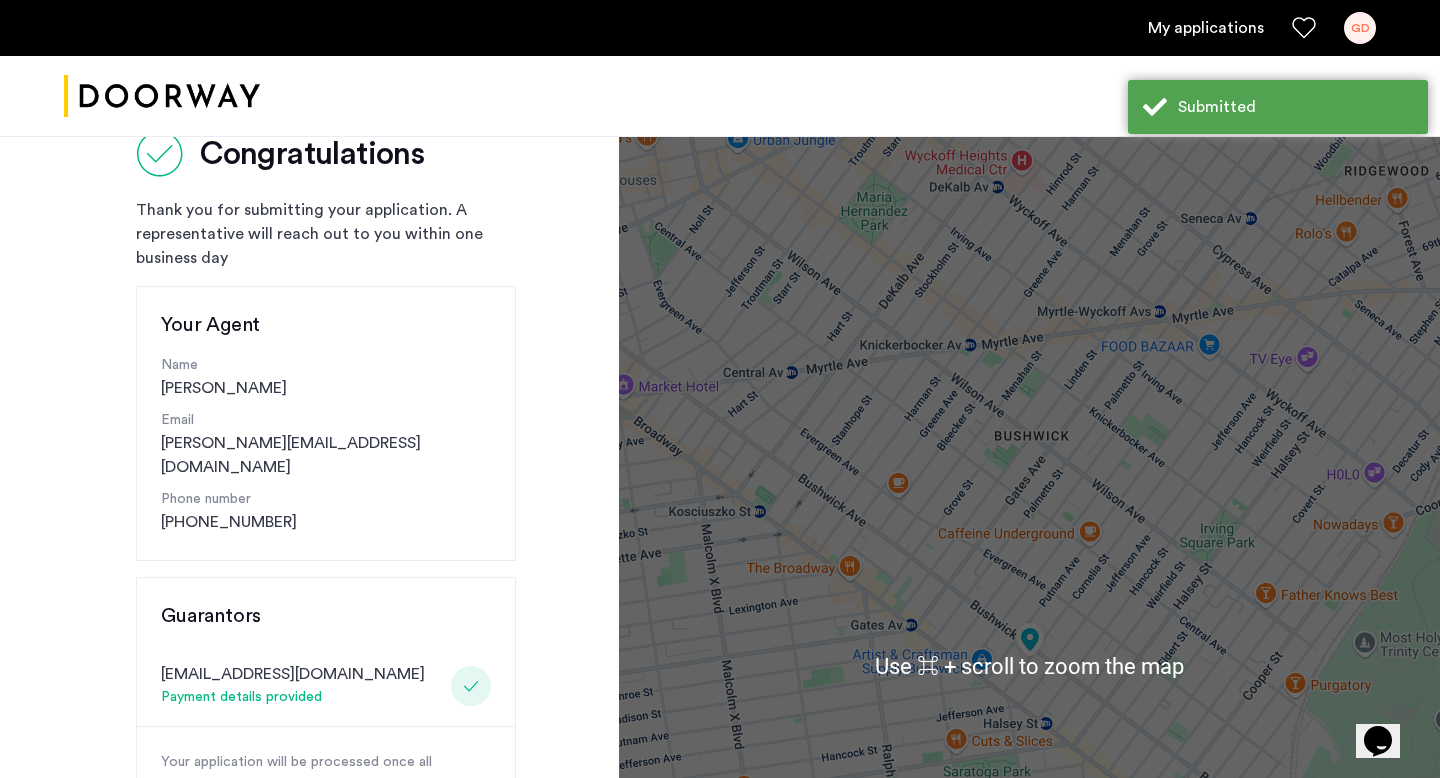 scroll, scrollTop: 0, scrollLeft: 0, axis: both 